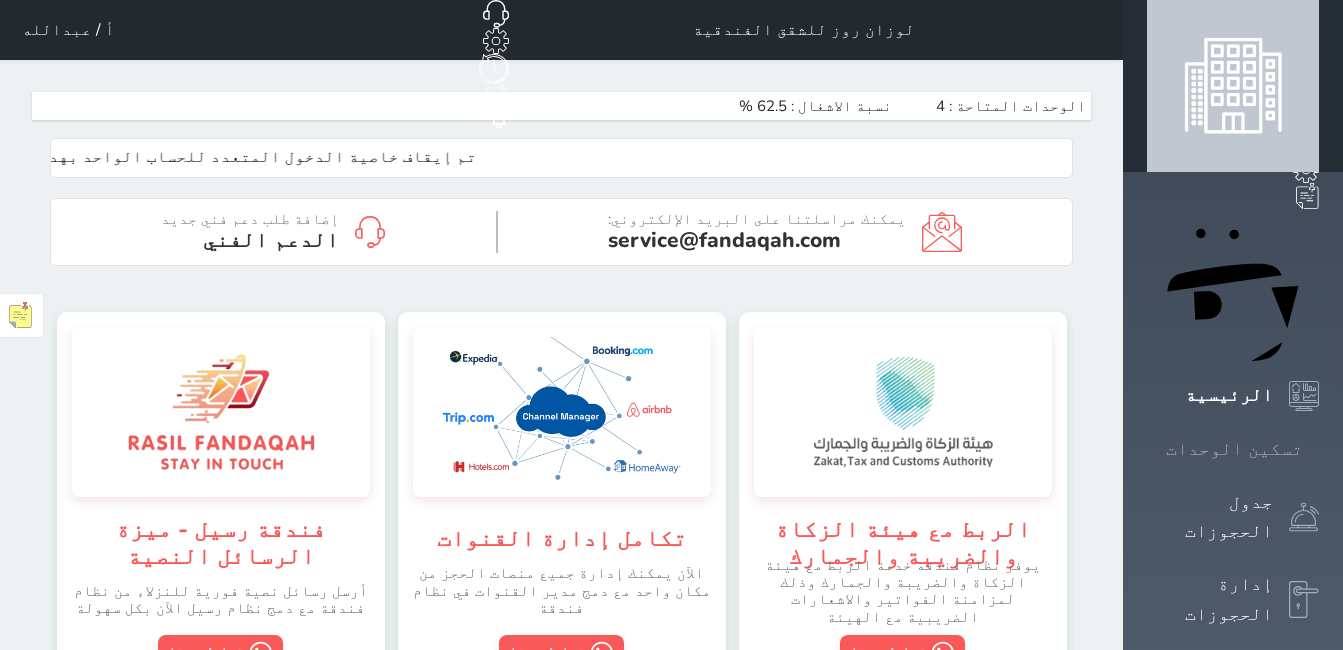 scroll, scrollTop: 0, scrollLeft: 0, axis: both 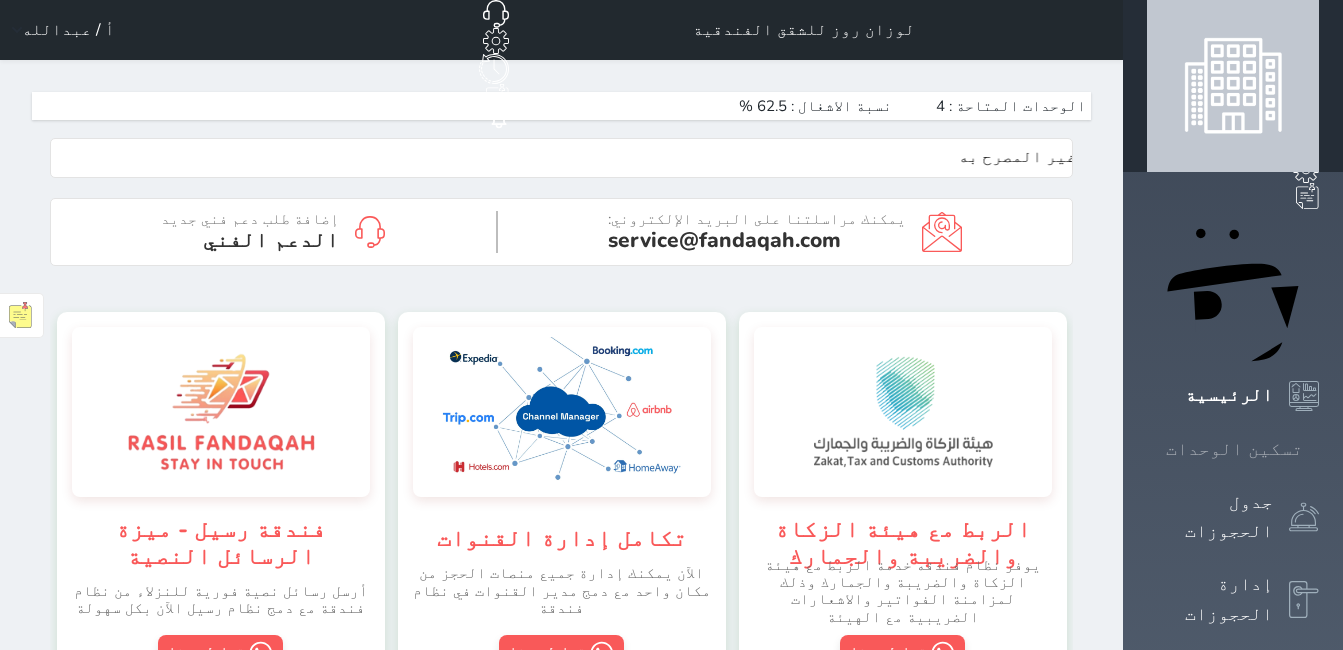 click 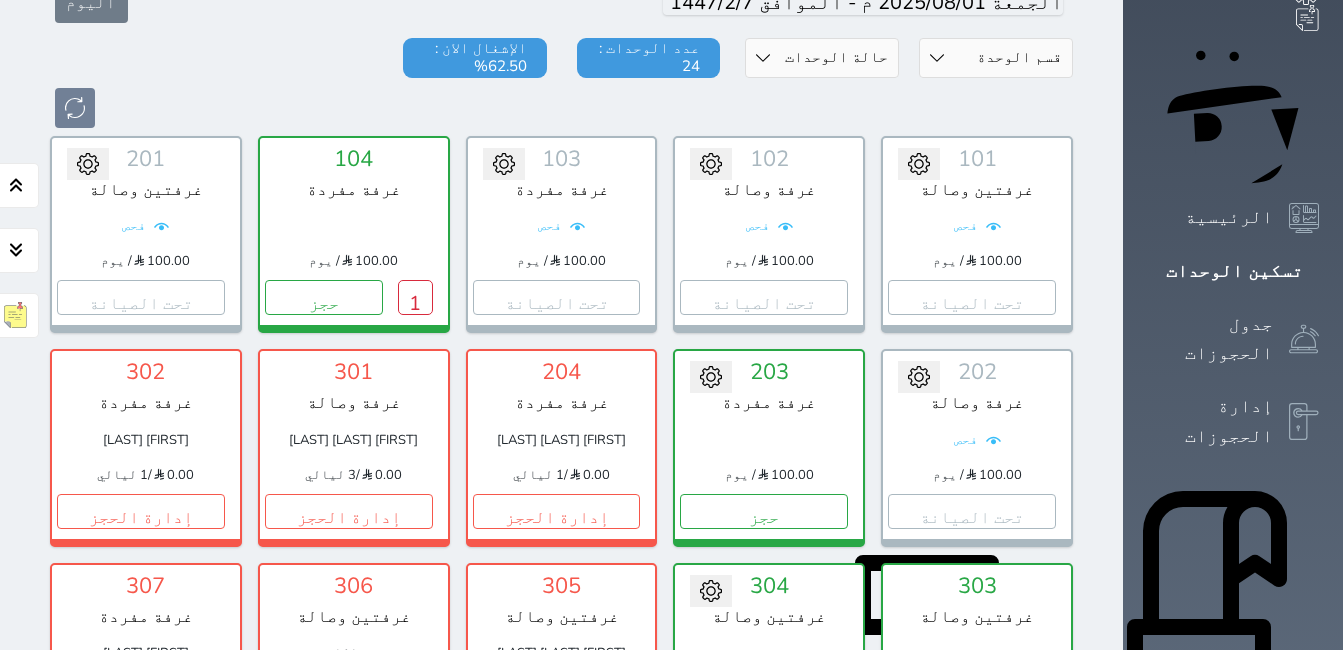 click on "1" at bounding box center (1038, 724) 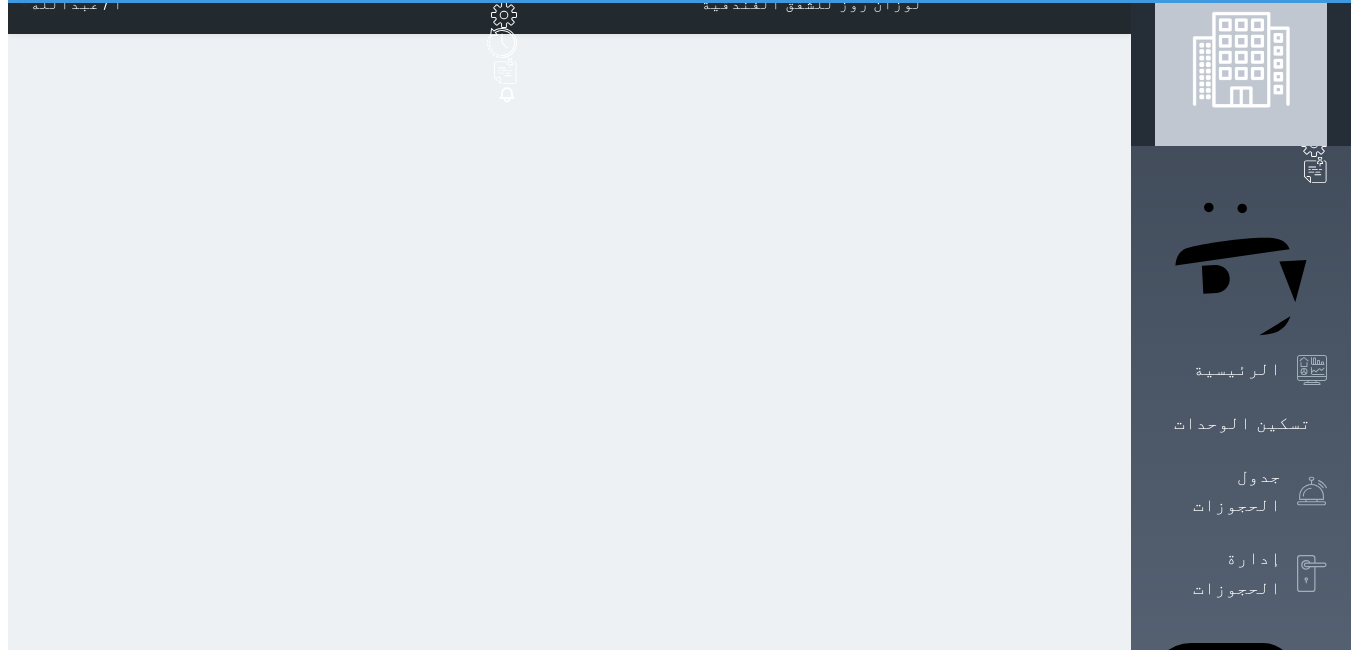 scroll, scrollTop: 0, scrollLeft: 0, axis: both 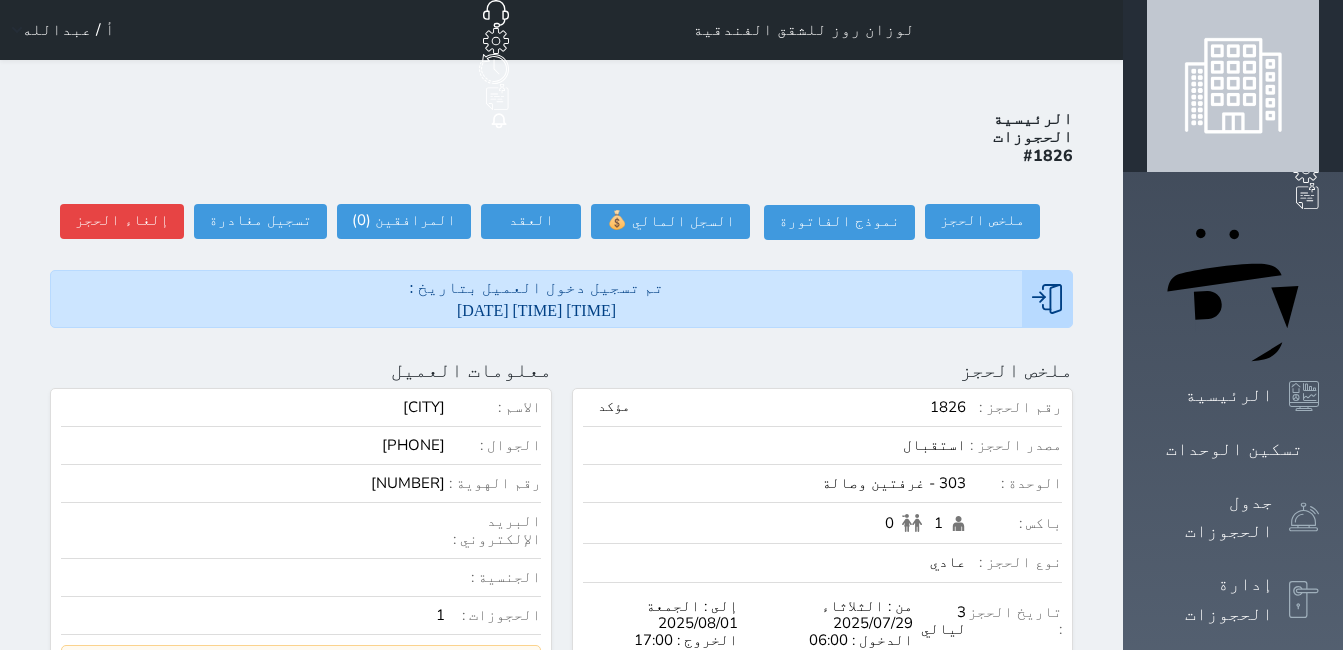 select 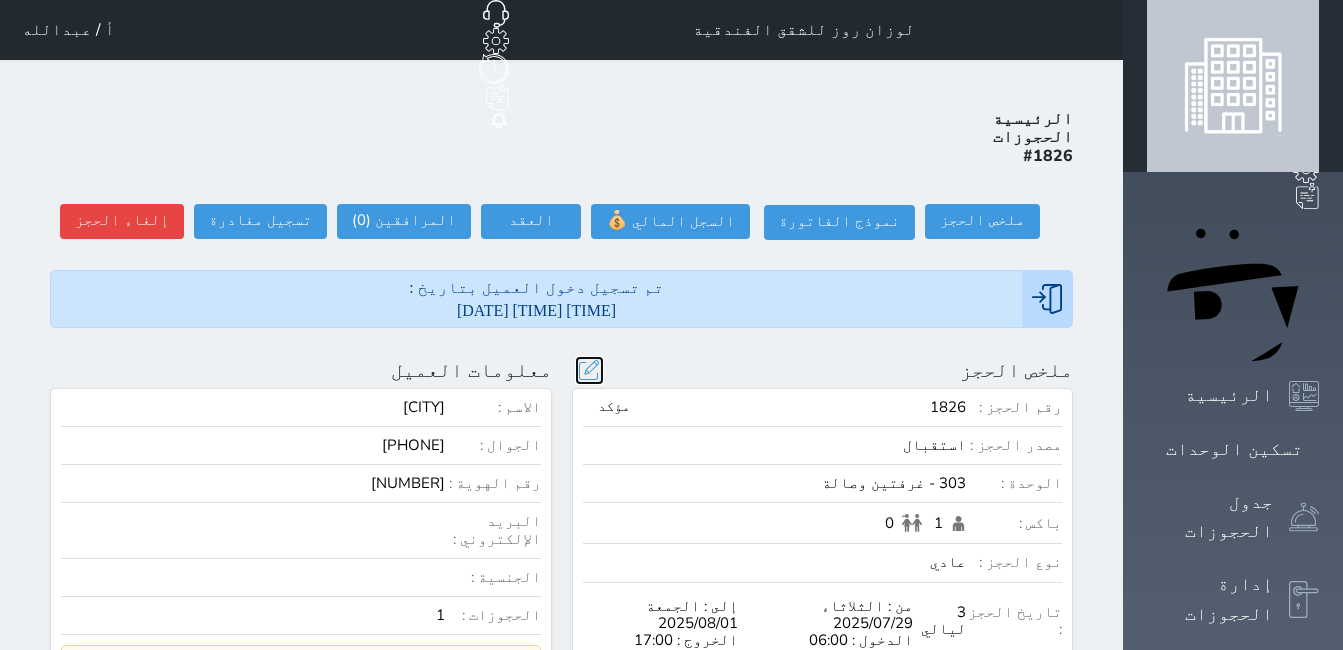 click at bounding box center [589, 370] 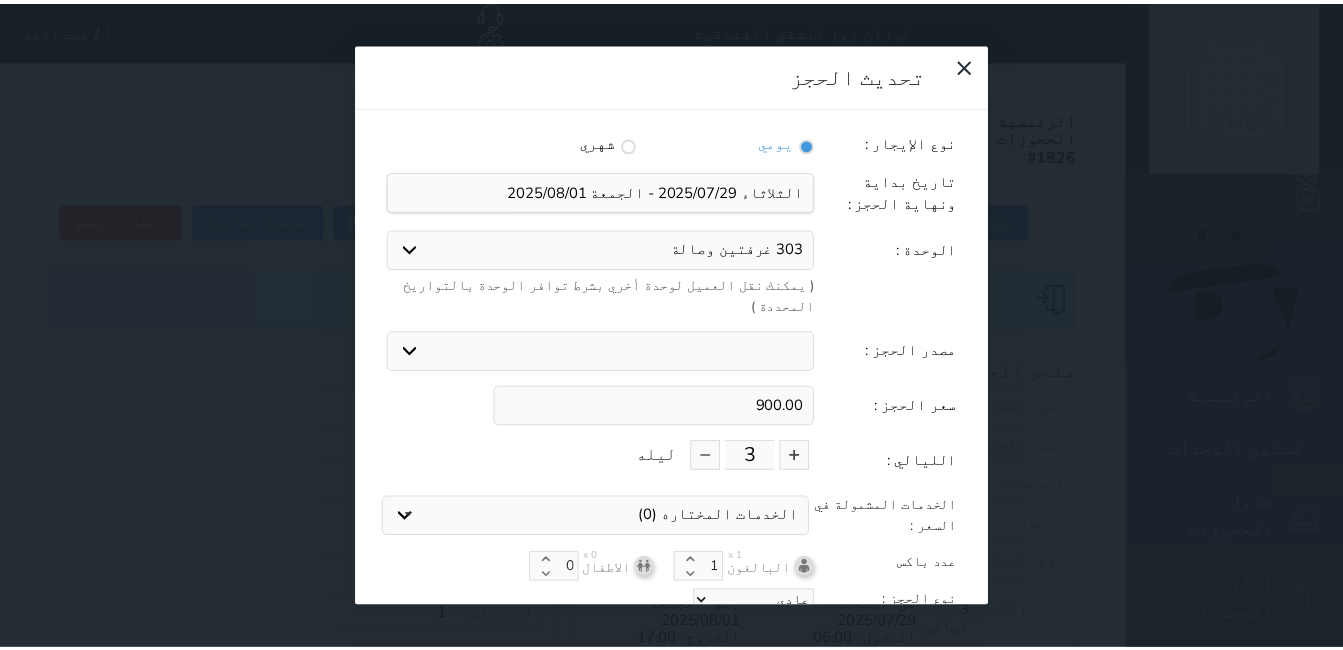 scroll, scrollTop: 2, scrollLeft: 0, axis: vertical 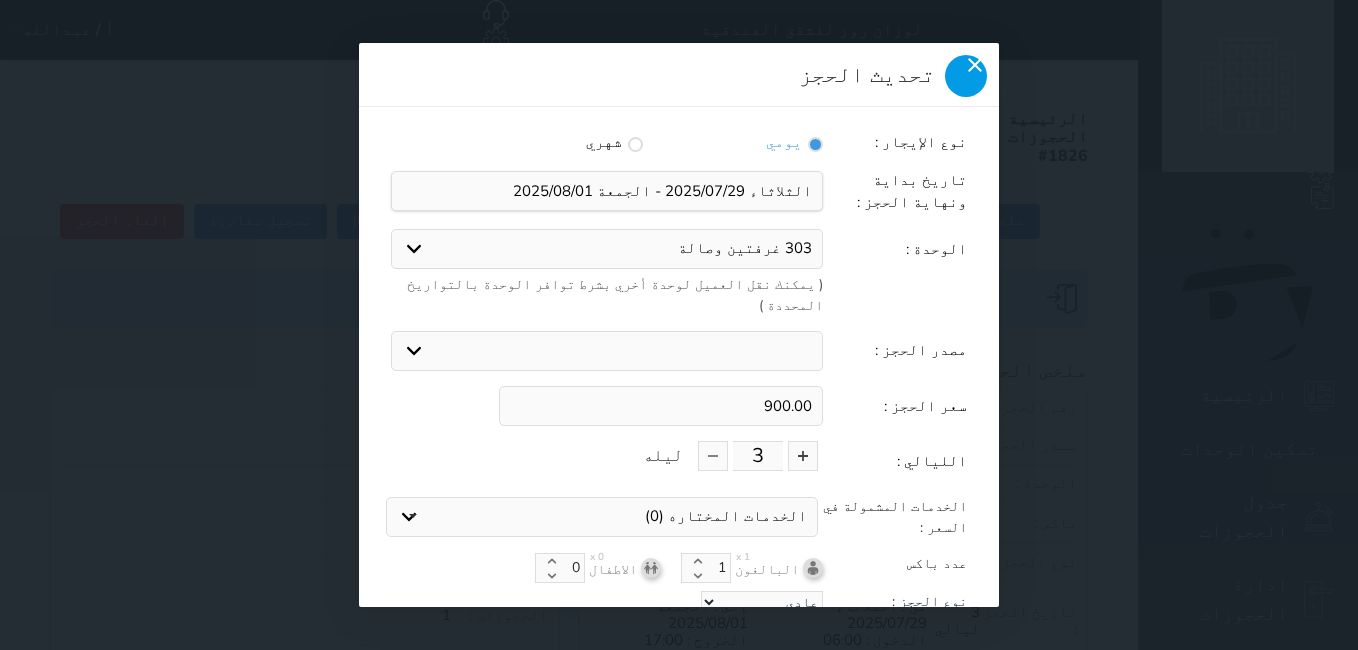 click 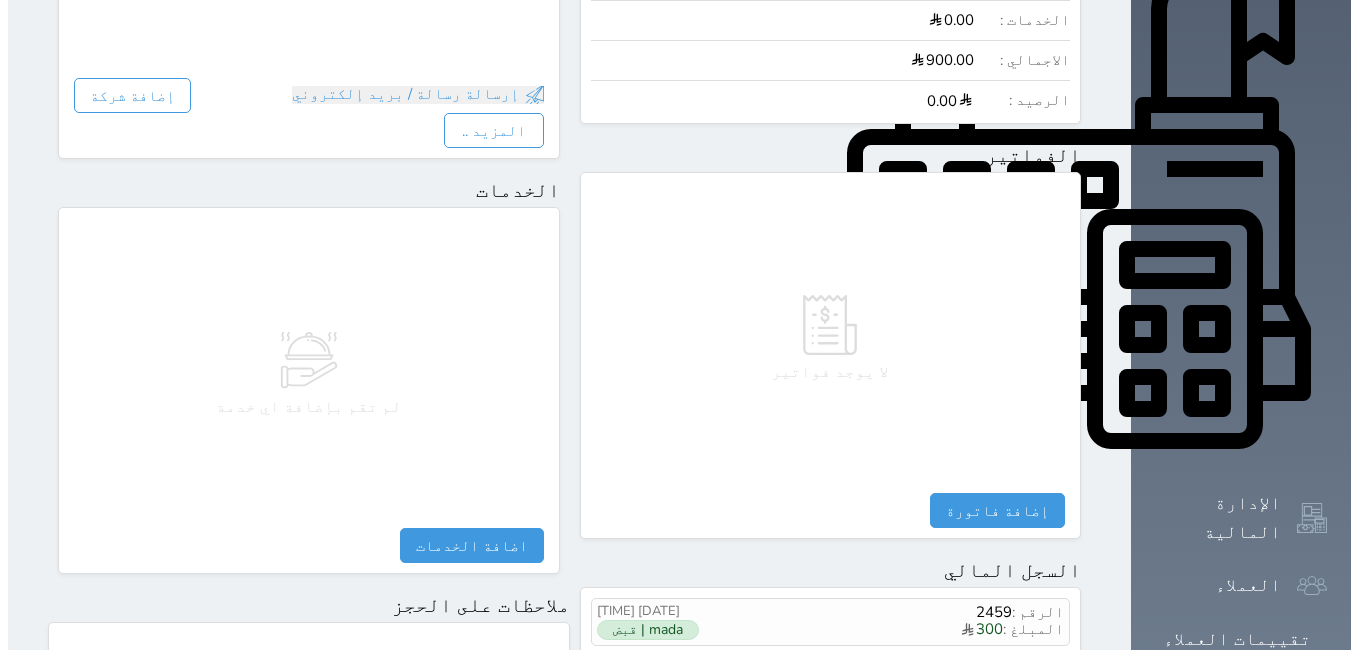 scroll, scrollTop: 200, scrollLeft: 0, axis: vertical 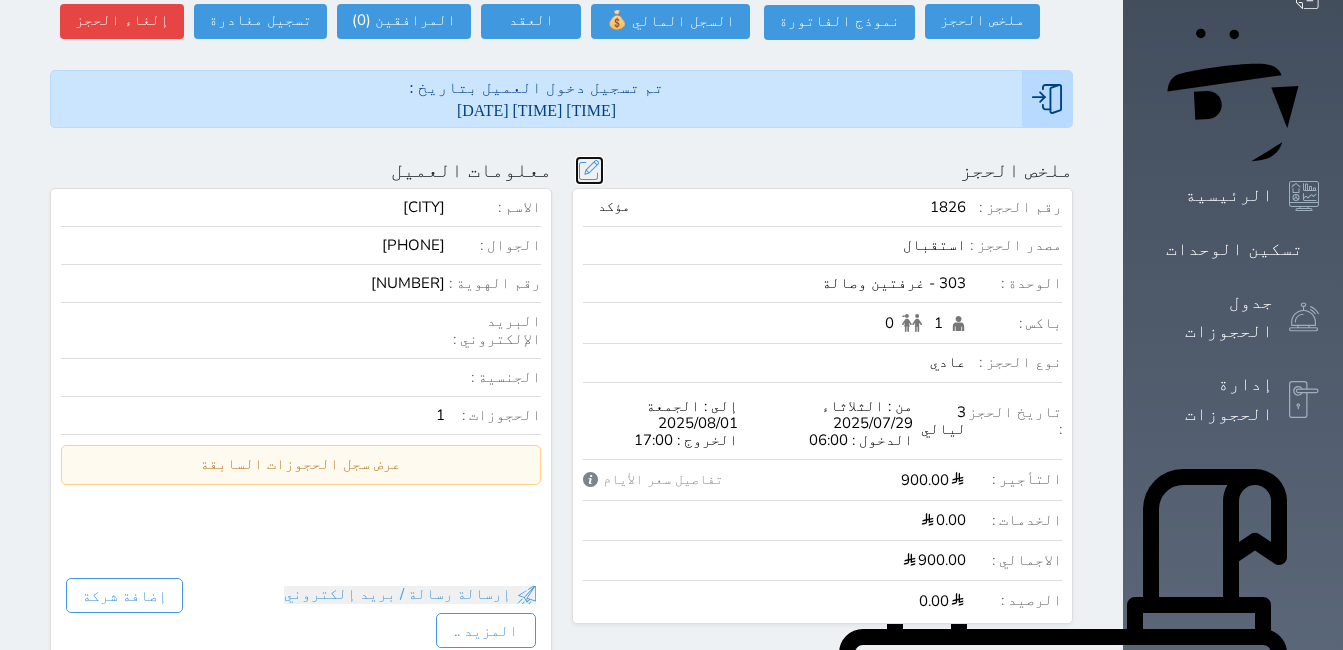 click at bounding box center [589, 170] 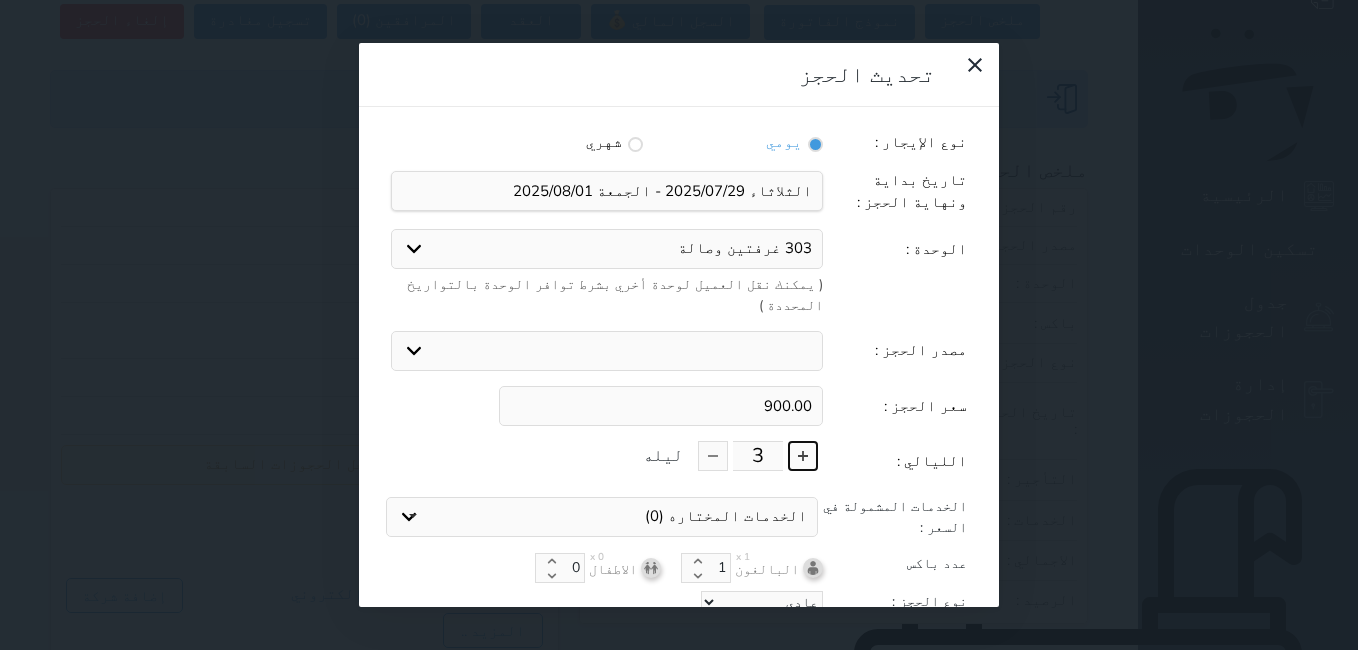 click at bounding box center (803, 456) 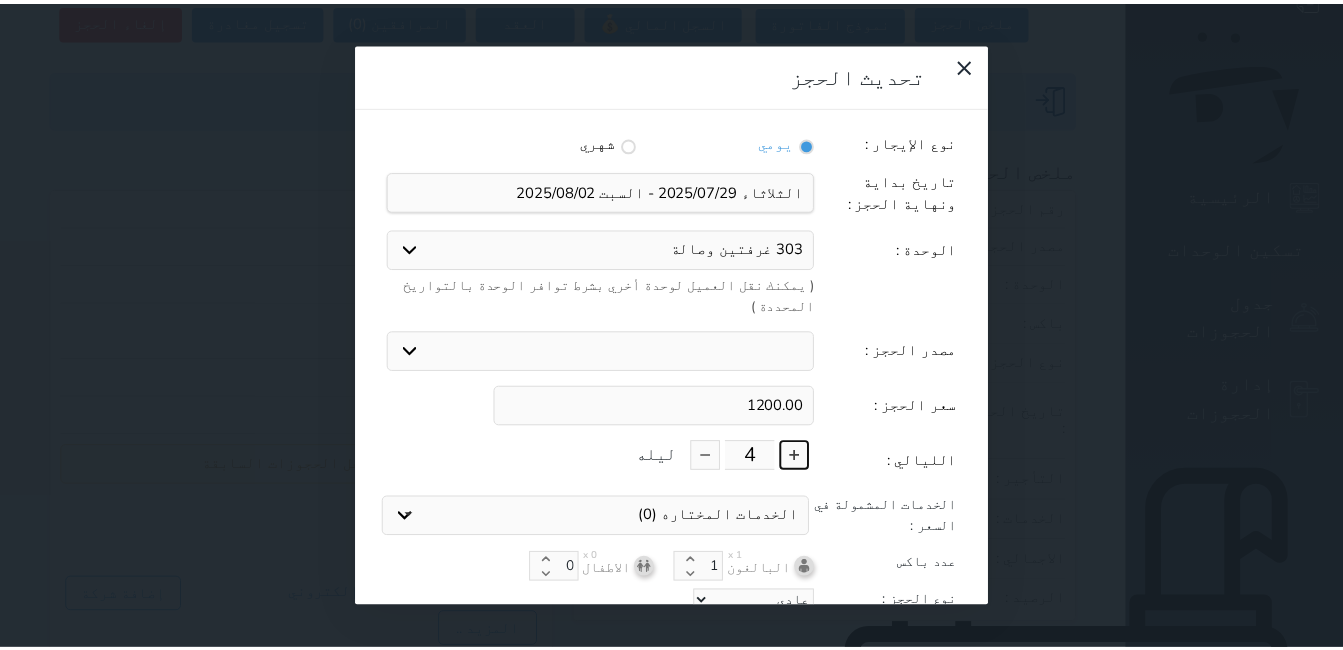 scroll, scrollTop: 45, scrollLeft: 0, axis: vertical 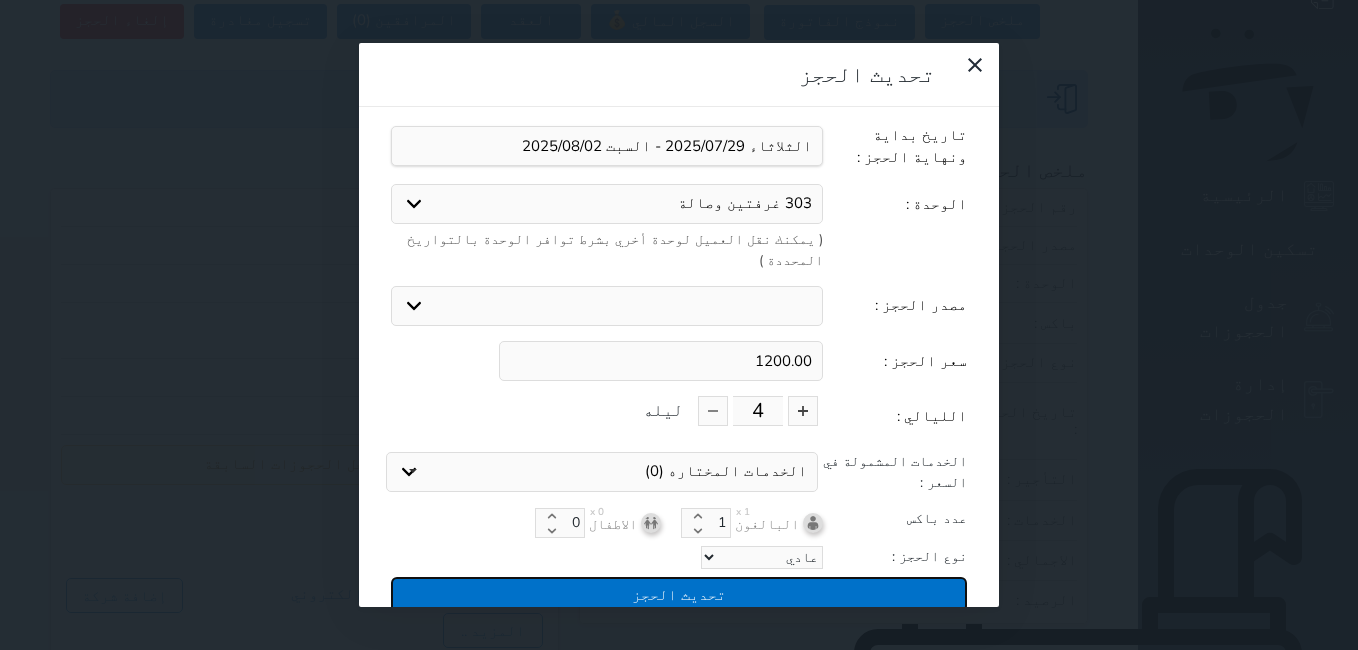 click on "تحديث الحجز" at bounding box center (679, 594) 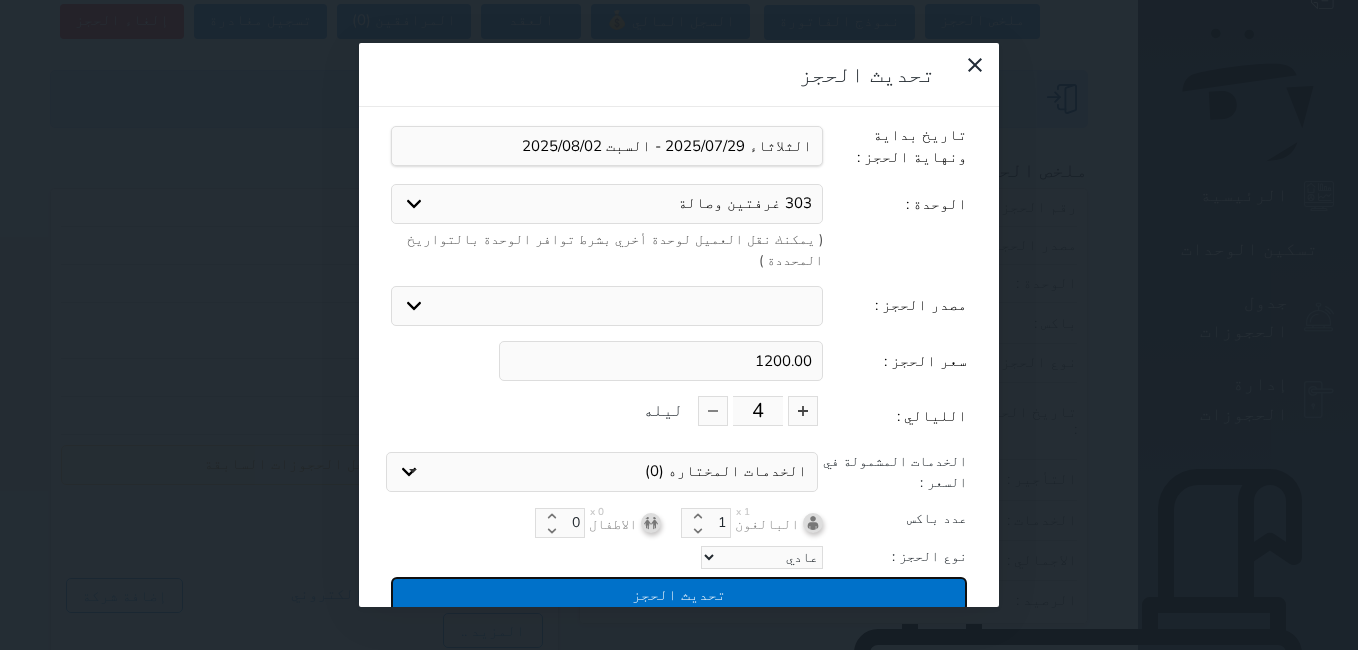 type on "1200" 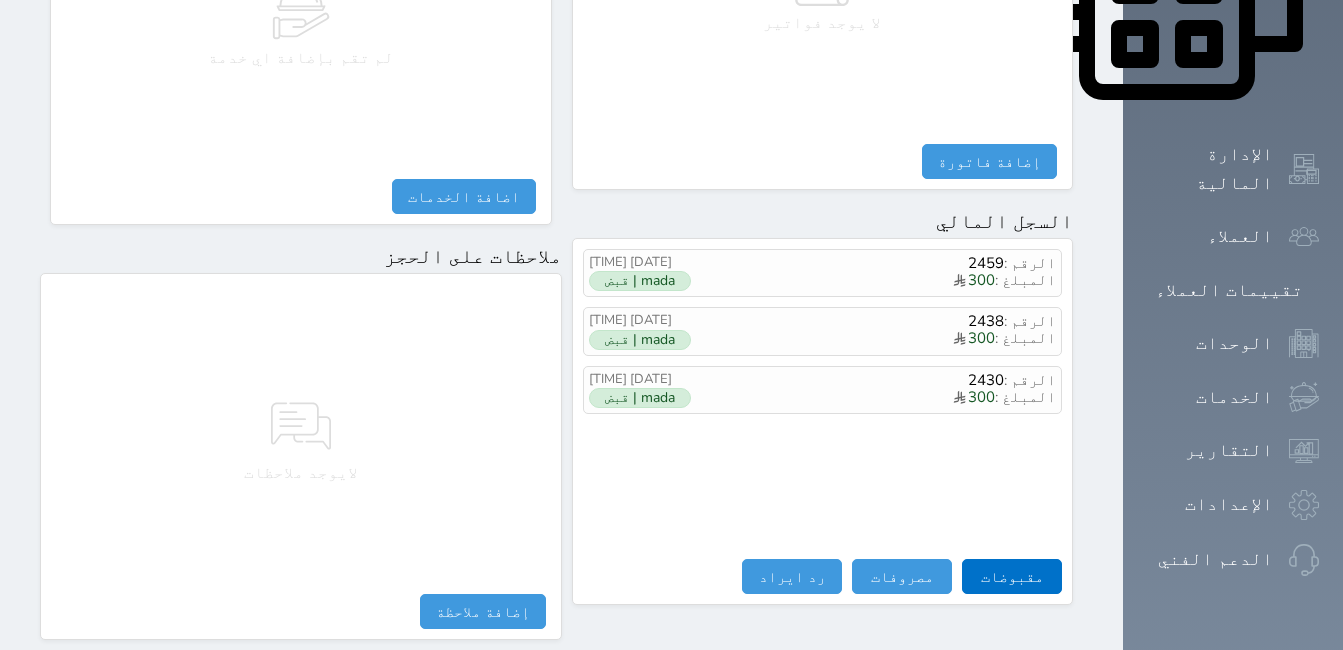 scroll, scrollTop: 1076, scrollLeft: 0, axis: vertical 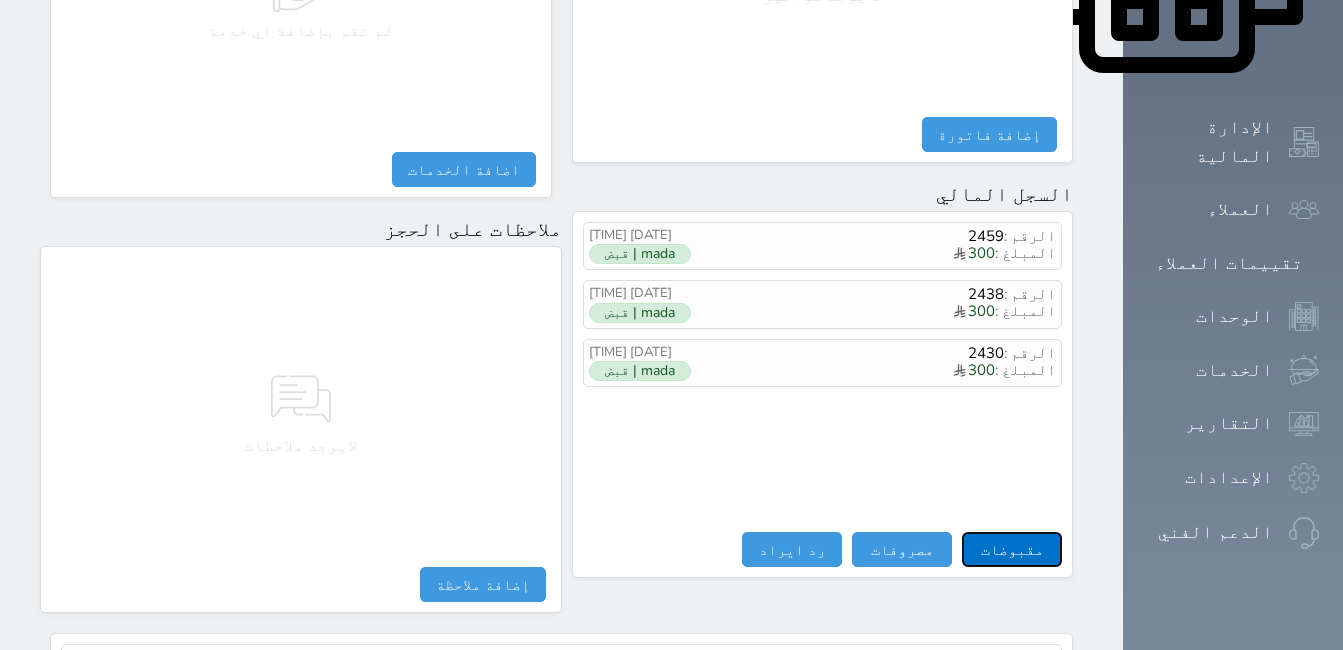 click on "مقبوضات" at bounding box center [1012, 549] 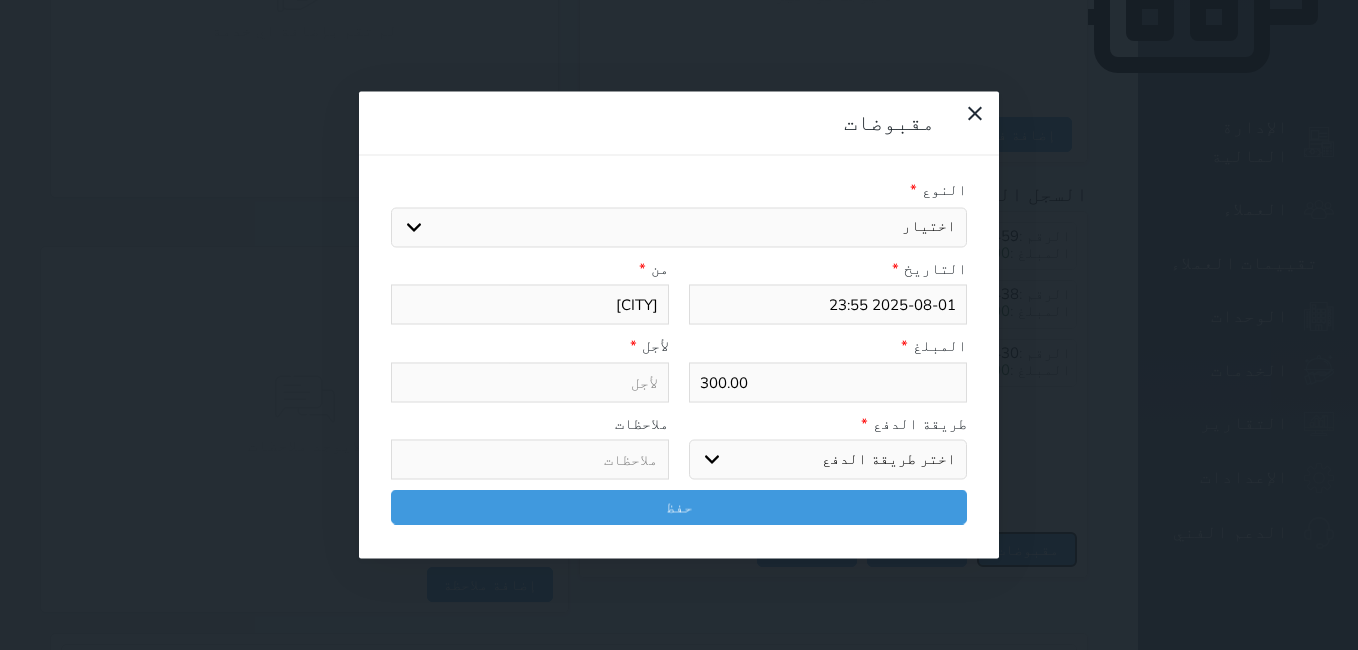 select 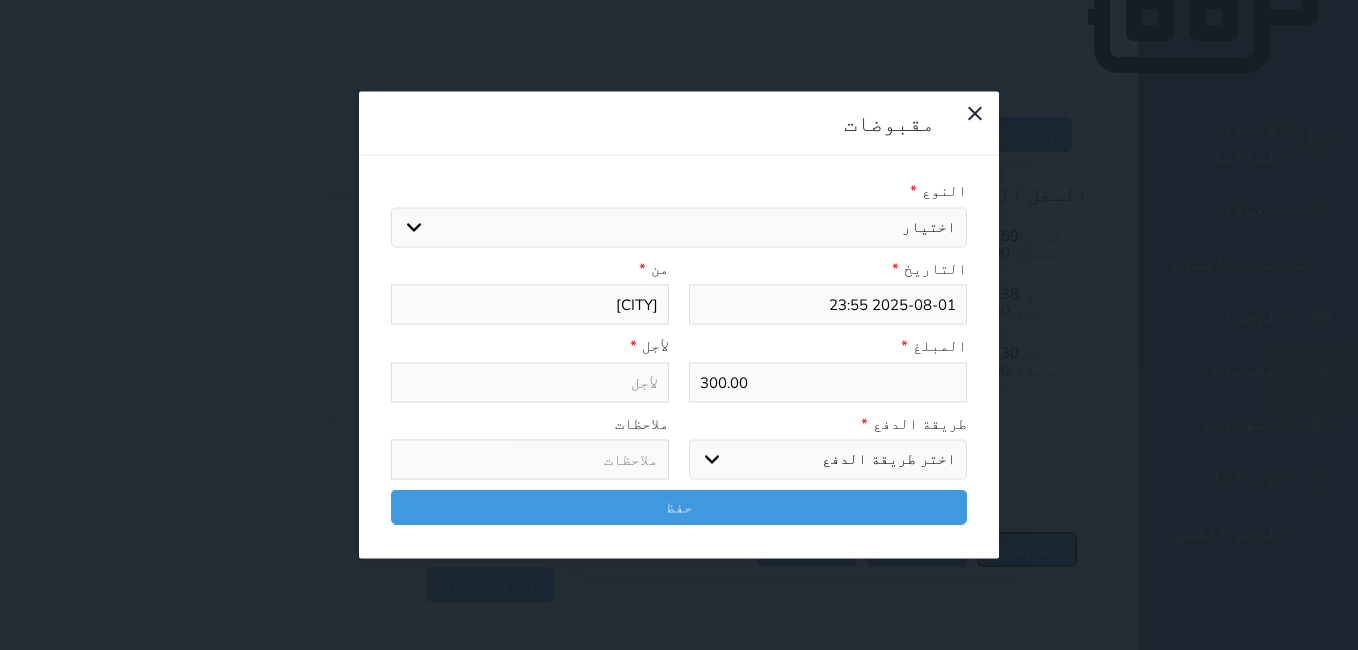 select 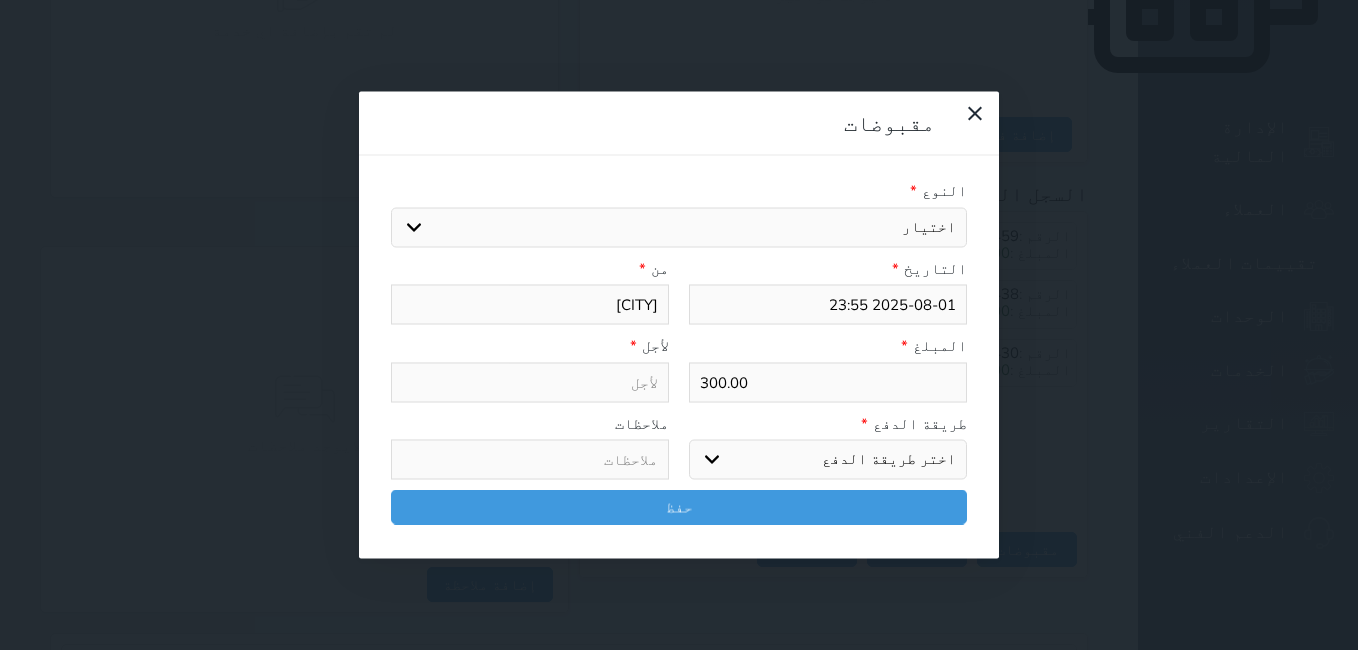 drag, startPoint x: 482, startPoint y: 131, endPoint x: 551, endPoint y: 148, distance: 71.063354 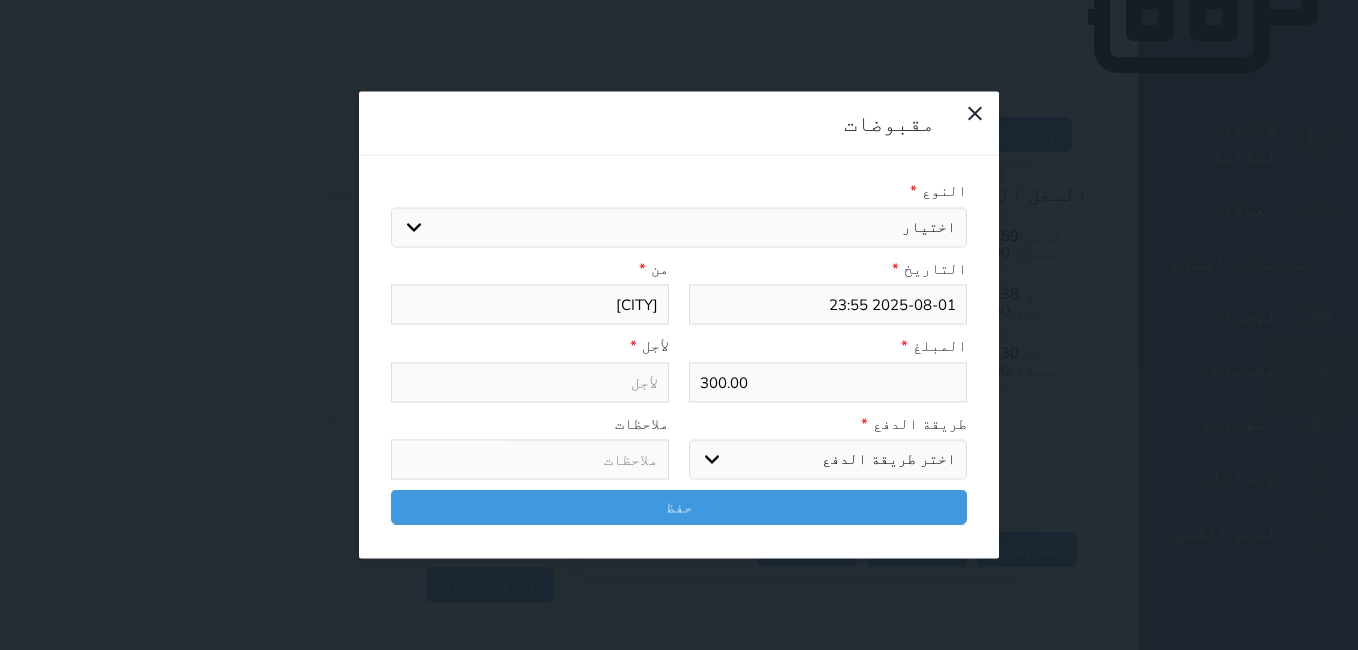 click on "اختيار   مقبوضات عامة قيمة إيجار فواتير تامين عربون لا ينطبق آخر مغسلة واي فاي - الإنترنت مواقف السيارات طعام الأغذية والمشروبات مشروبات المشروبات الباردة المشروبات الساخنة الإفطار غداء عشاء مخبز و كعك حمام سباحة الصالة الرياضية سبا و خدمات الجمال اختيار وإسقاط (خدمات النقل) ميني بار كابل - تلفزيون سرير إضافي تصفيف الشعر التسوق خدمات الجولات السياحية المنظمة خدمات الدليل السياحي" at bounding box center [679, 227] 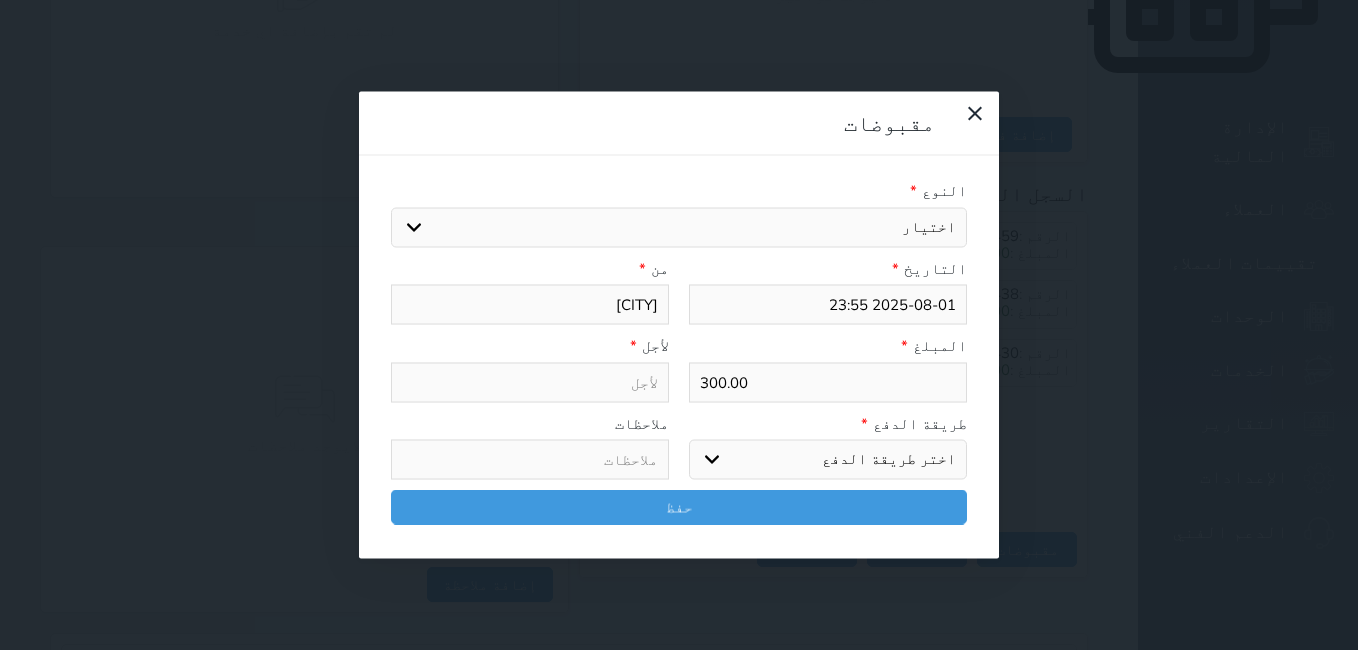 select on "143860" 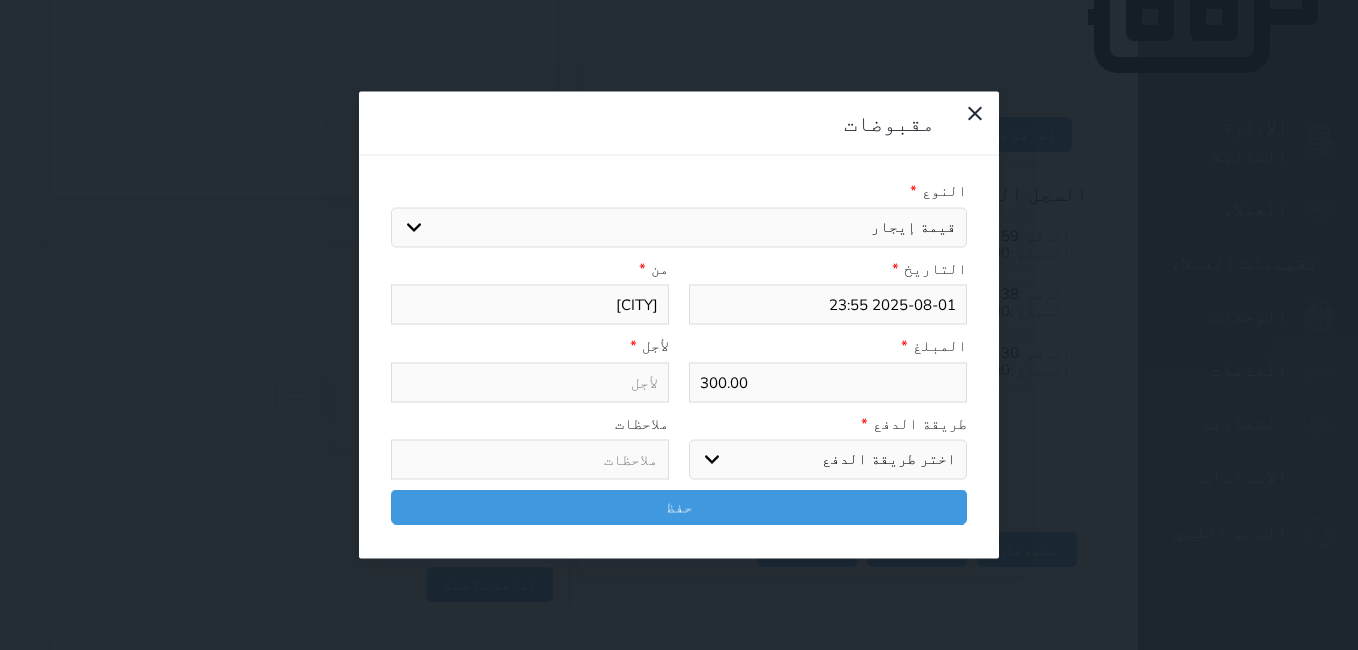 click on "اختيار   مقبوضات عامة قيمة إيجار فواتير تامين عربون لا ينطبق آخر مغسلة واي فاي - الإنترنت مواقف السيارات طعام الأغذية والمشروبات مشروبات المشروبات الباردة المشروبات الساخنة الإفطار غداء عشاء مخبز و كعك حمام سباحة الصالة الرياضية سبا و خدمات الجمال اختيار وإسقاط (خدمات النقل) ميني بار كابل - تلفزيون سرير إضافي تصفيف الشعر التسوق خدمات الجولات السياحية المنظمة خدمات الدليل السياحي" at bounding box center [679, 227] 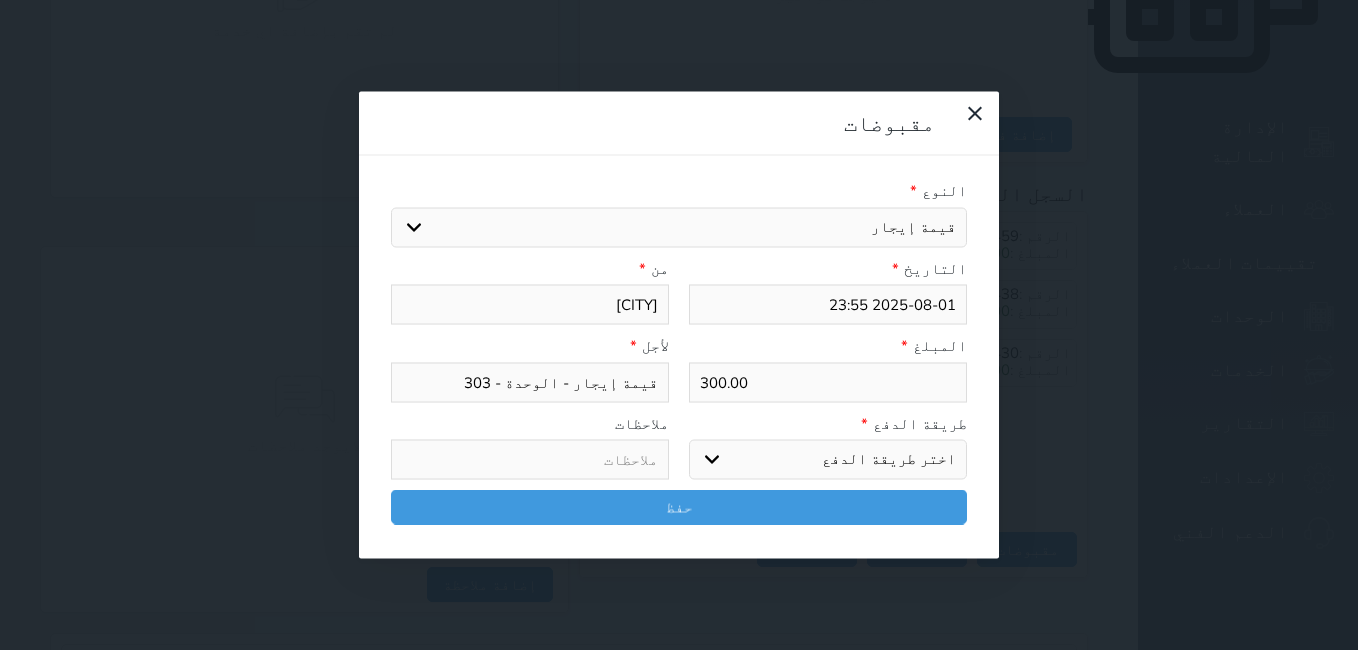 click on "اختر طريقة الدفع   دفع نقدى   تحويل بنكى   مدى   بطاقة ائتمان   آجل" at bounding box center (828, 460) 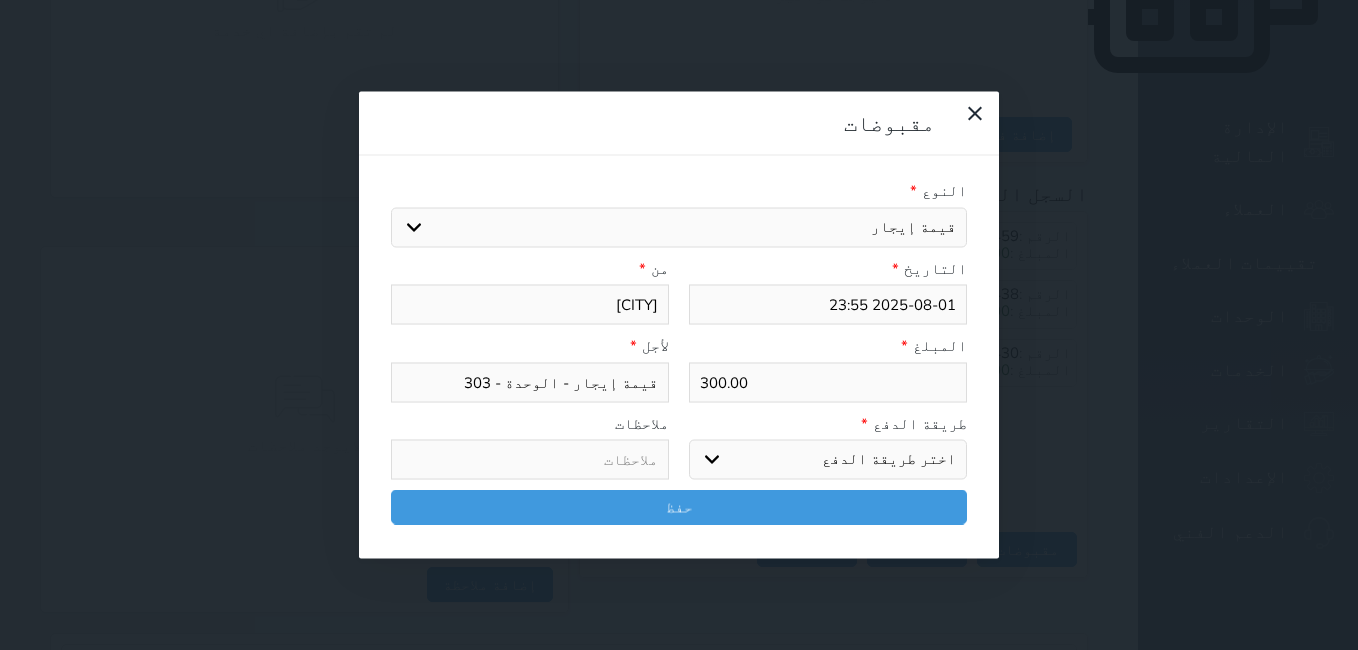 select on "mada" 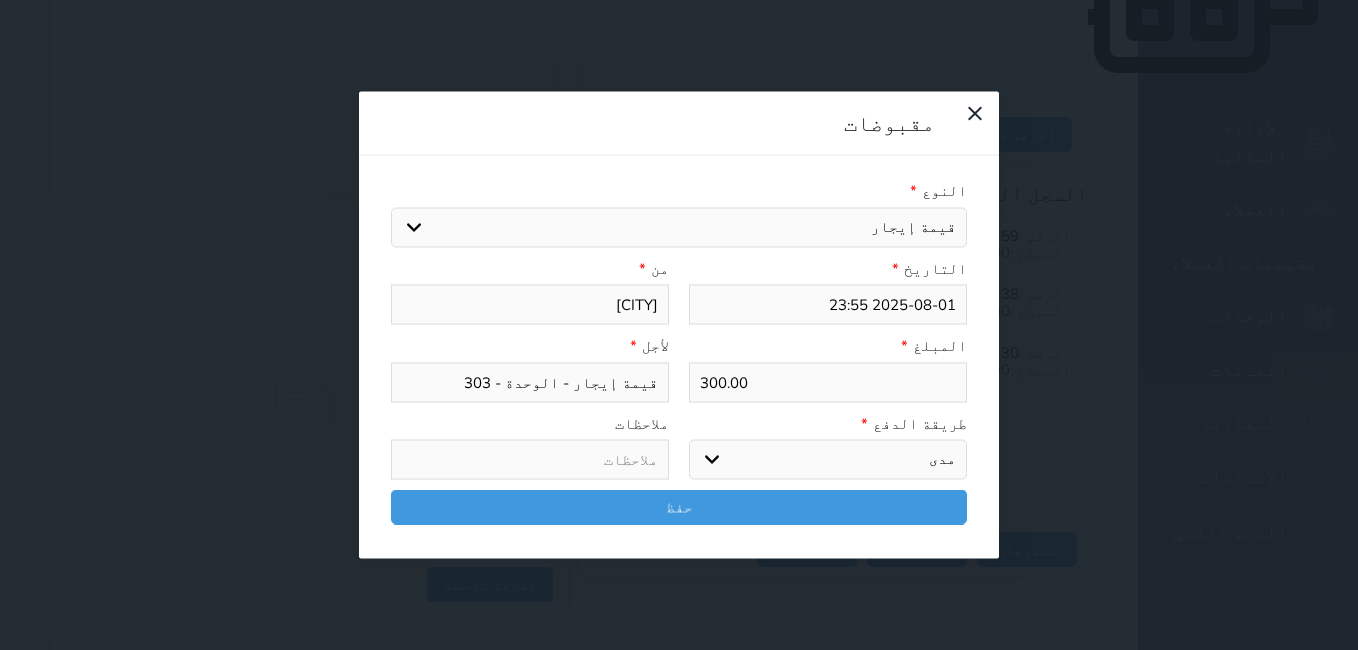 click on "اختر طريقة الدفع   دفع نقدى   تحويل بنكى   مدى   بطاقة ائتمان   آجل" at bounding box center [828, 460] 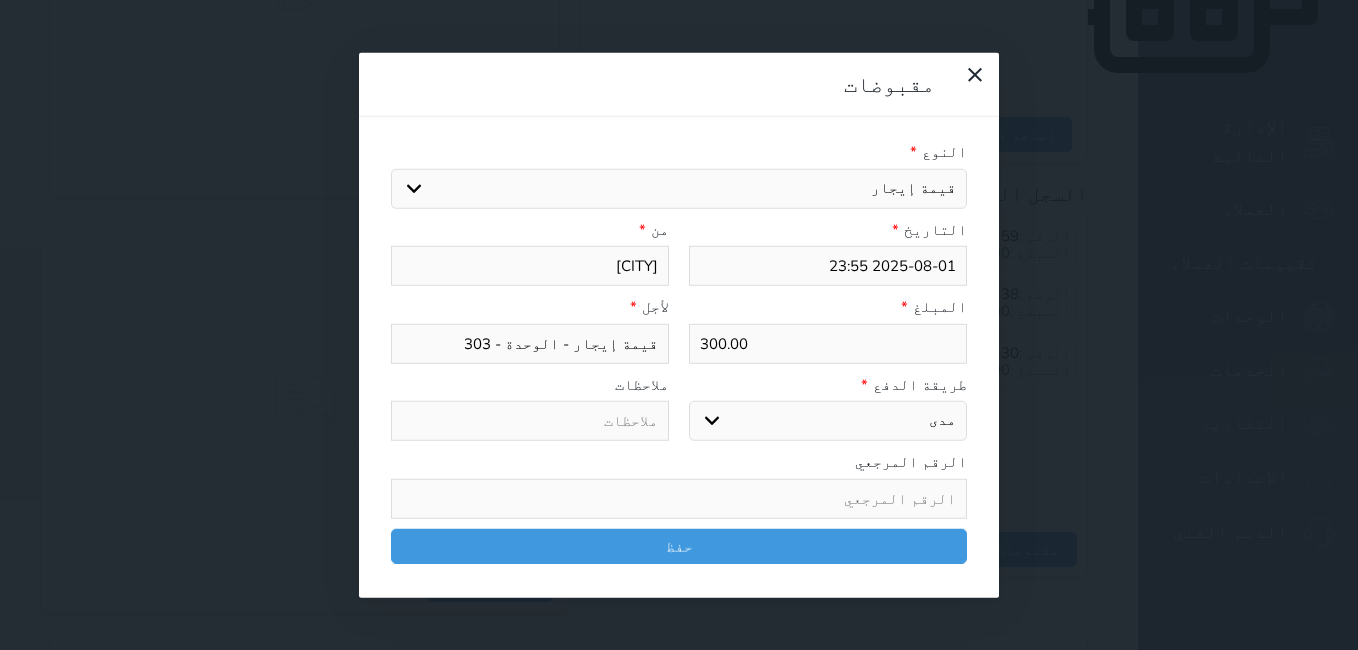click at bounding box center [679, 498] 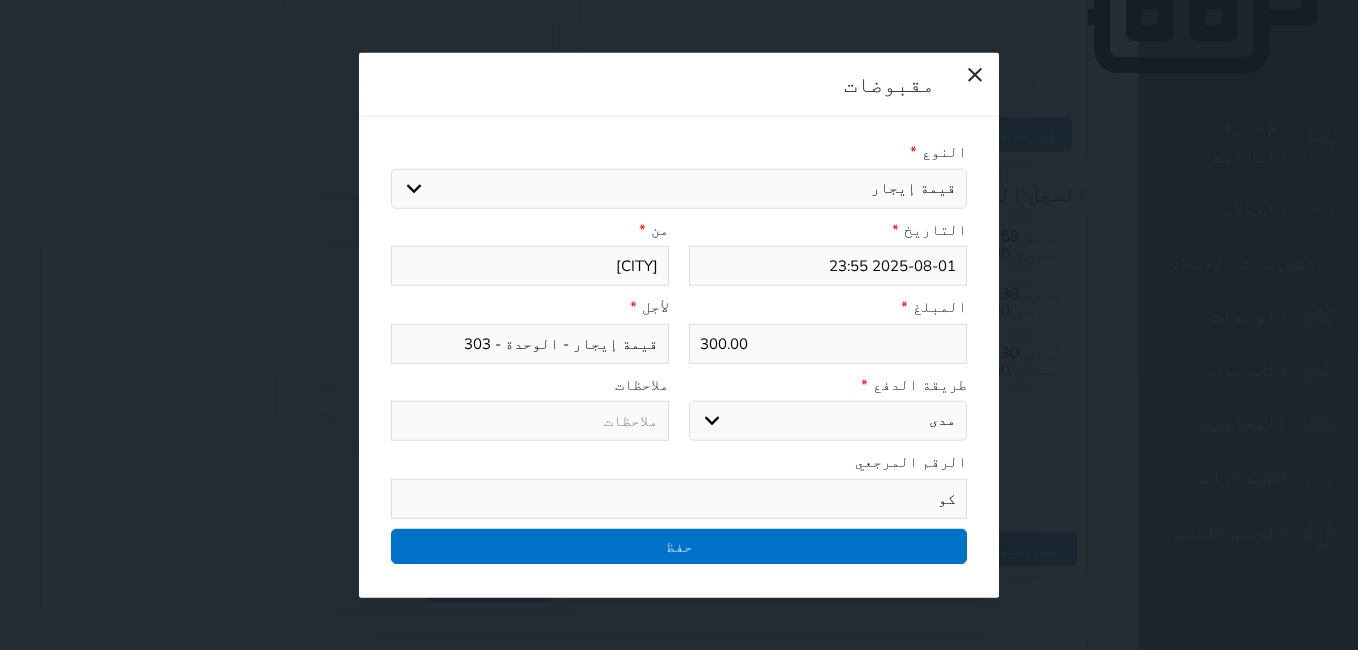 type on "كو" 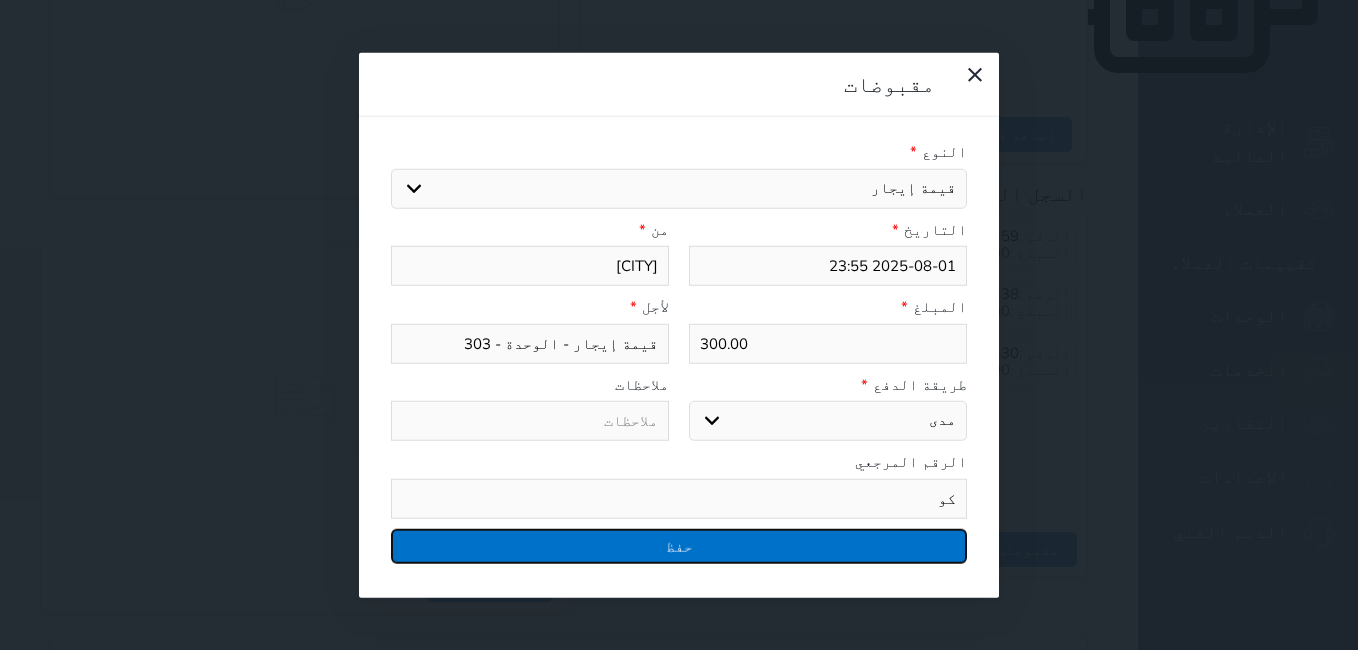 click on "حفظ" at bounding box center [679, 545] 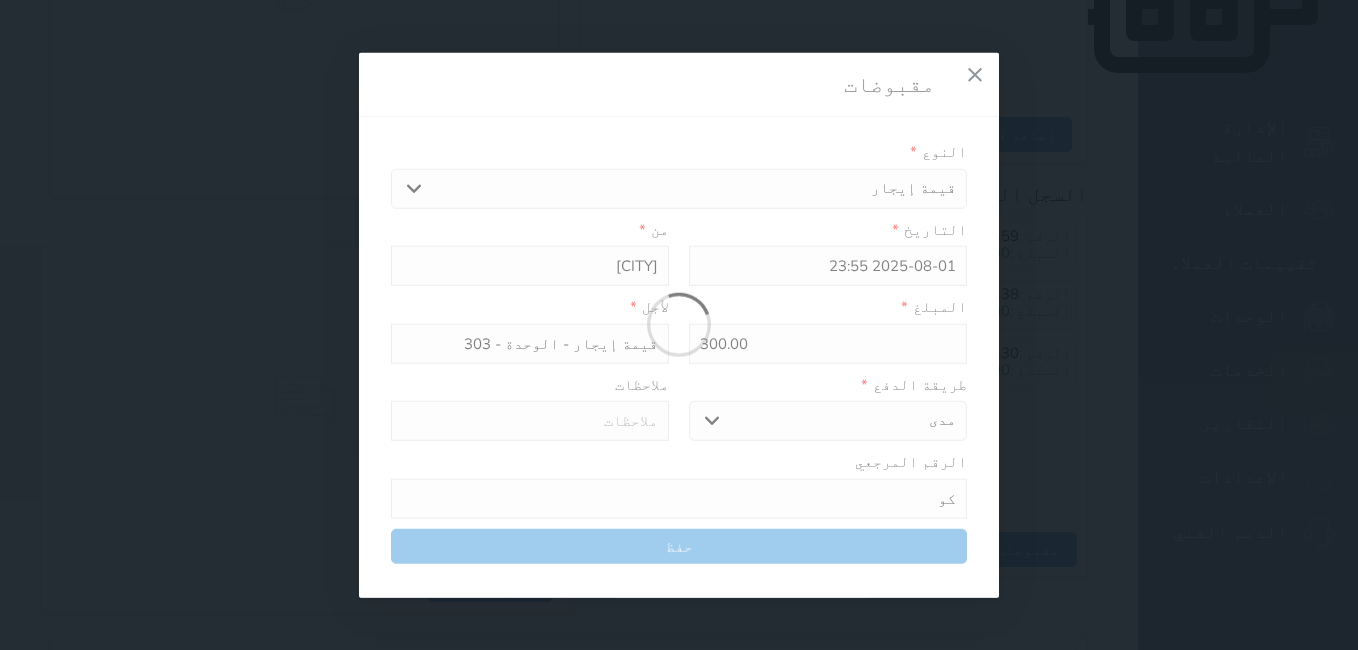 select 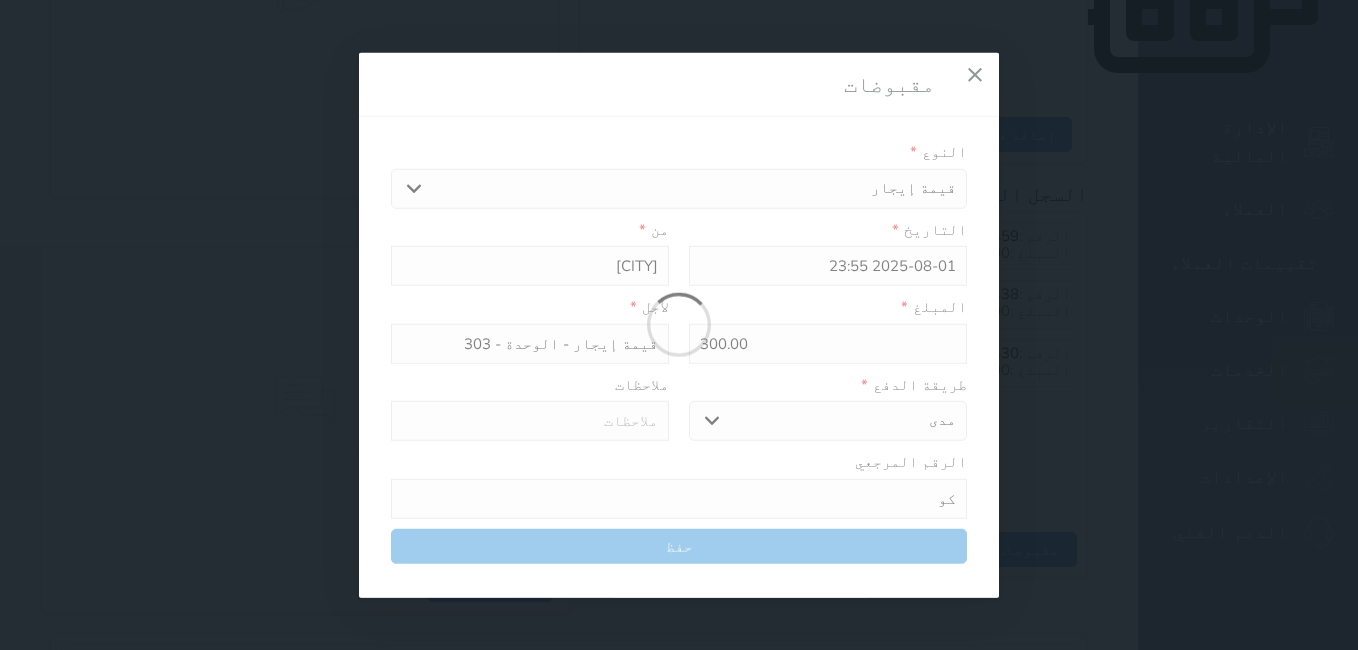 type 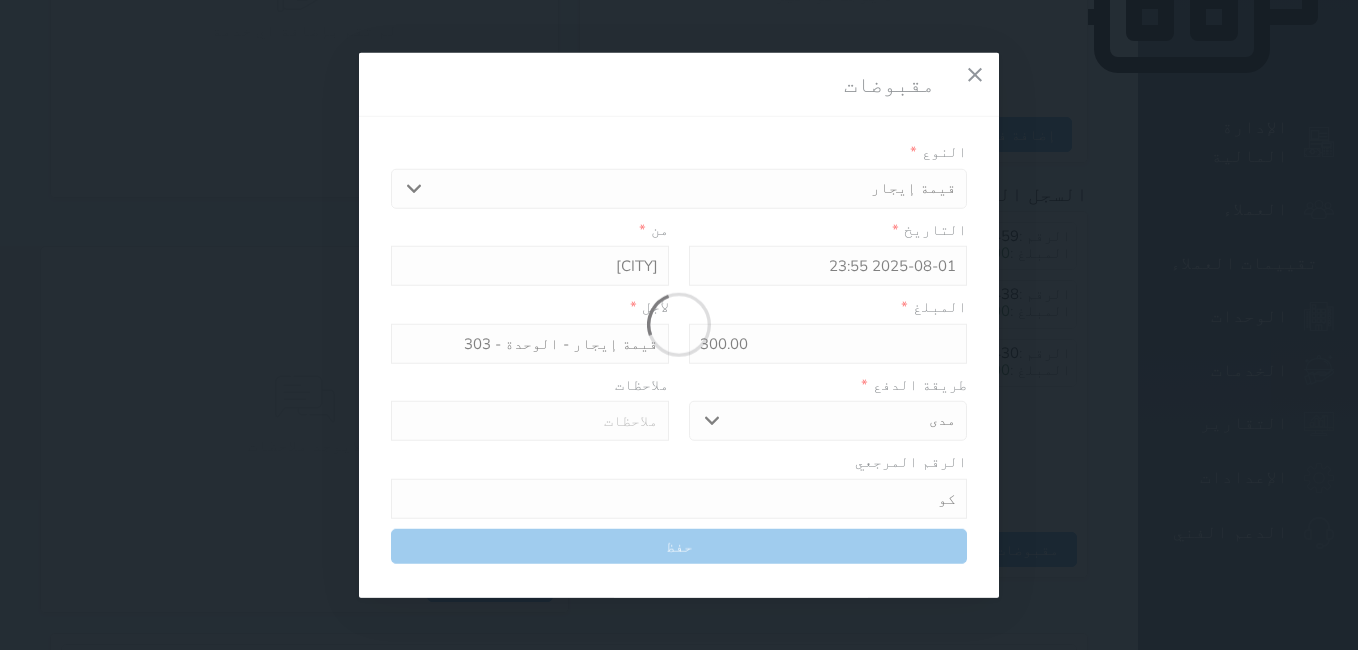 type on "0" 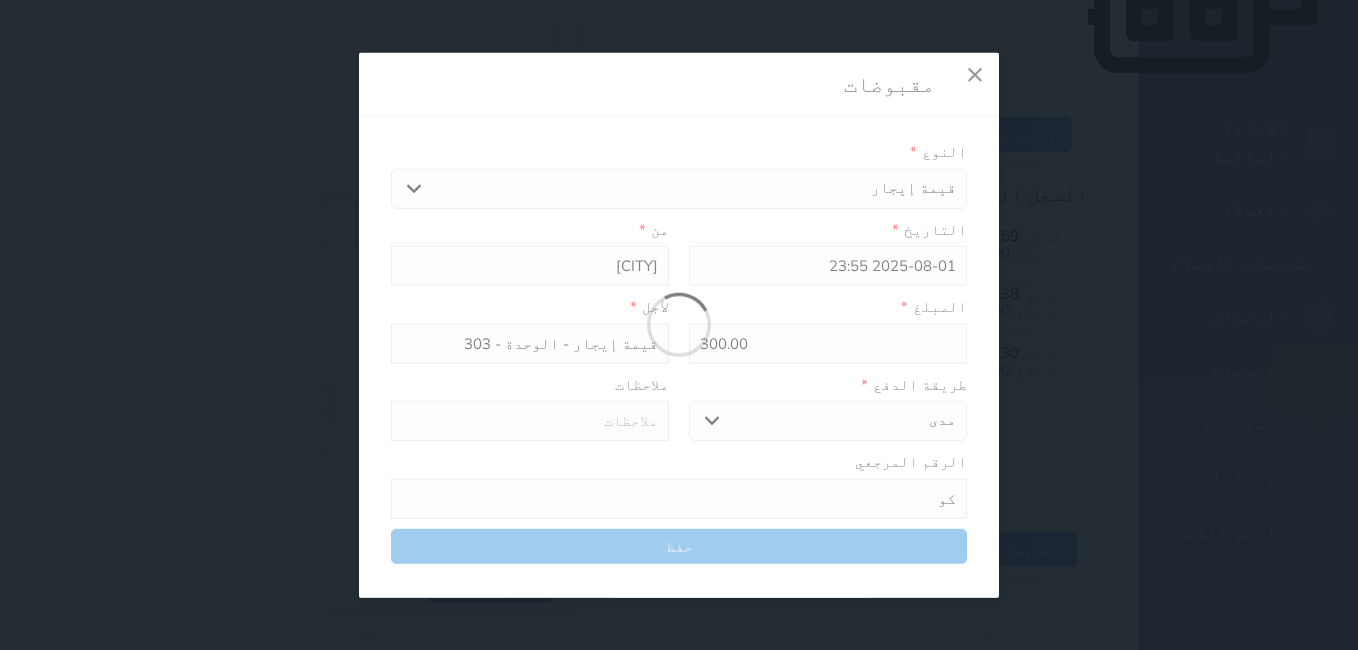 select 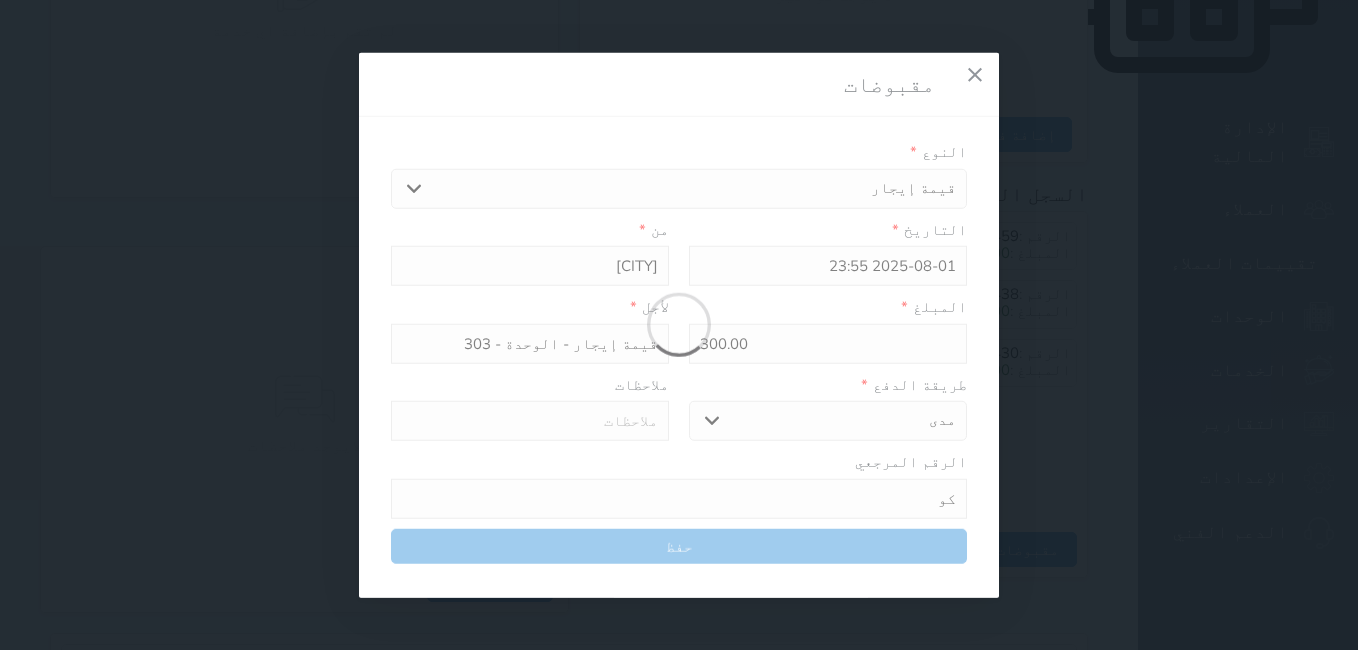 type on "0" 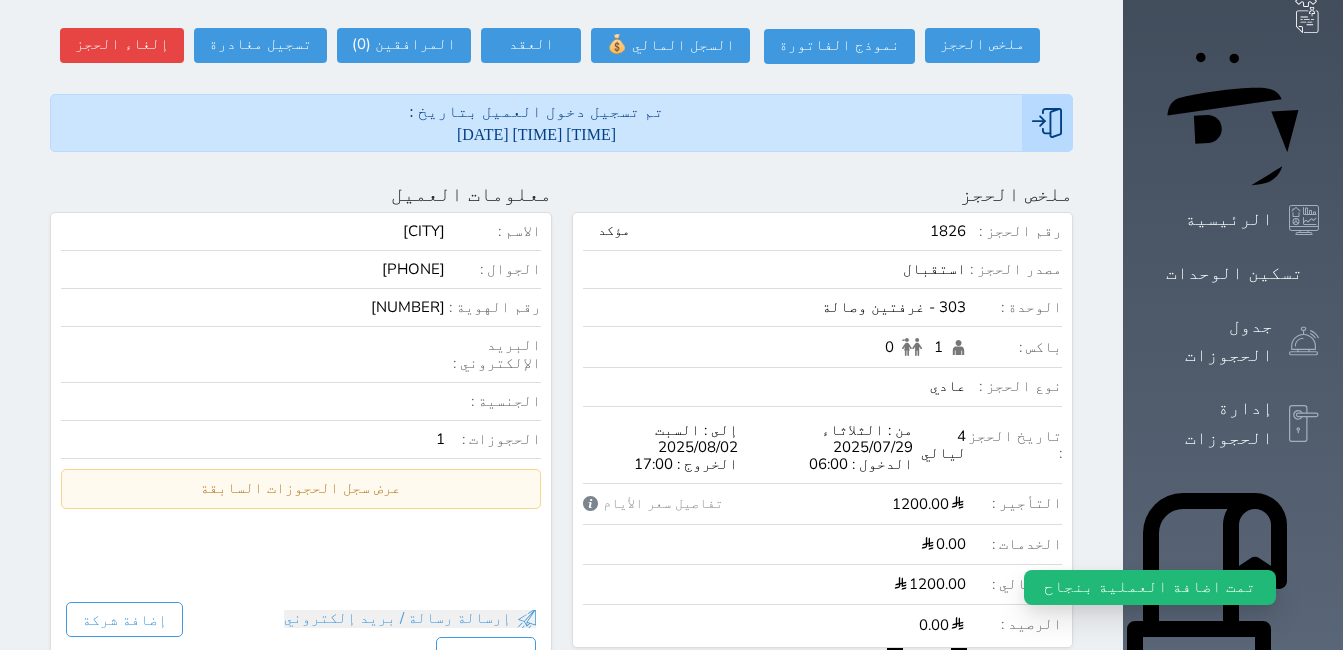 scroll, scrollTop: 0, scrollLeft: 0, axis: both 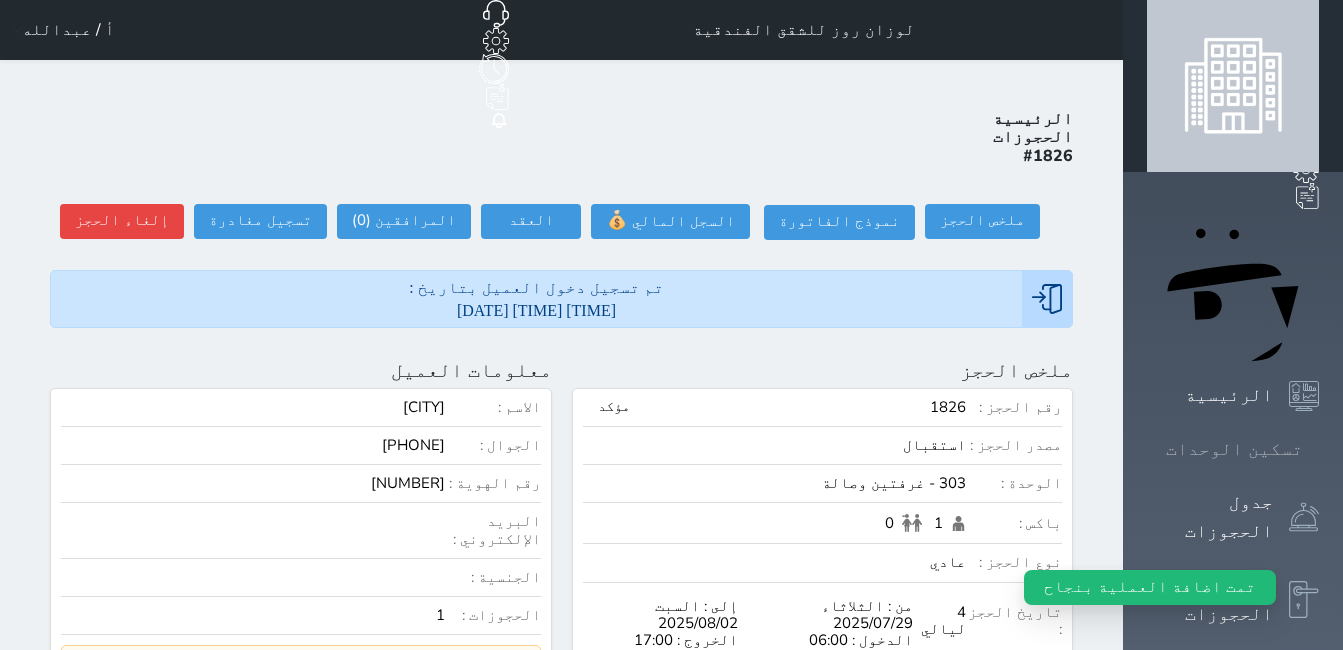 click 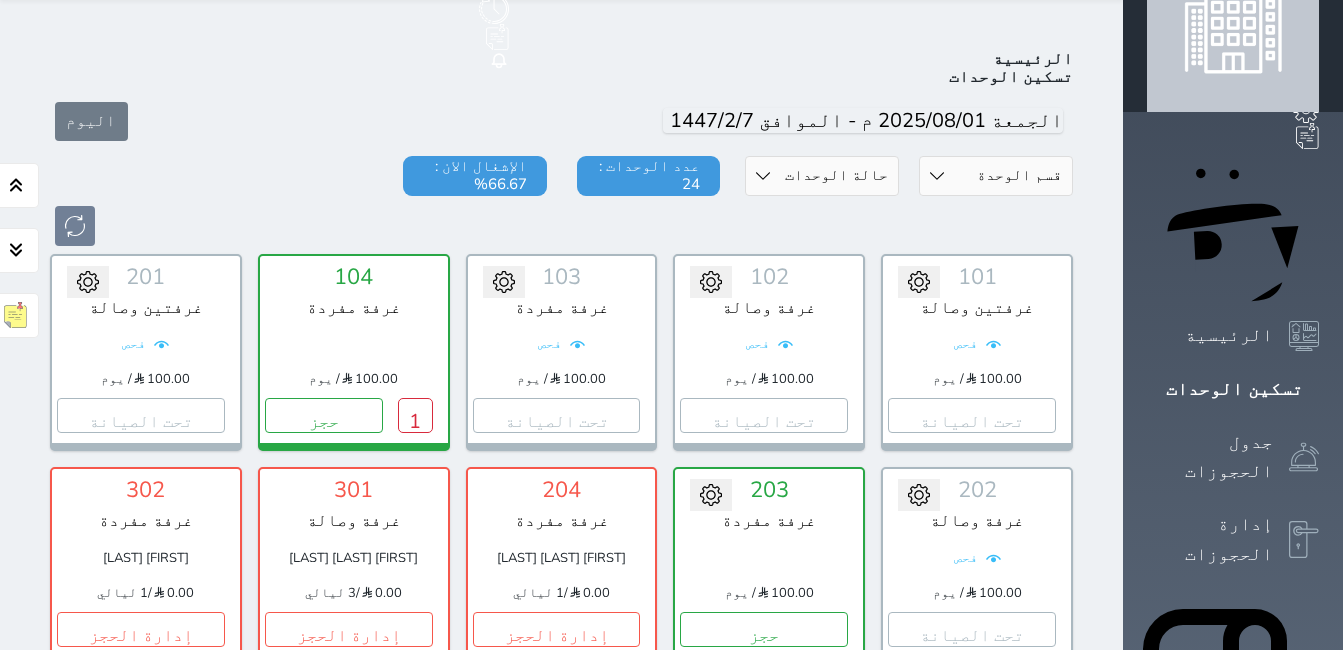 scroll, scrollTop: 0, scrollLeft: 0, axis: both 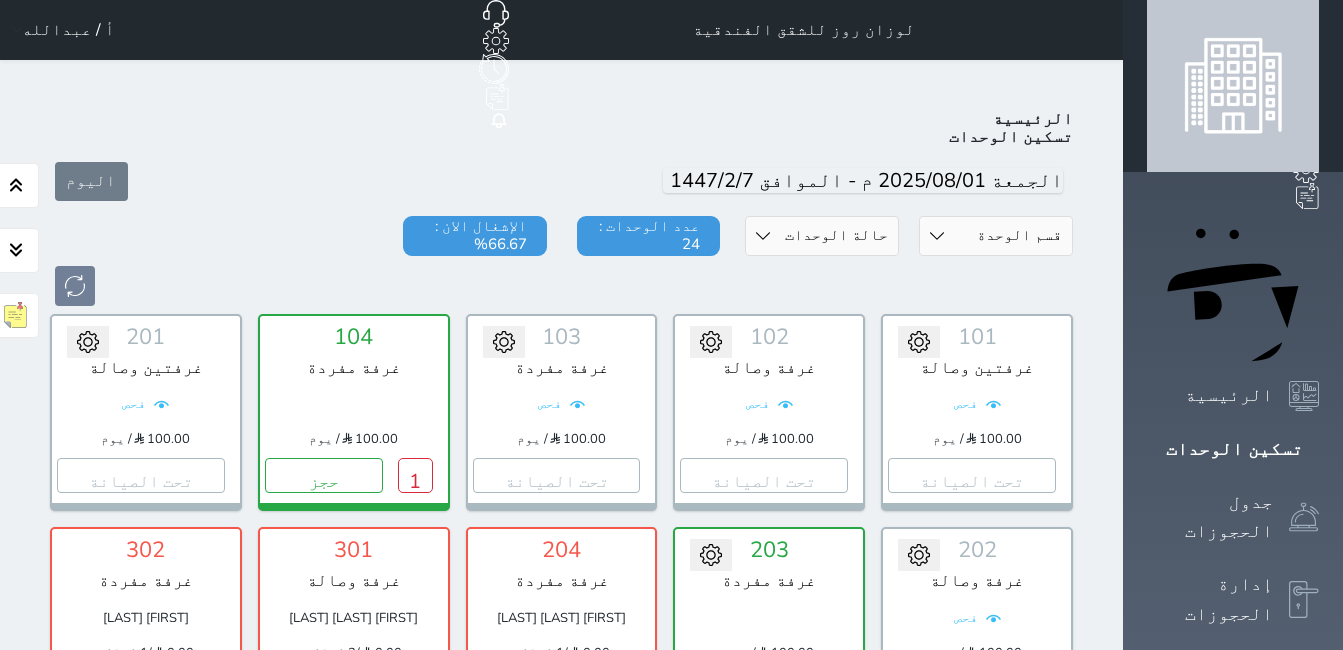 click on "أ / عبدالله" at bounding box center [59, 30] 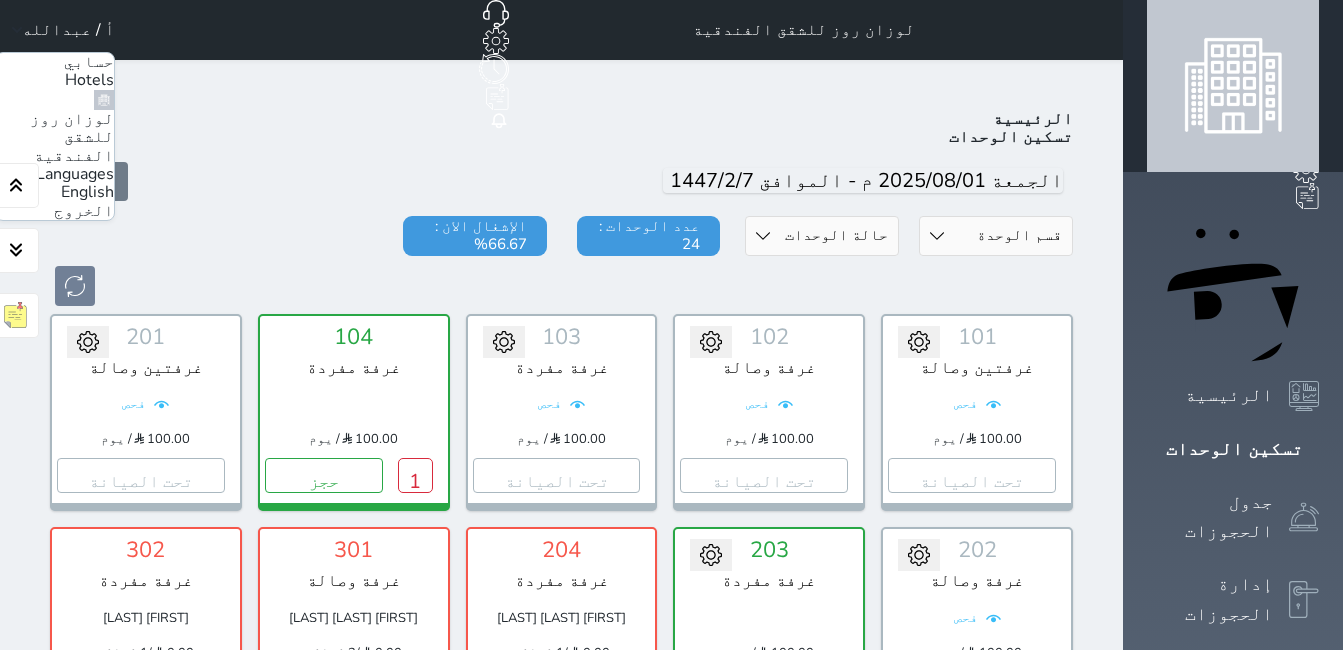 click on "حسابي
Hotels       لوزان روز للشقق الفندقية      Languages   English        الخروج" at bounding box center [55, 136] 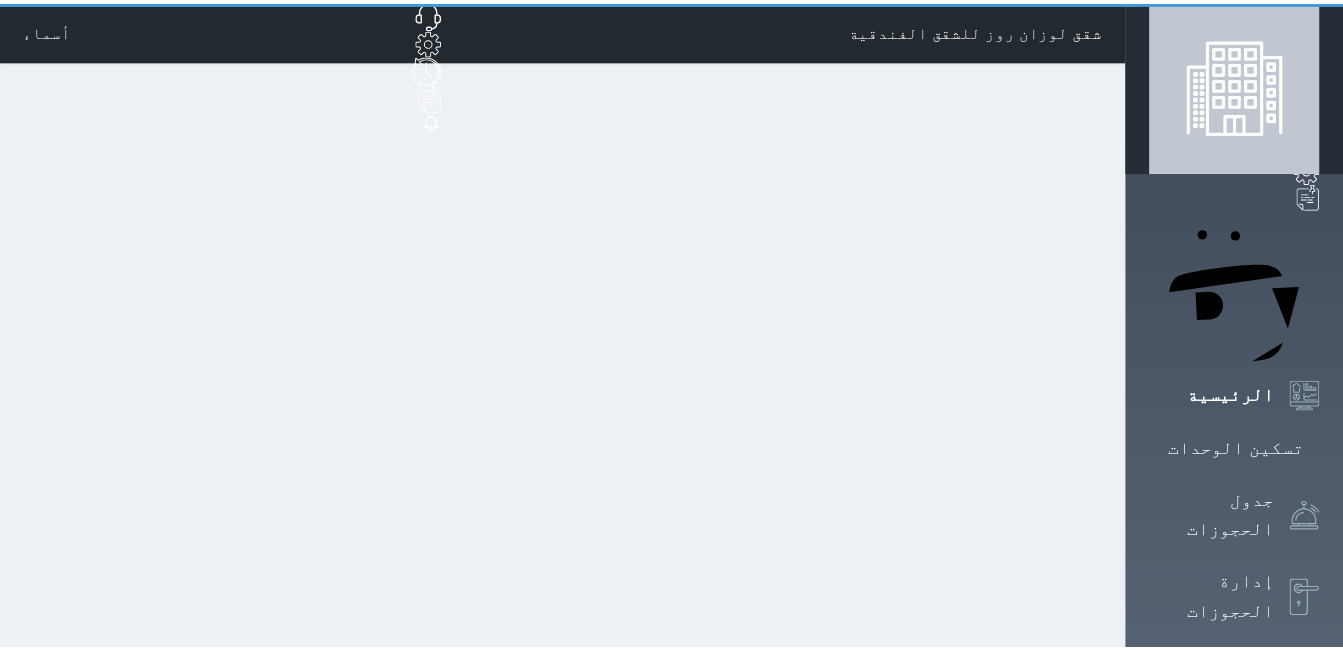 scroll, scrollTop: 0, scrollLeft: 0, axis: both 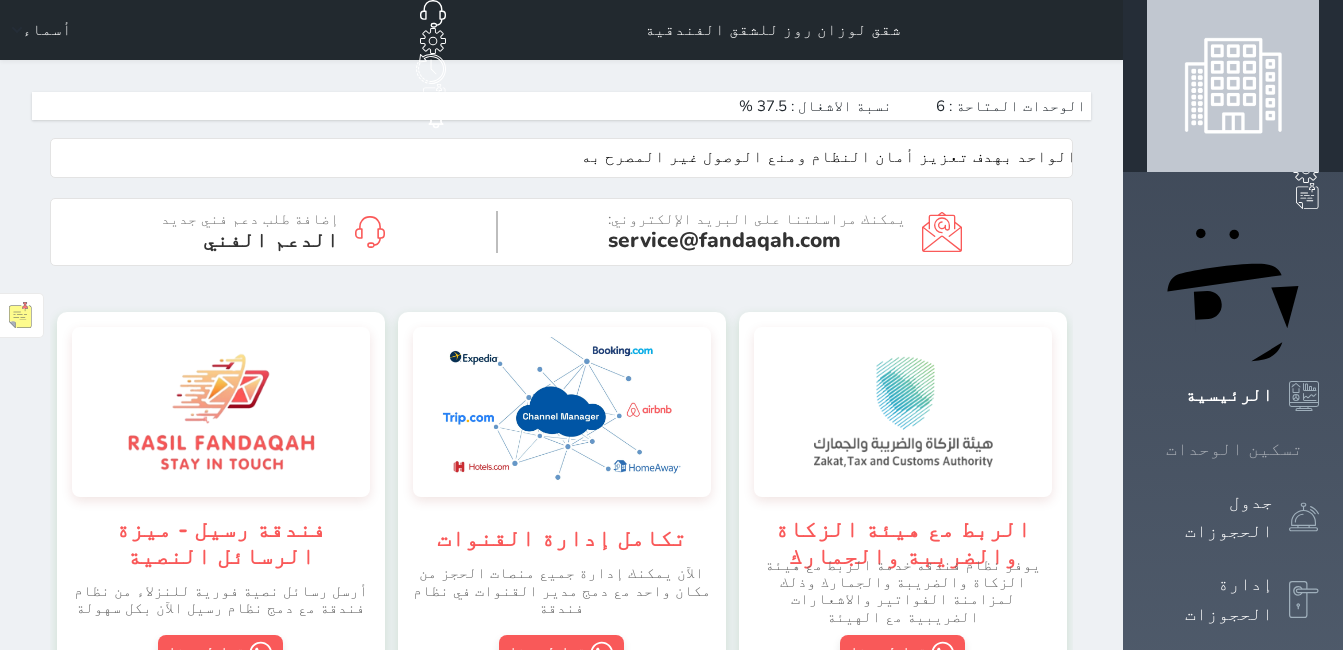 click on "تسكين الوحدات" at bounding box center (1234, 449) 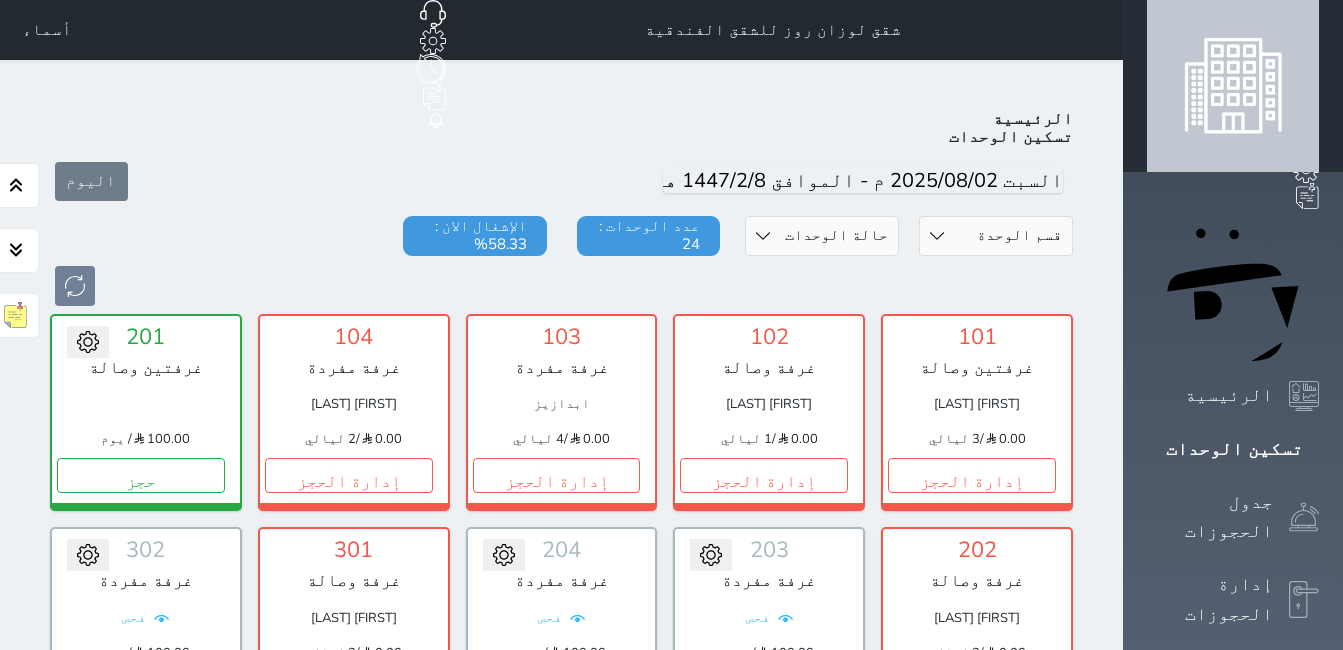 scroll, scrollTop: 78, scrollLeft: 0, axis: vertical 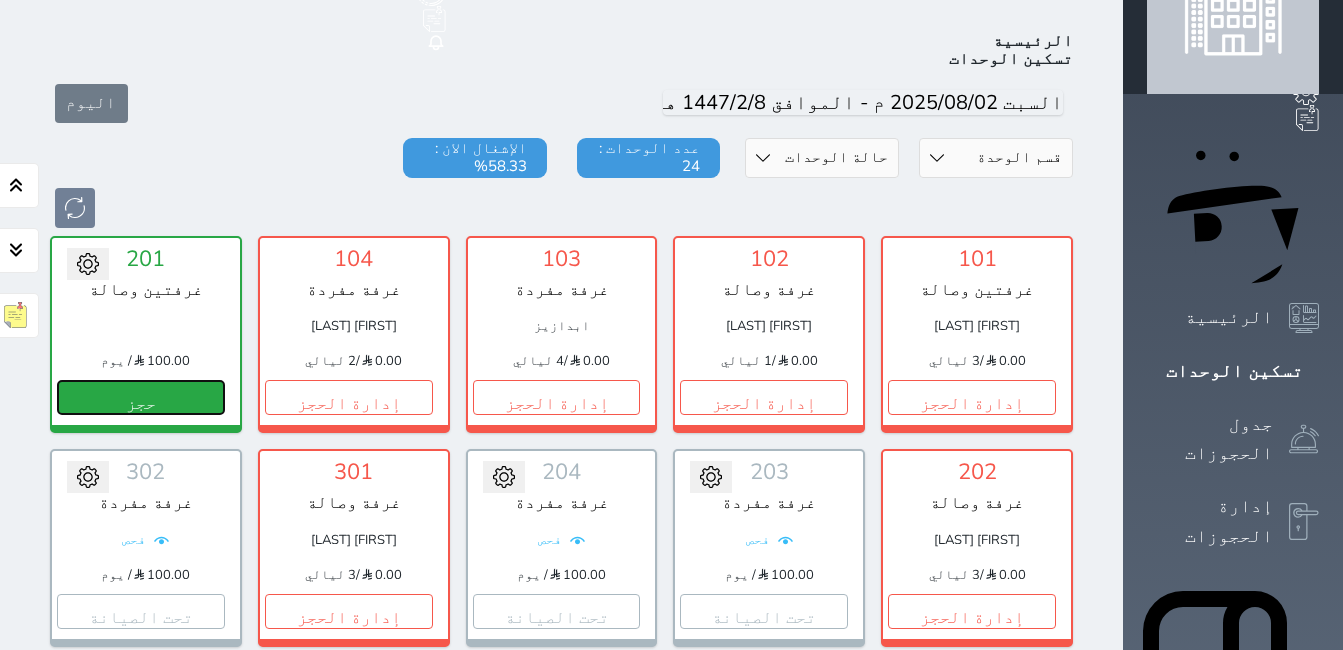 click on "حجز" at bounding box center (141, 397) 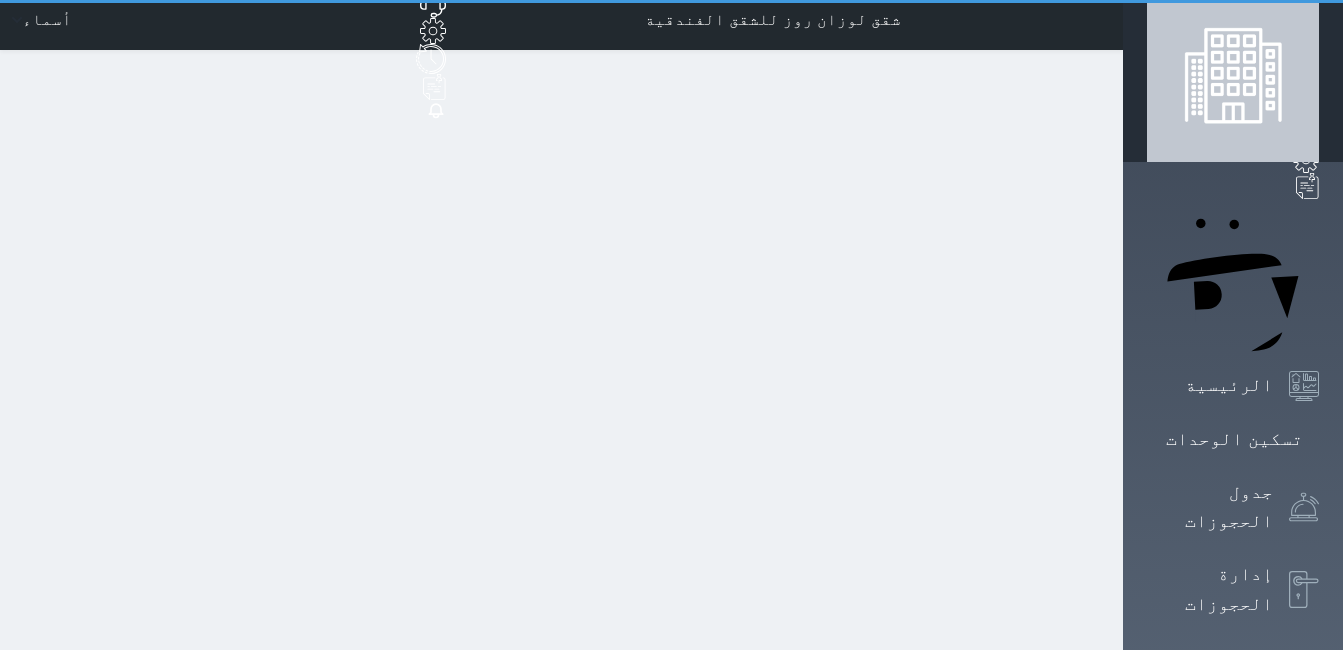scroll, scrollTop: 0, scrollLeft: 0, axis: both 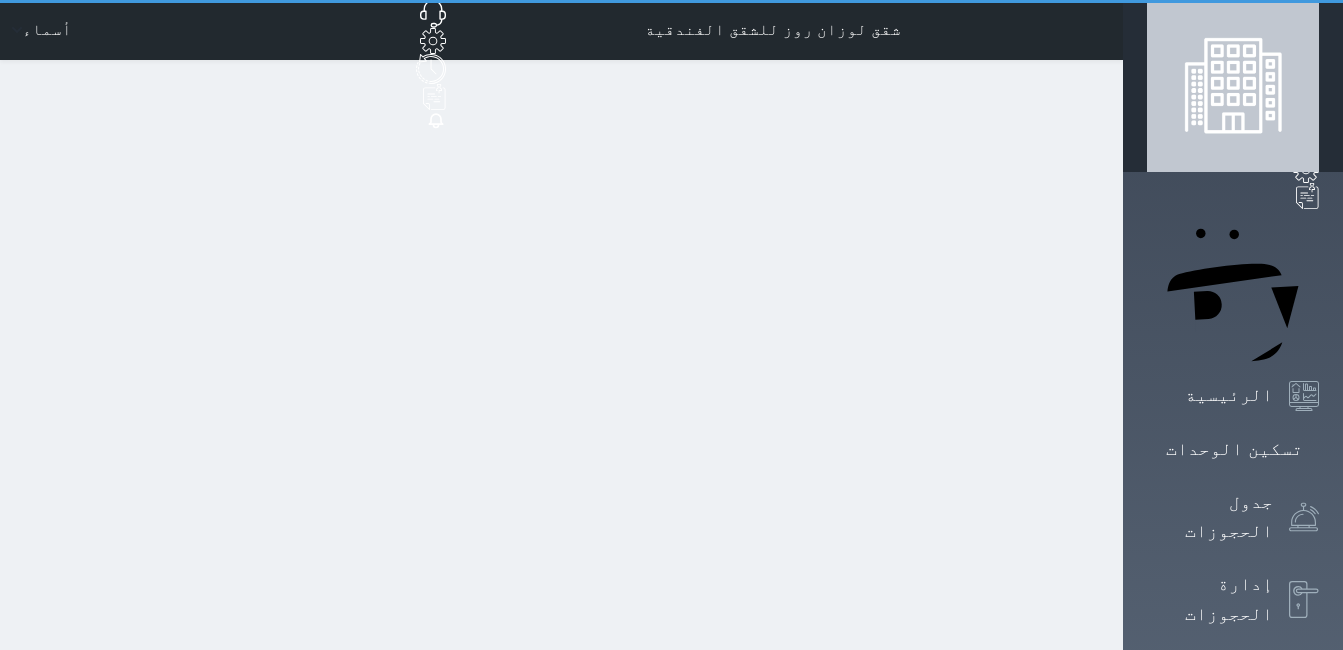 select on "1" 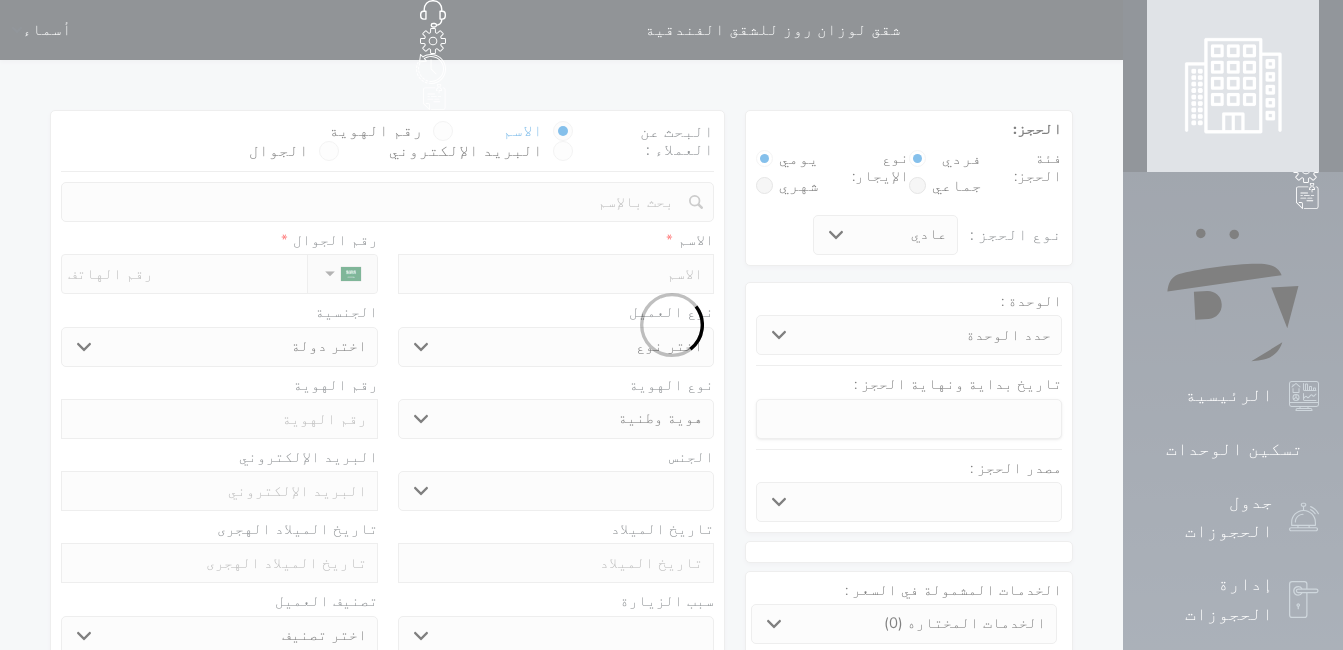 select 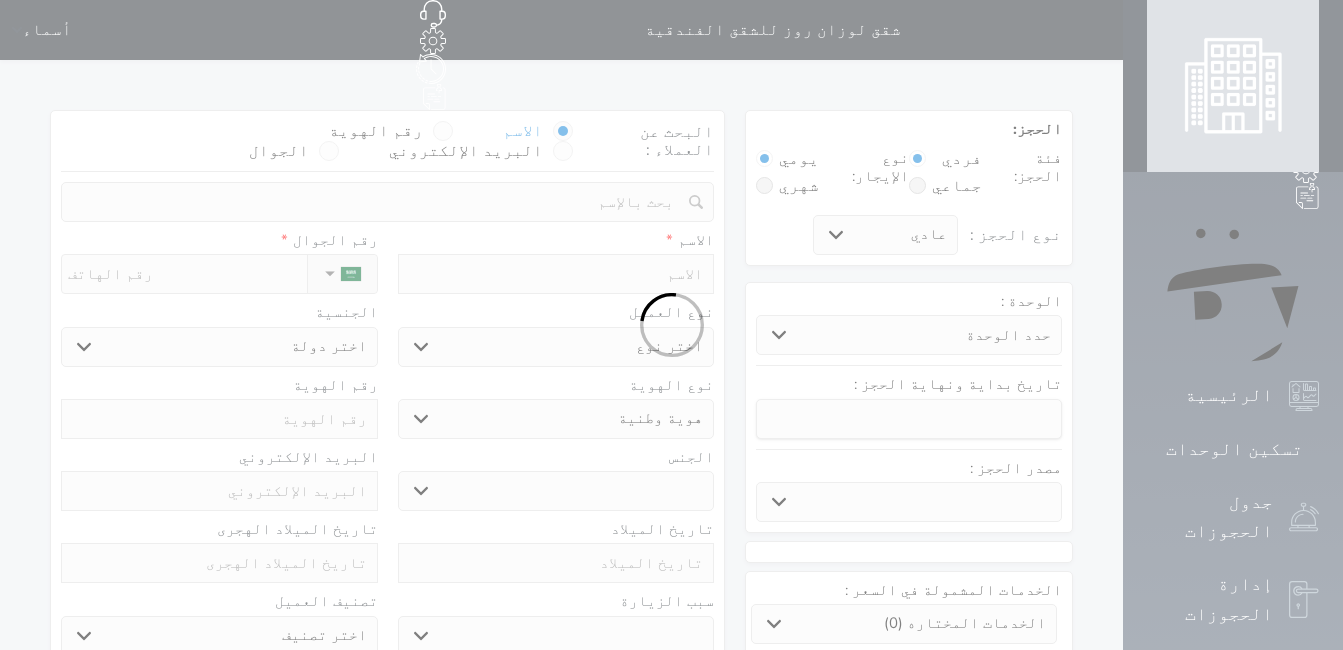 select on "29199" 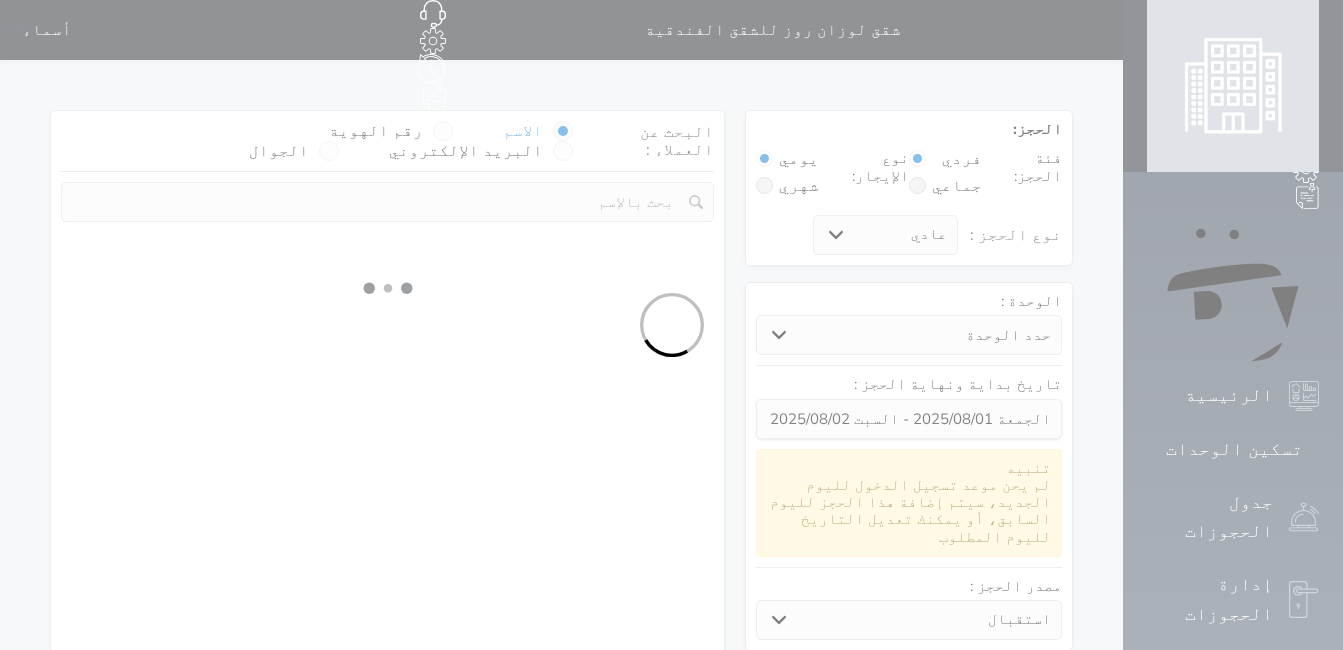 select 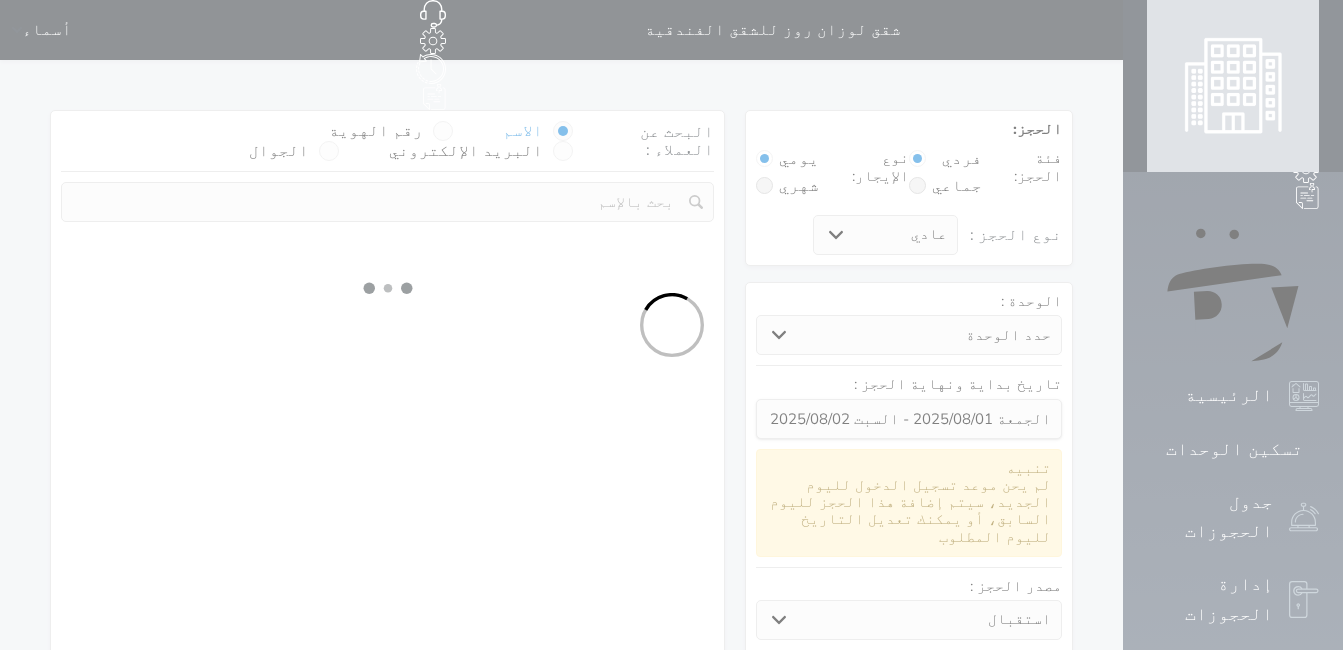 select on "1" 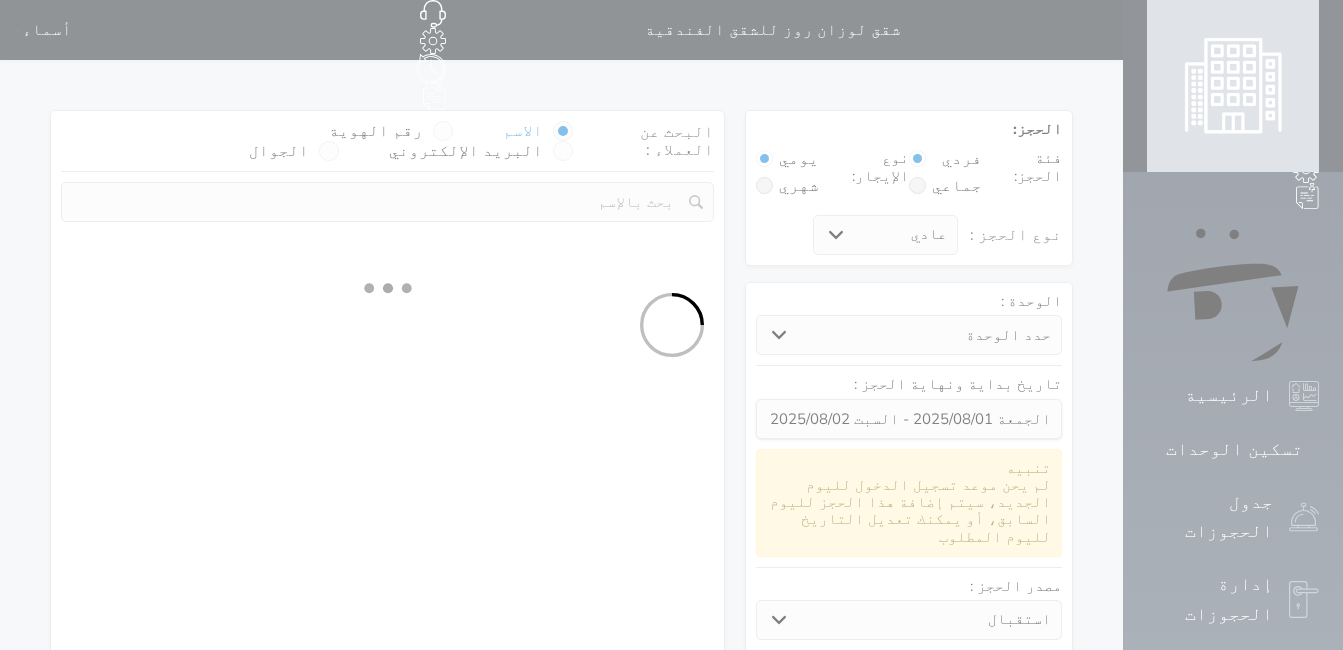 select on "113" 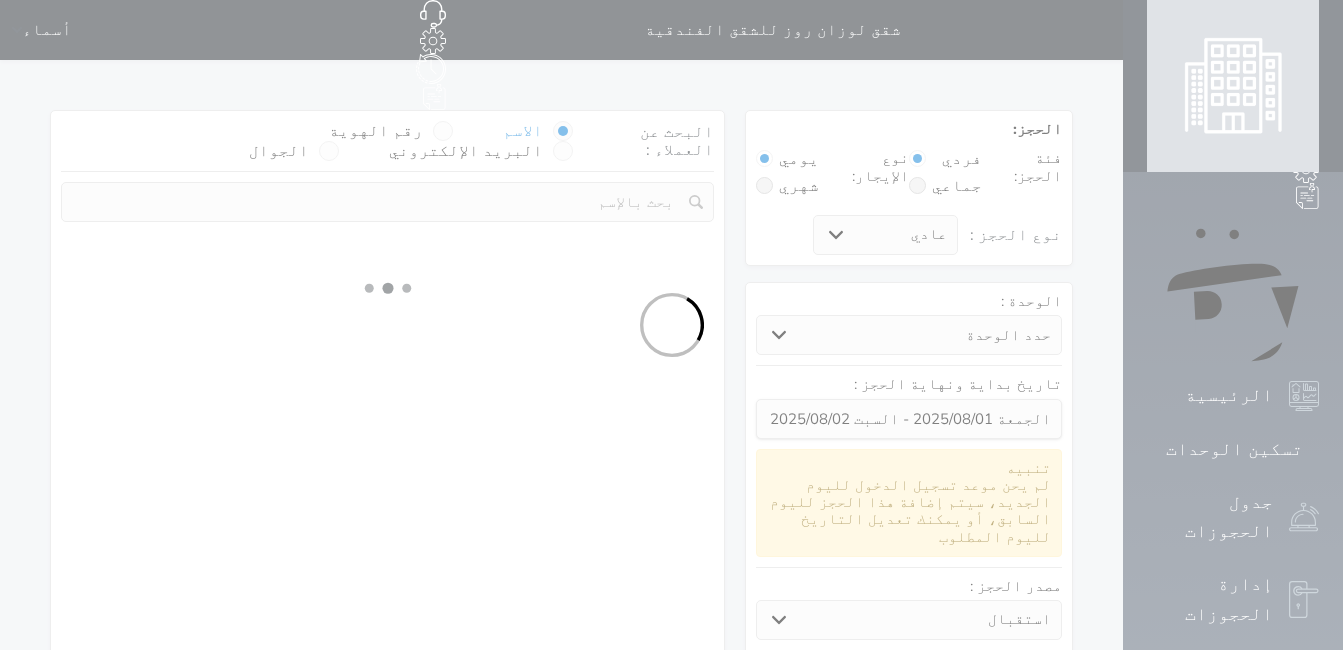 select on "1" 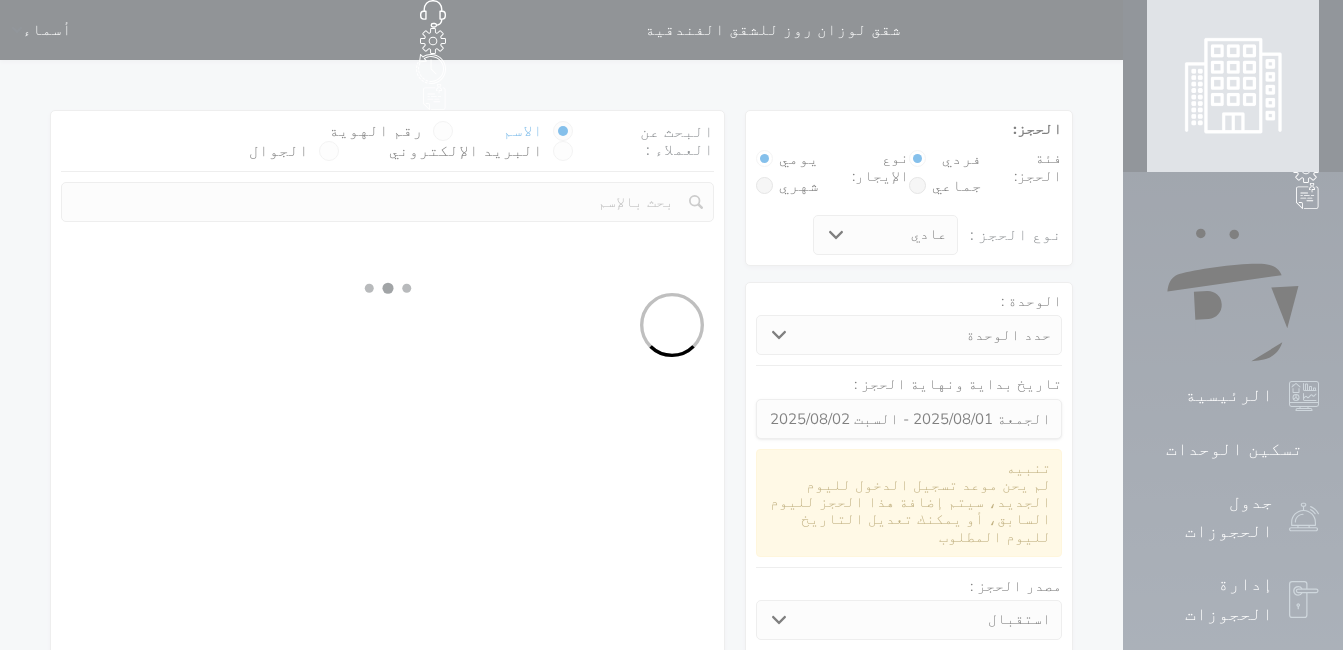 select 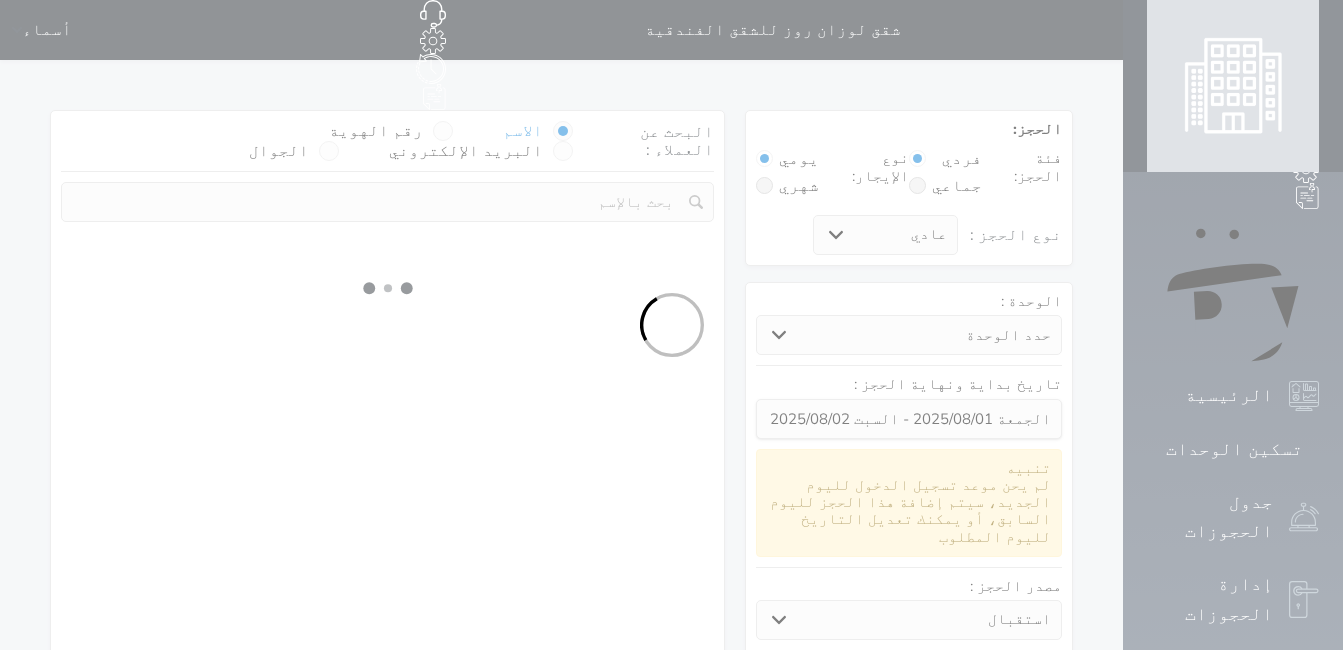 select on "7" 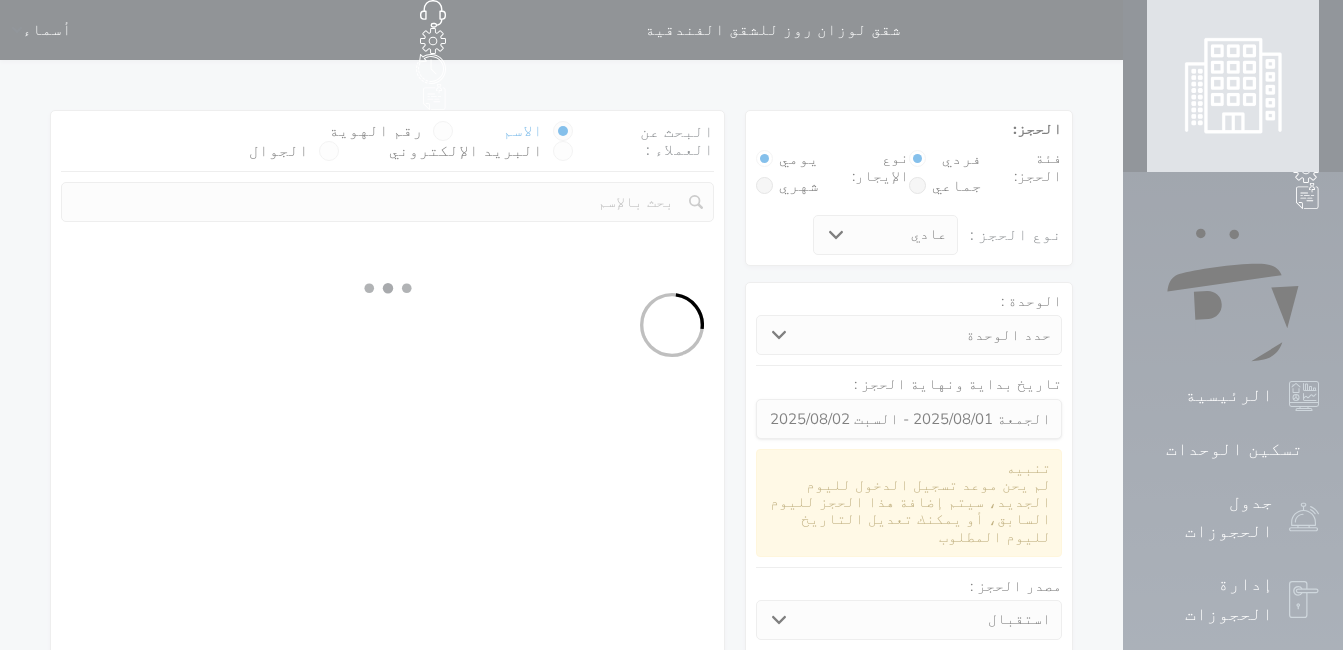 select 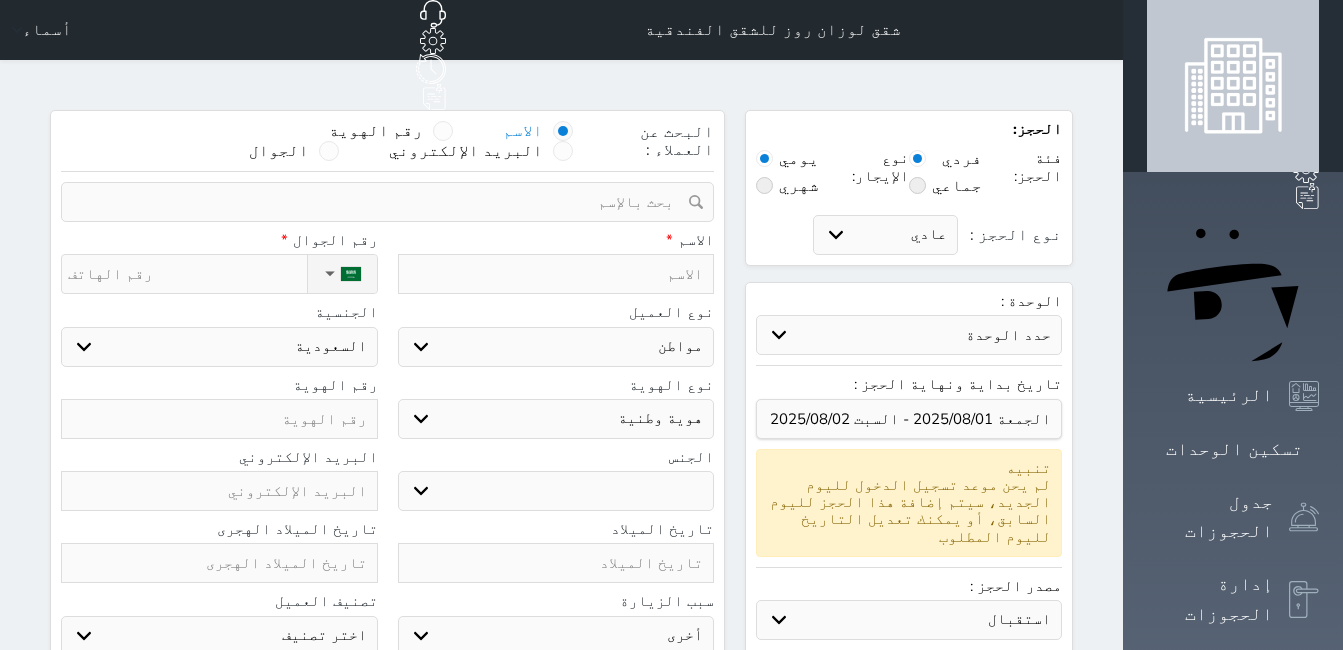 select 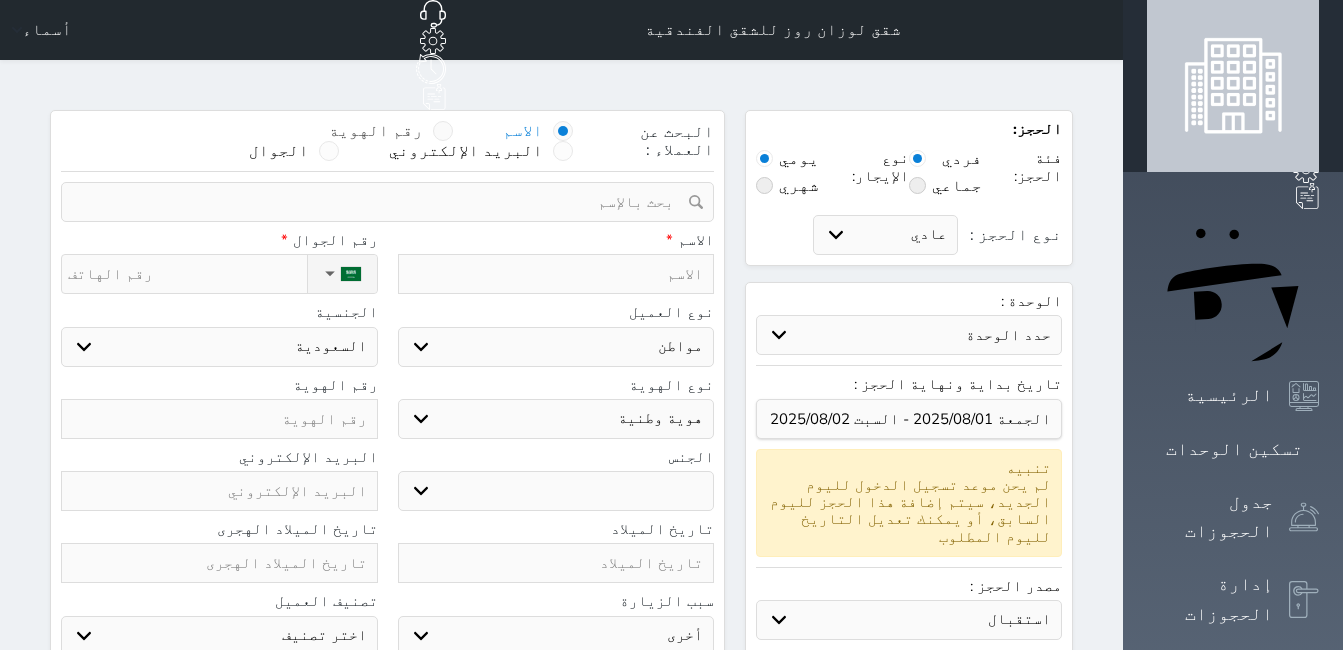 select 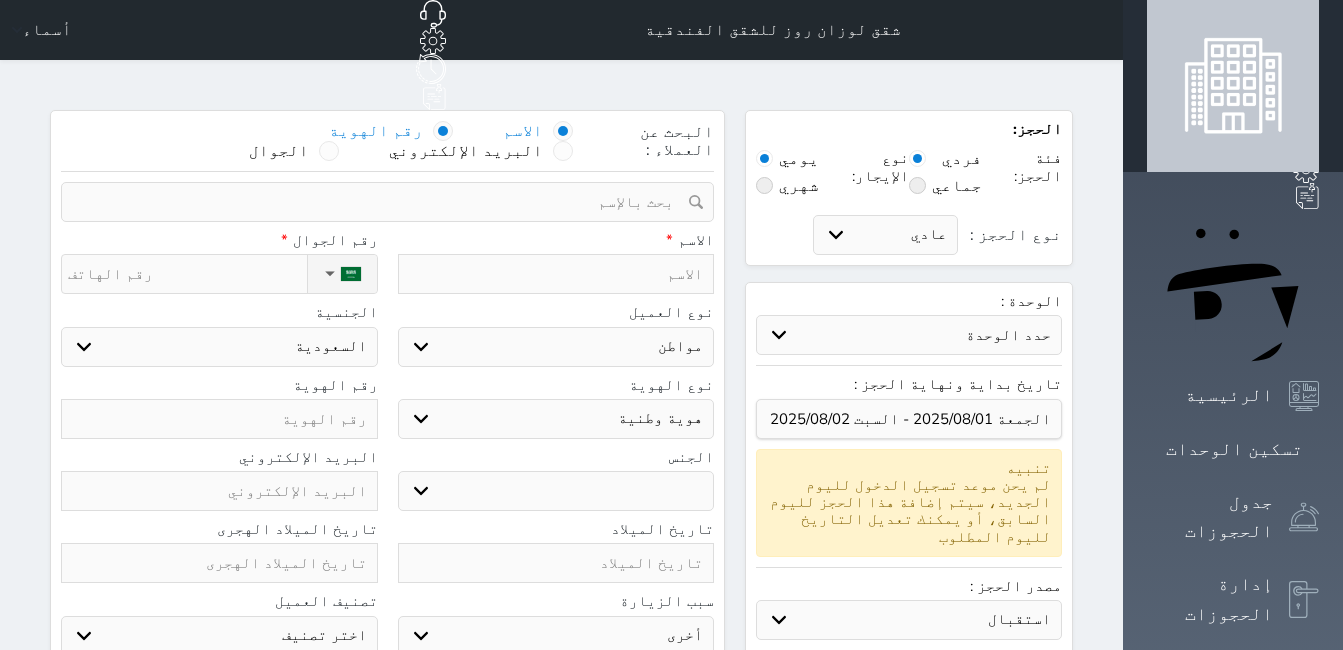 select 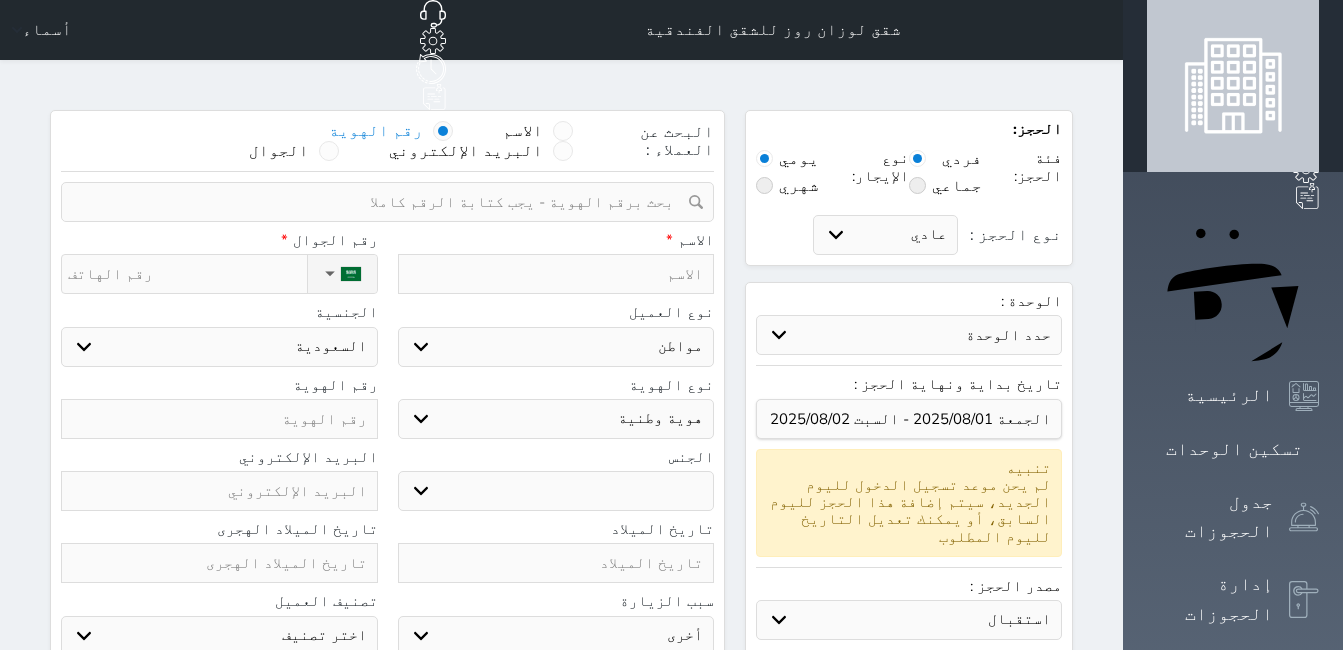 click at bounding box center [380, 202] 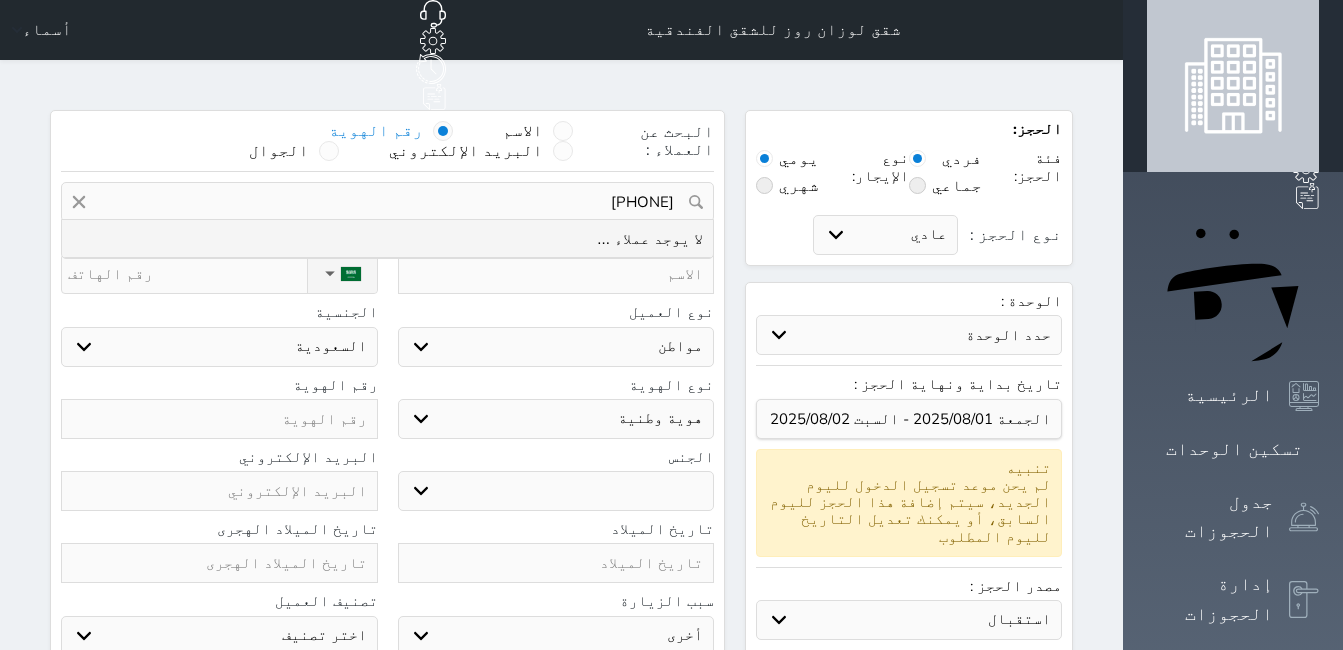 type on "[PHONE]" 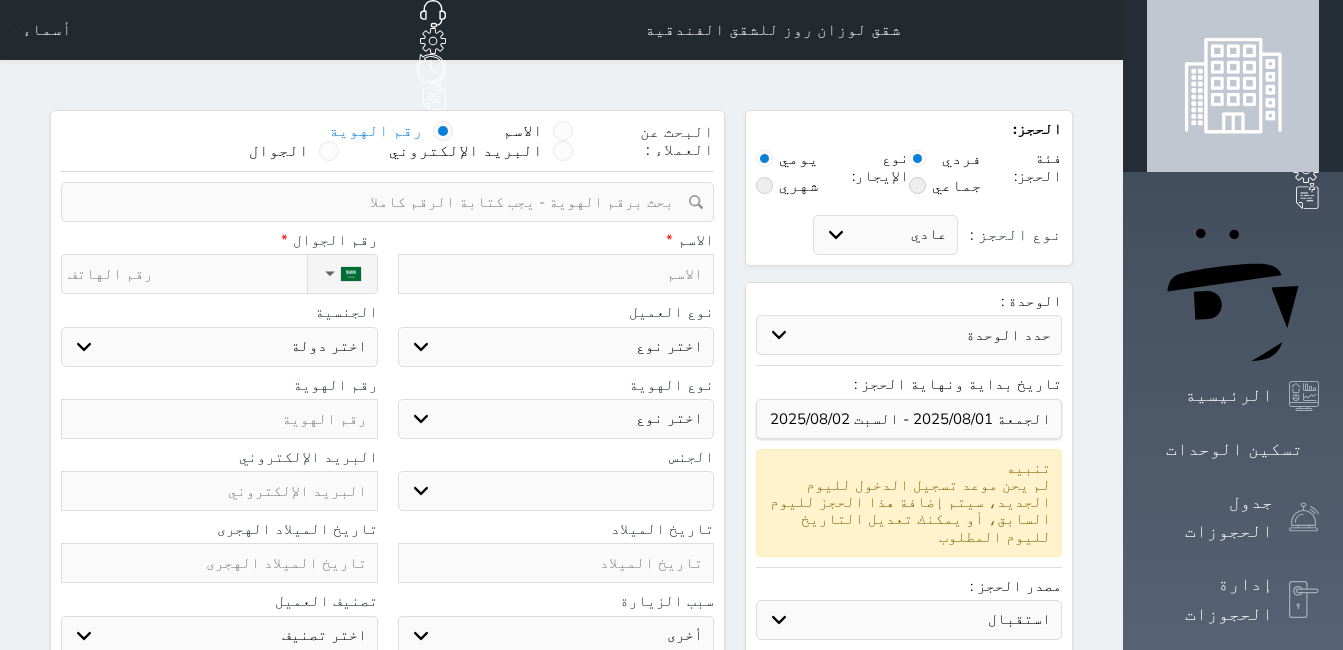click at bounding box center (219, 419) 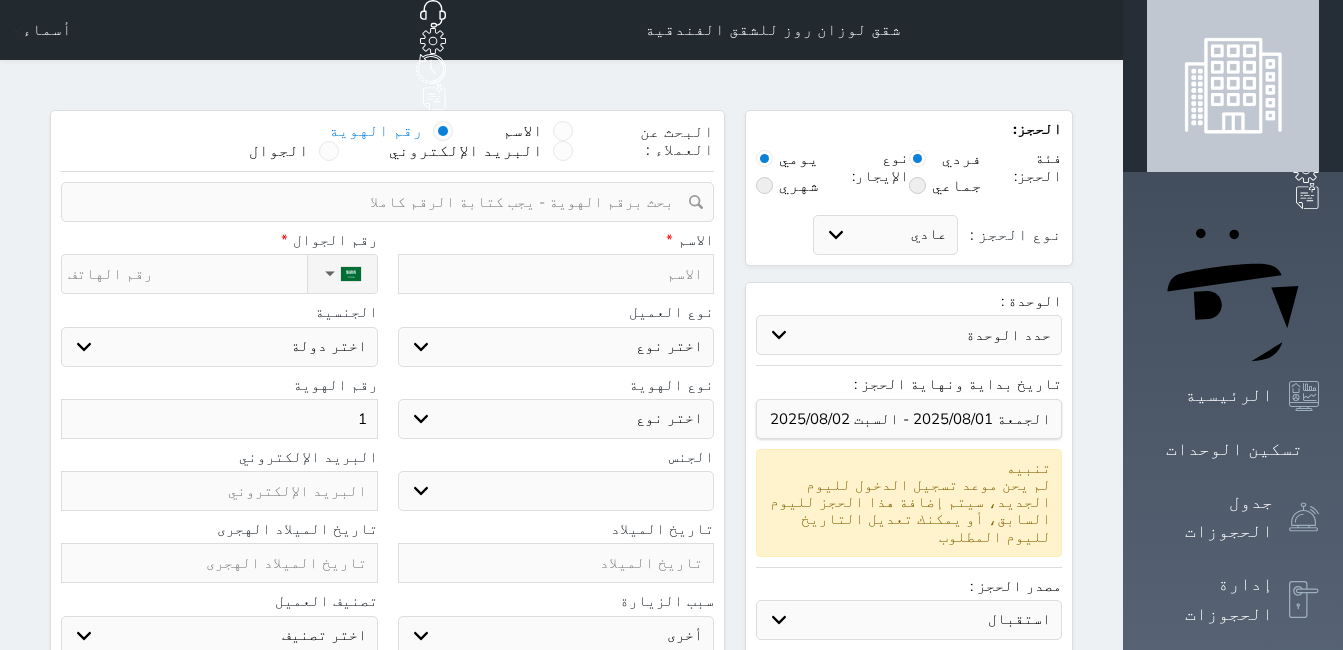select 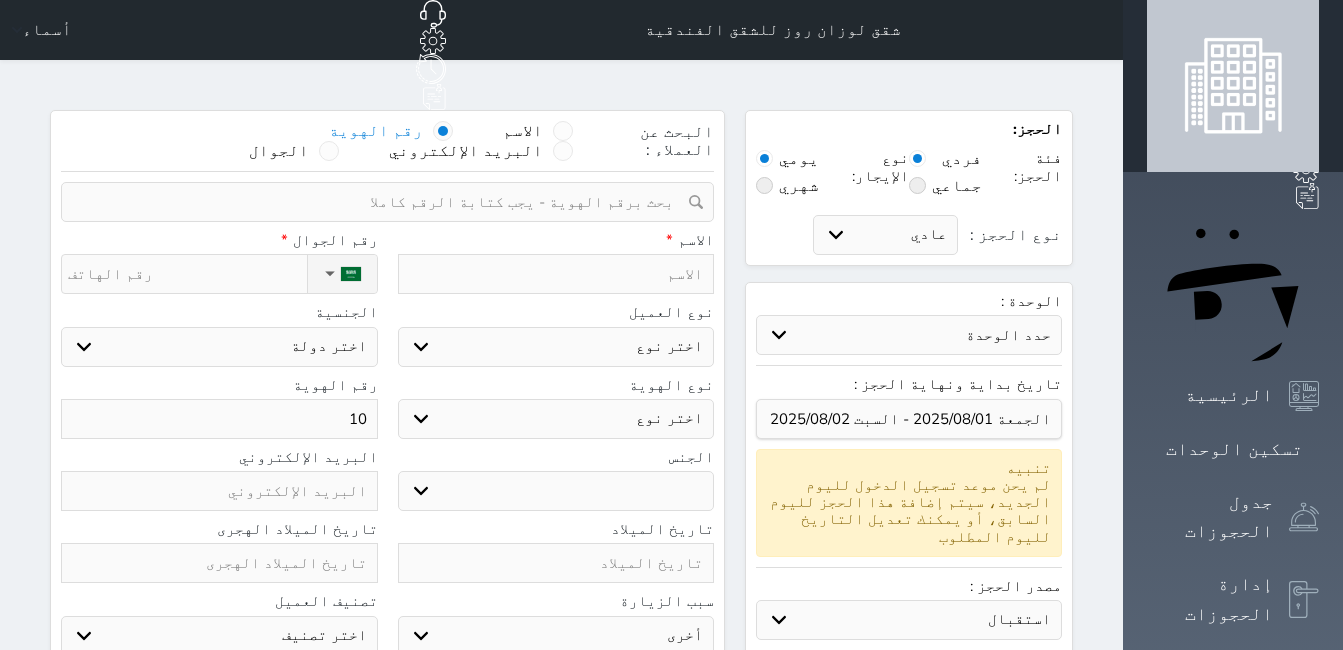 select 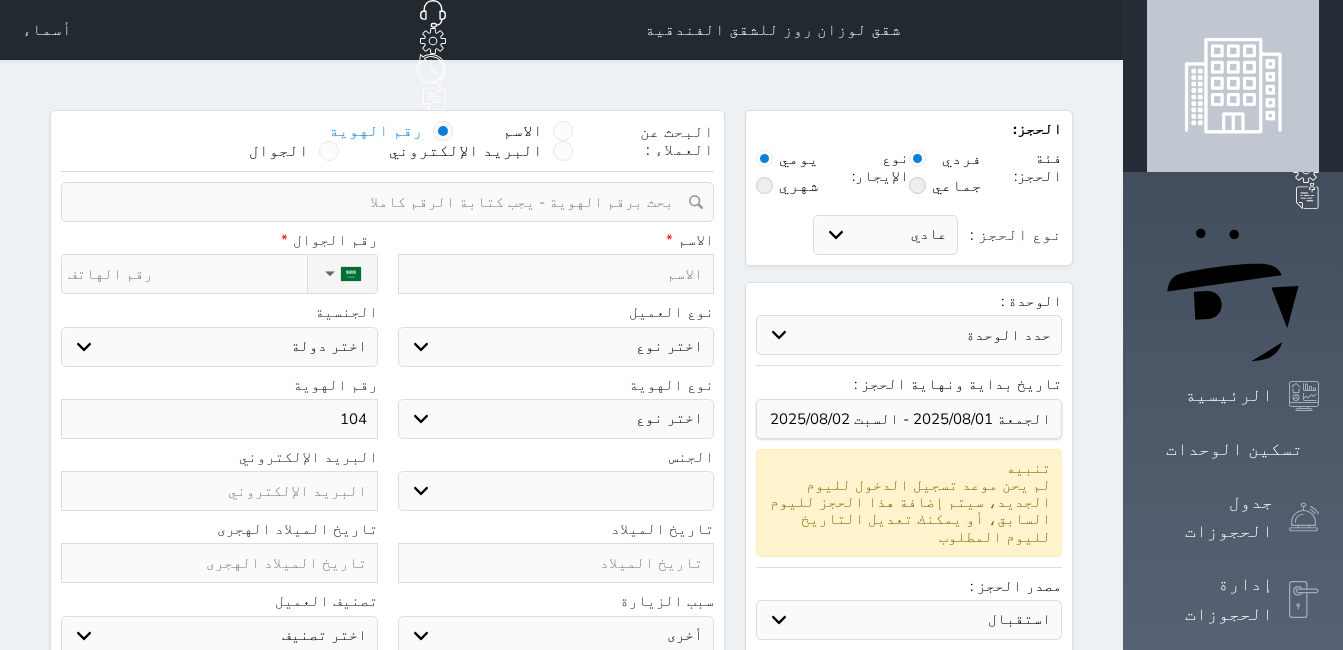 select 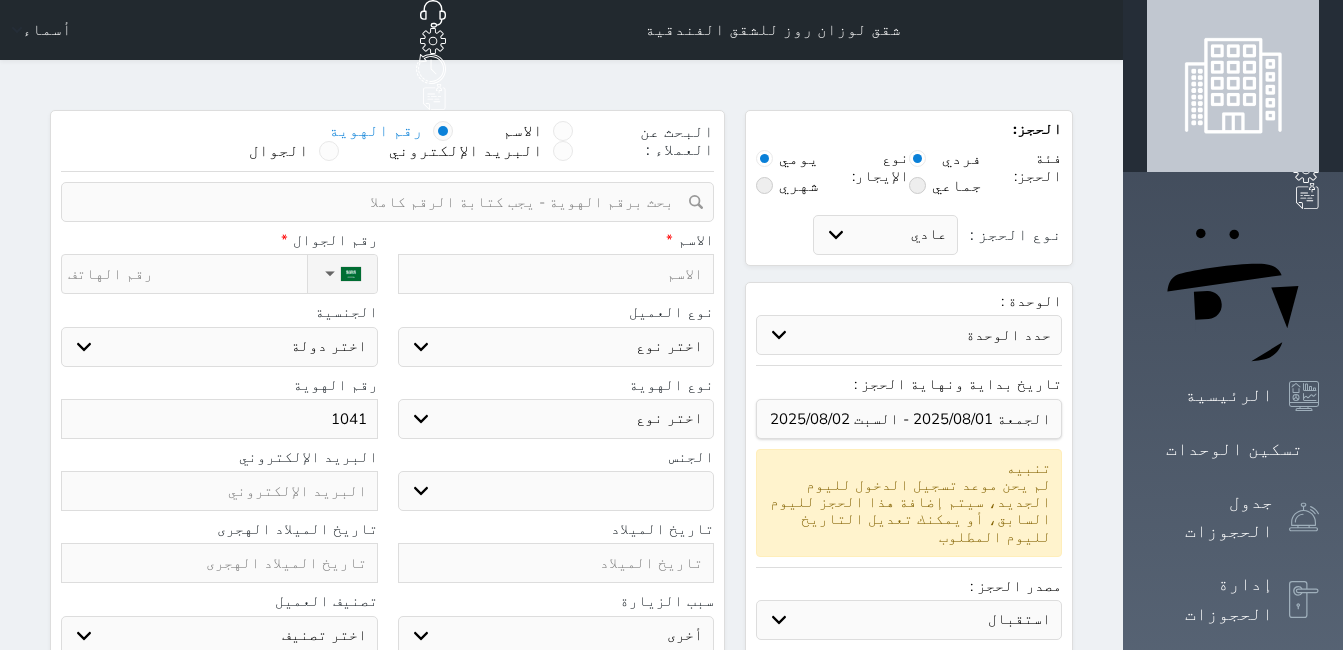 select 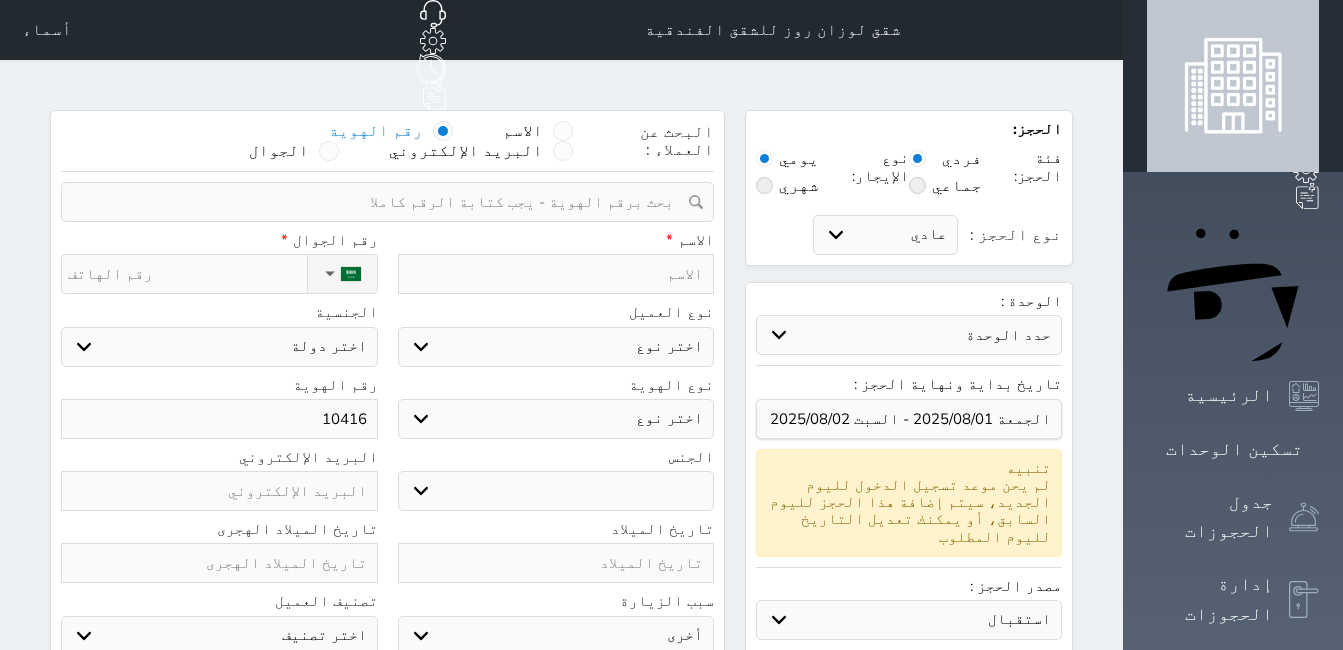 select 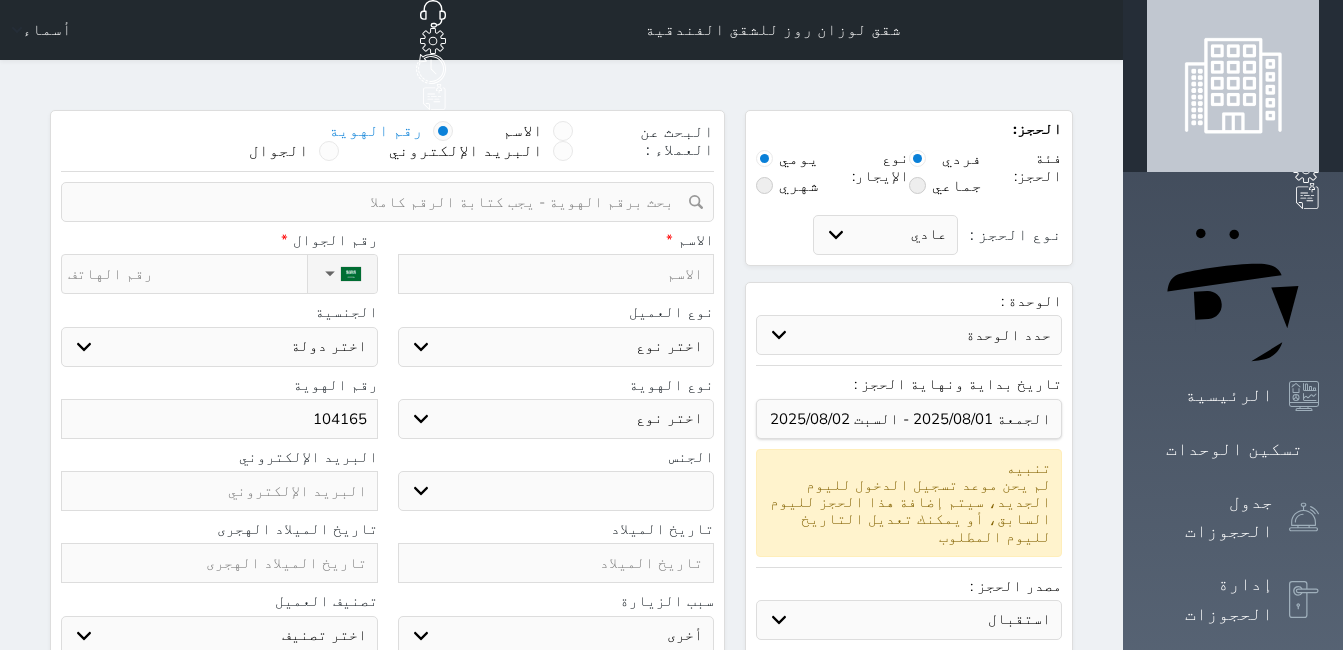 select 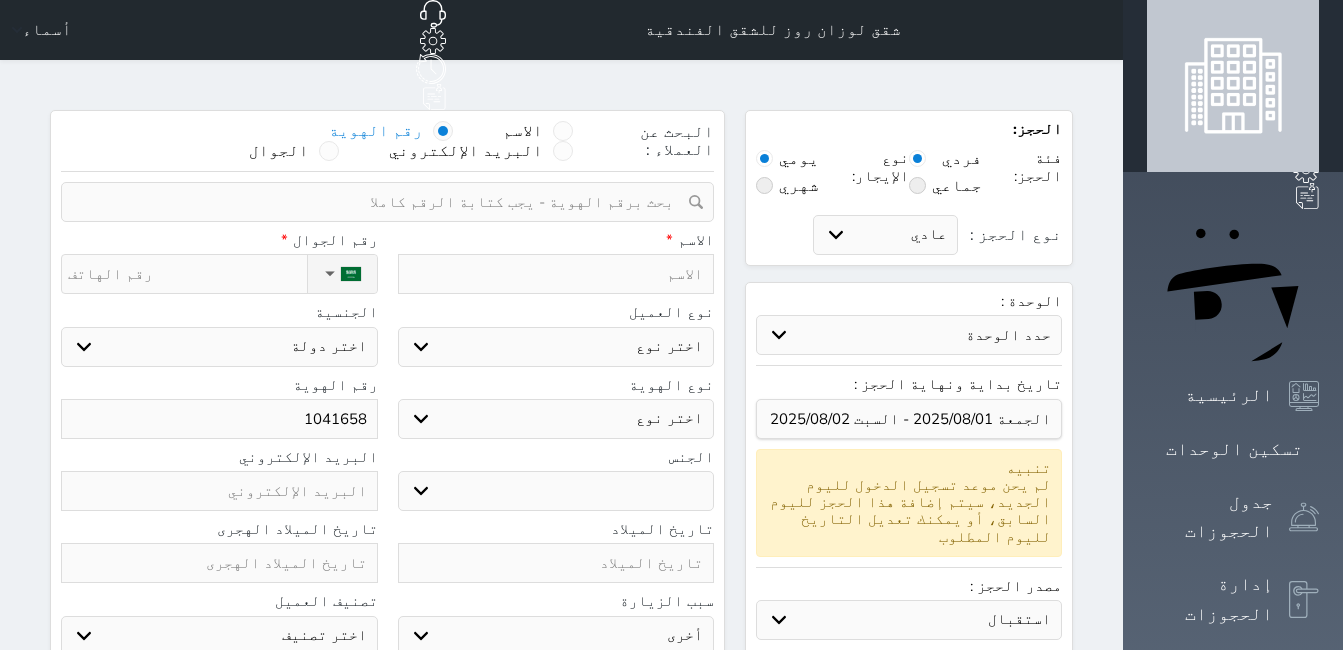 select 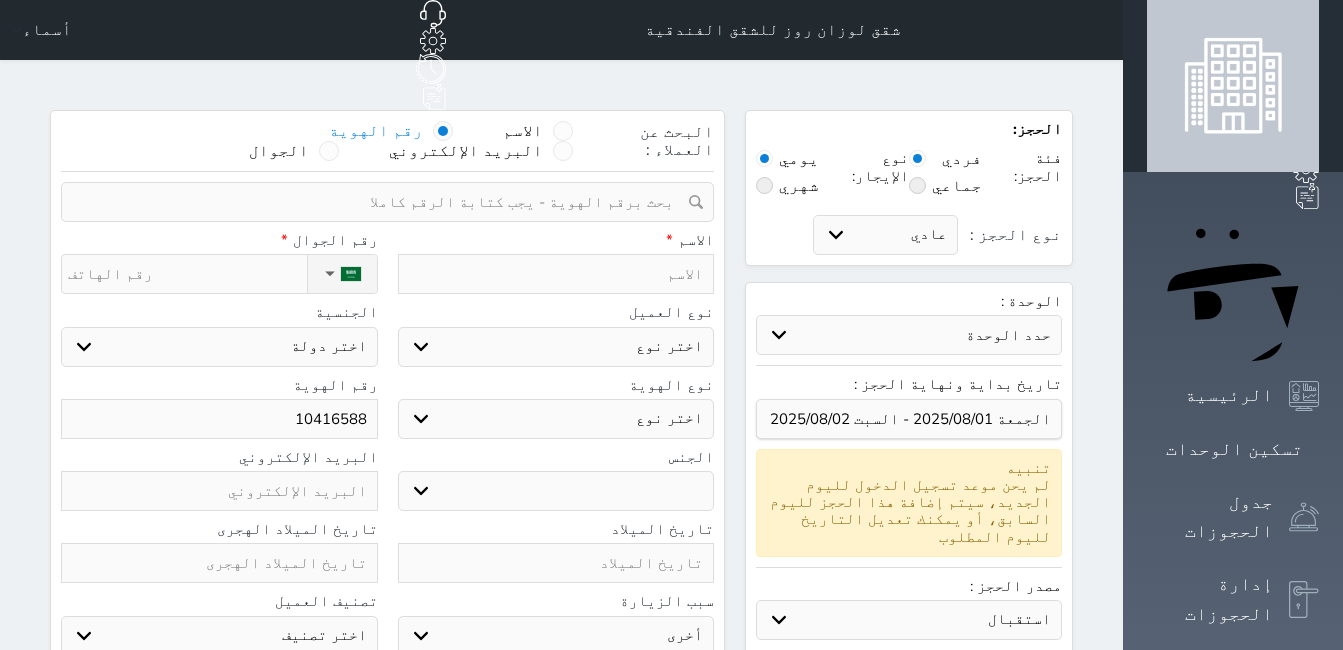 select 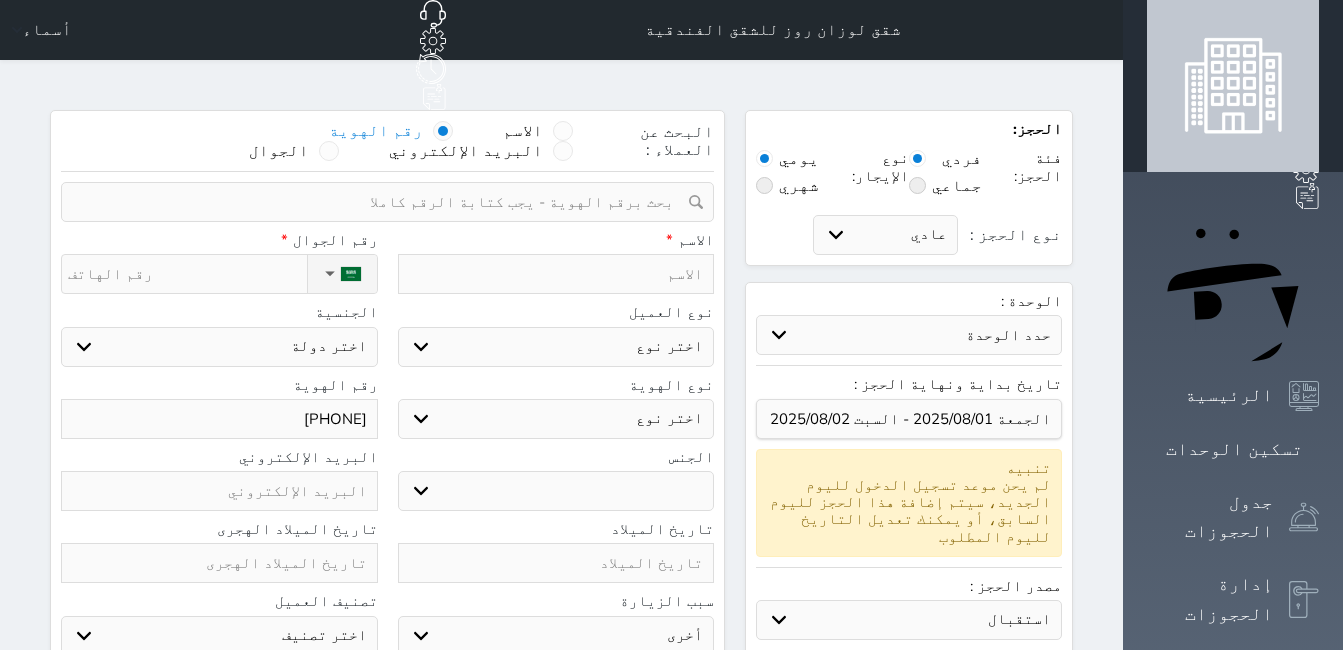 select 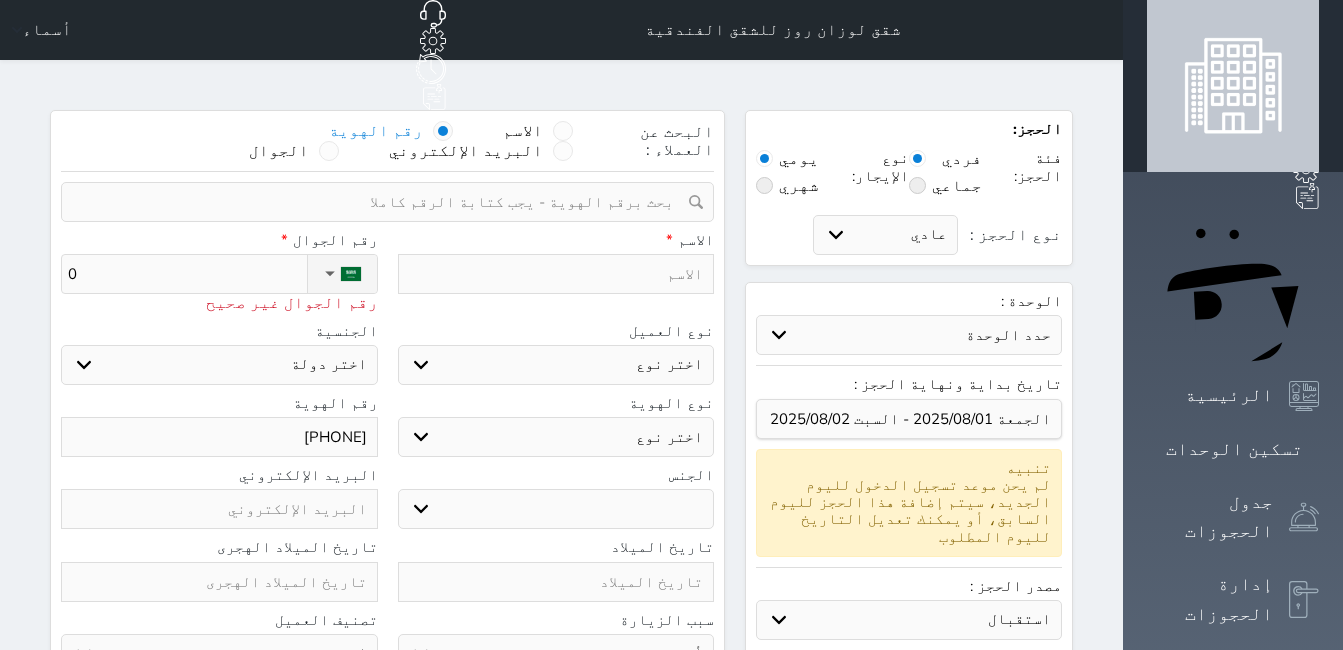 type on "05" 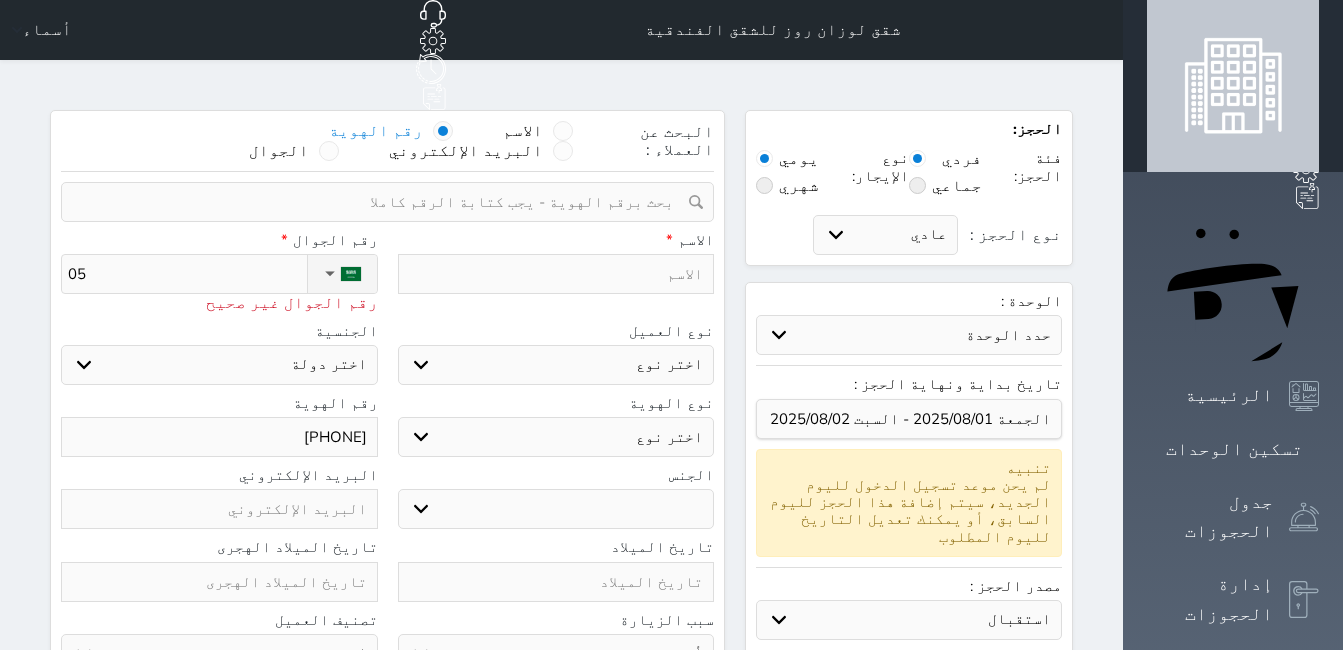 type on "054" 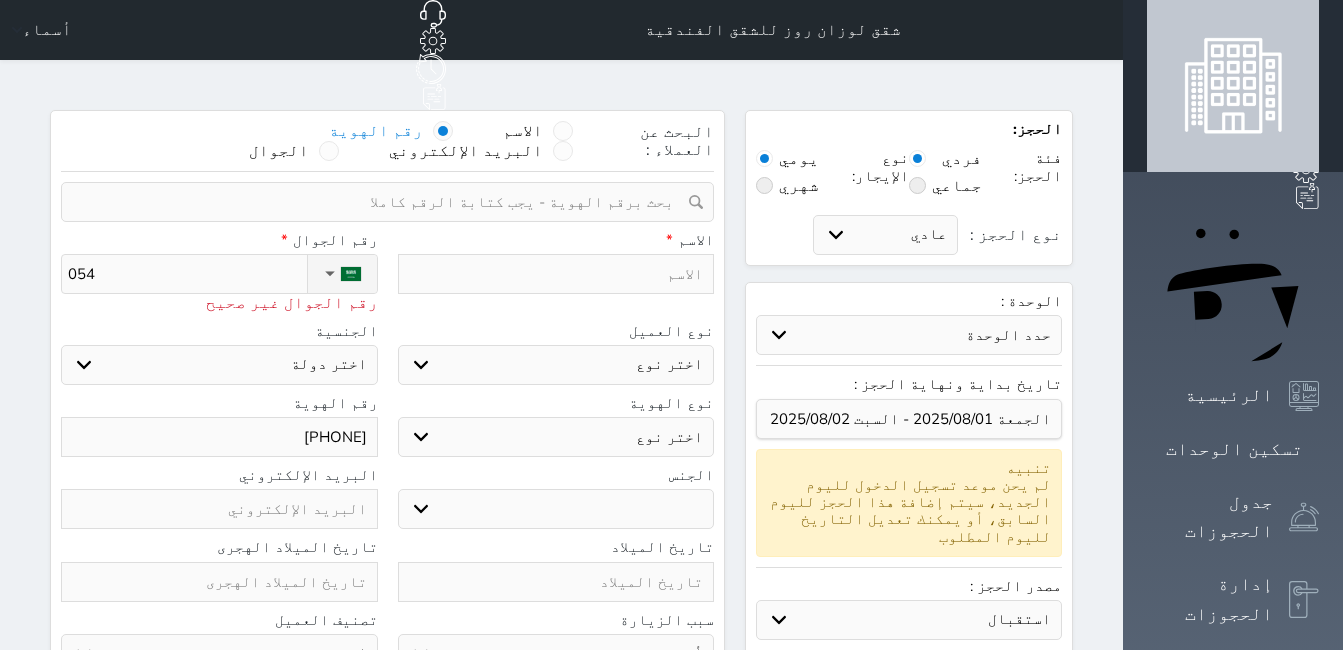 type on "0540" 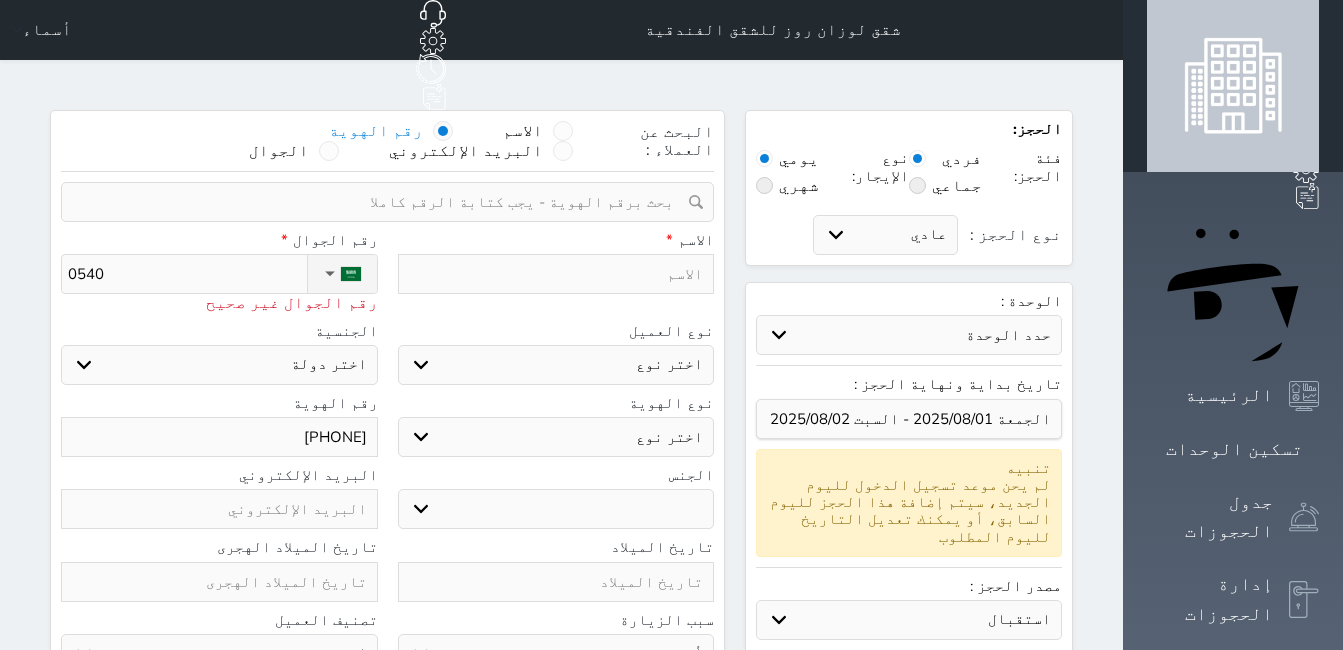 type on "05408" 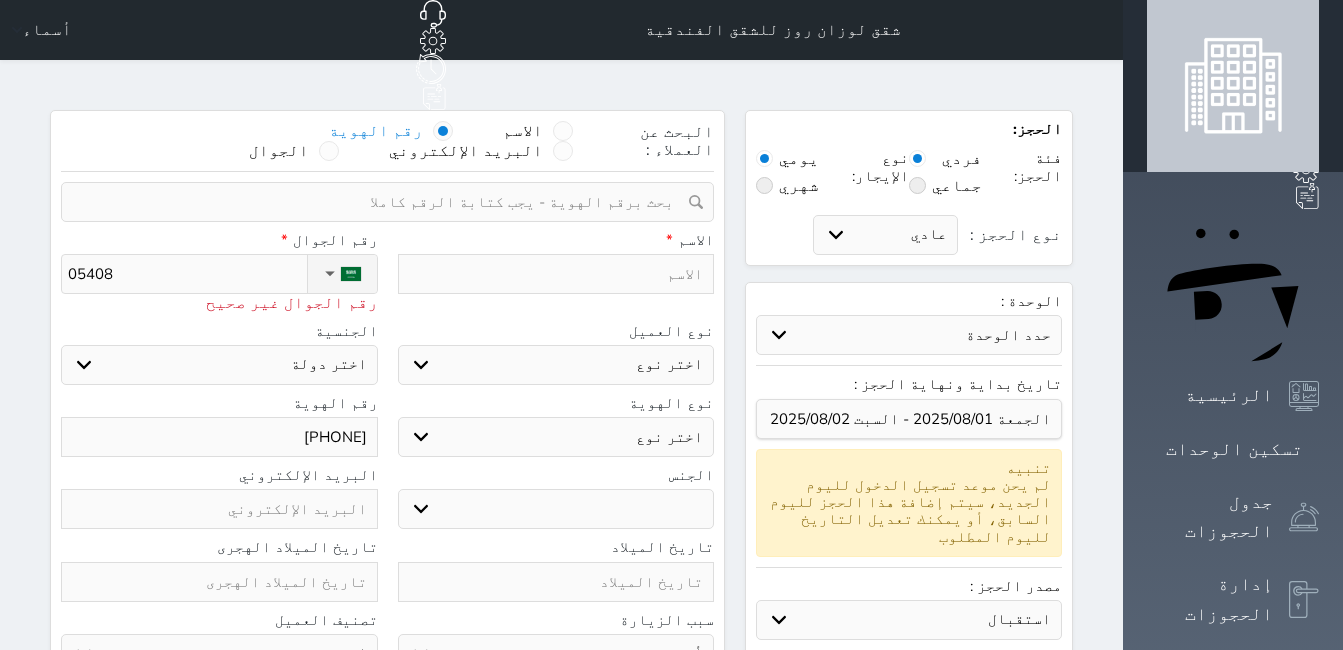 type on "054084" 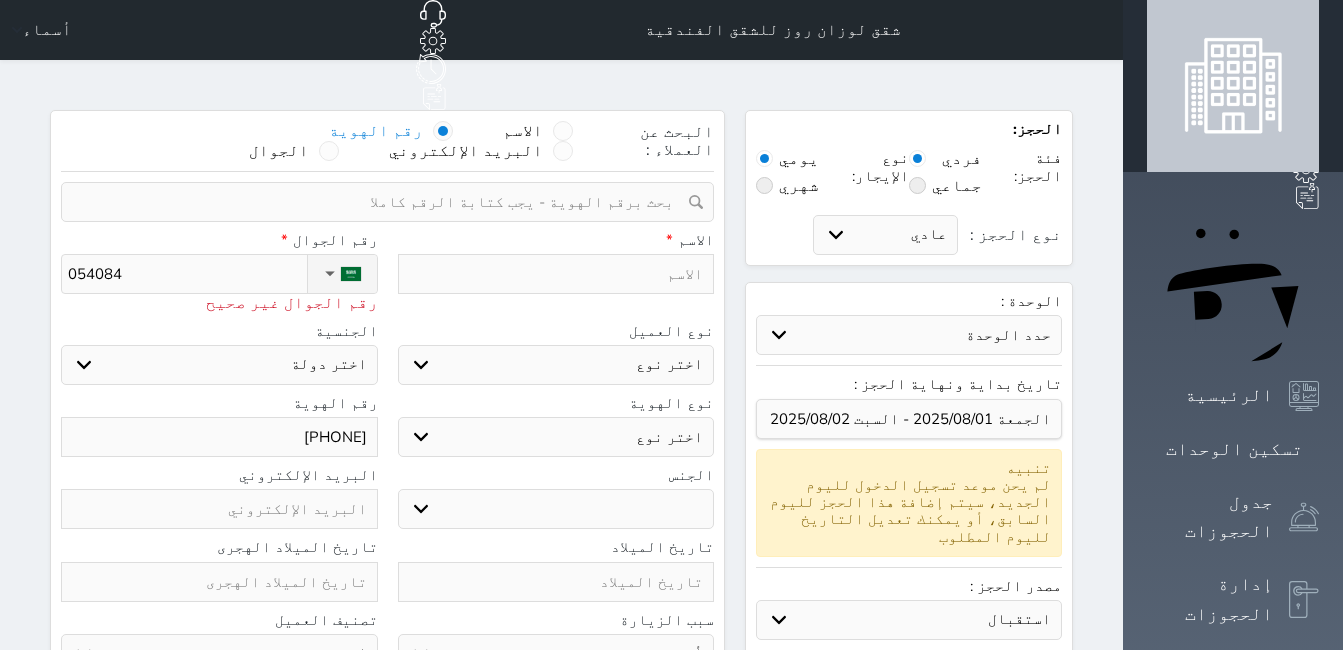 type on "[PHONE]" 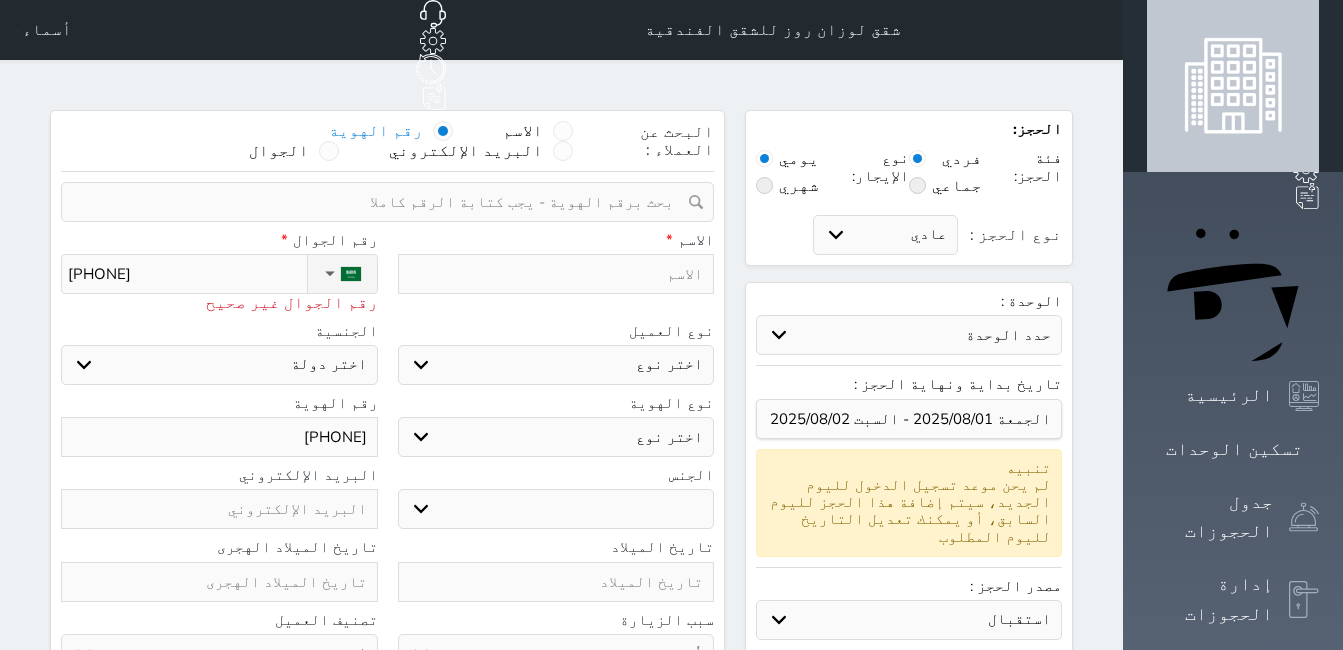 type on "[PHONE]" 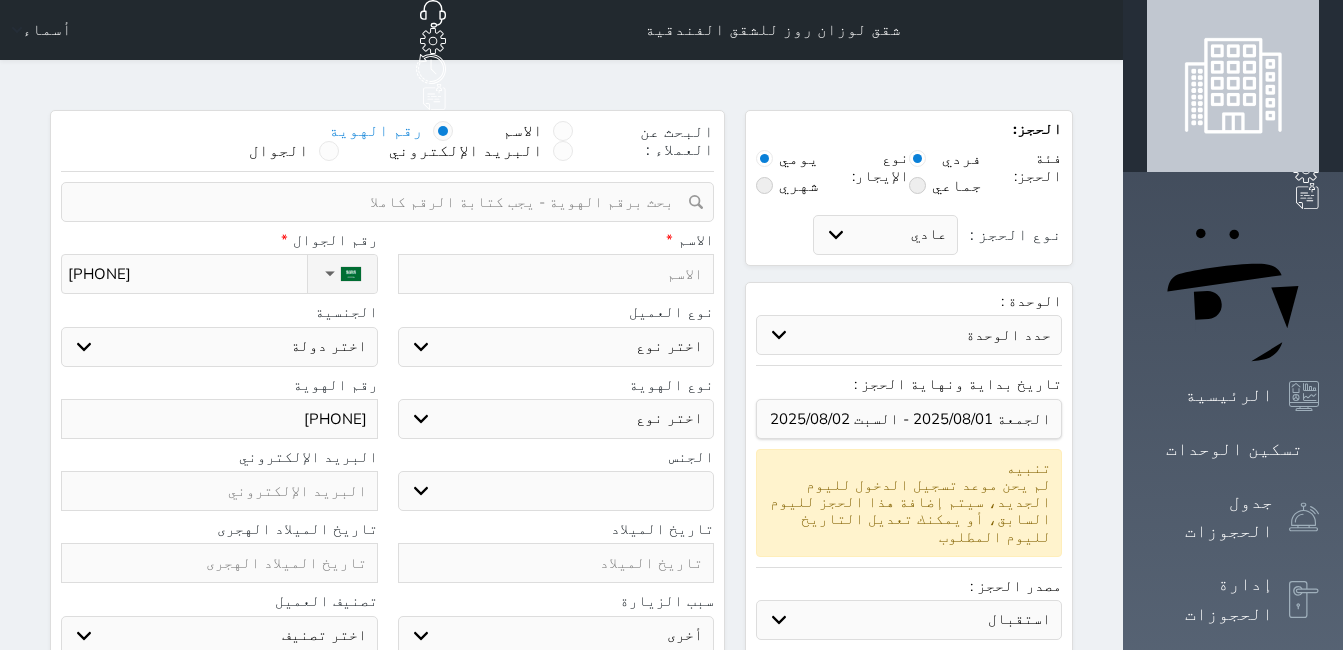 type on "[PHONE]" 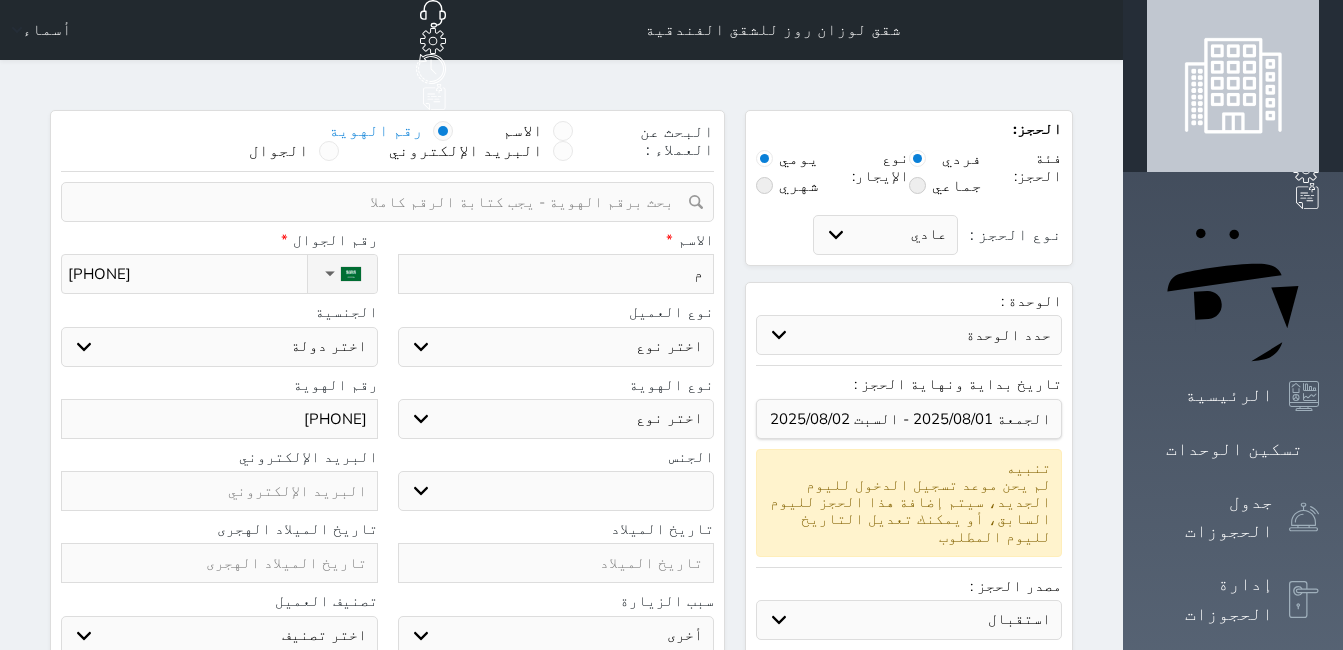 type on "مح" 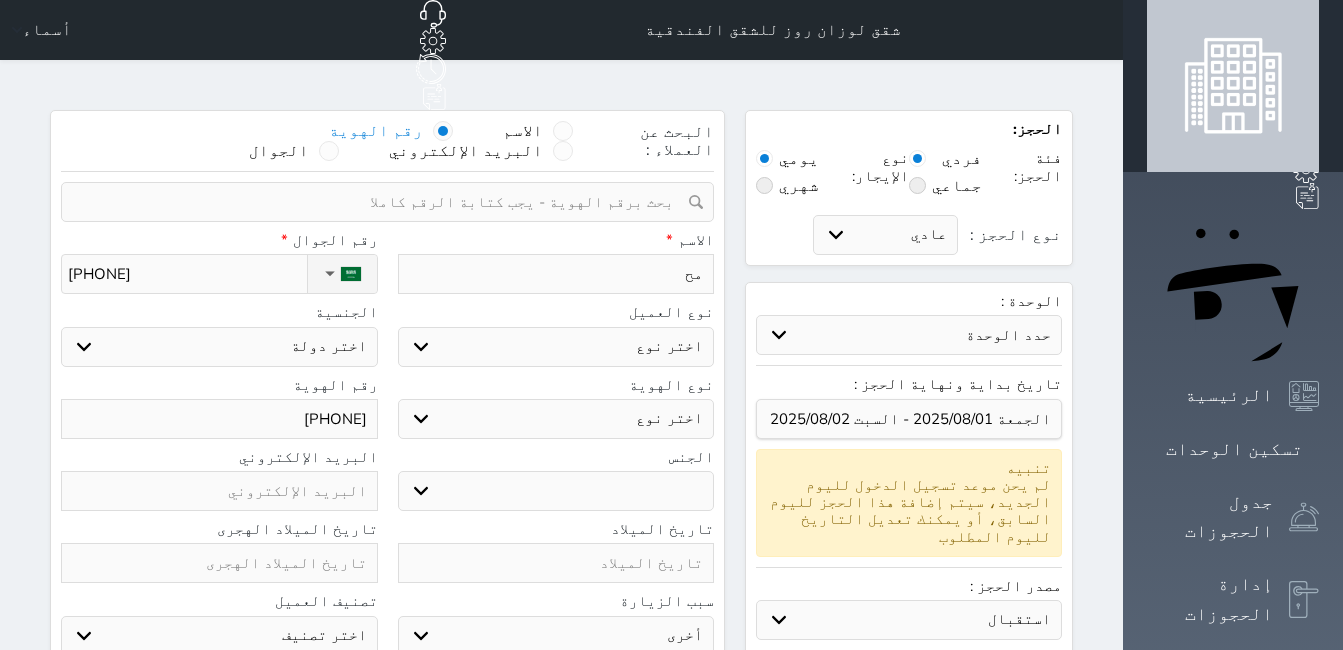 type on "محم" 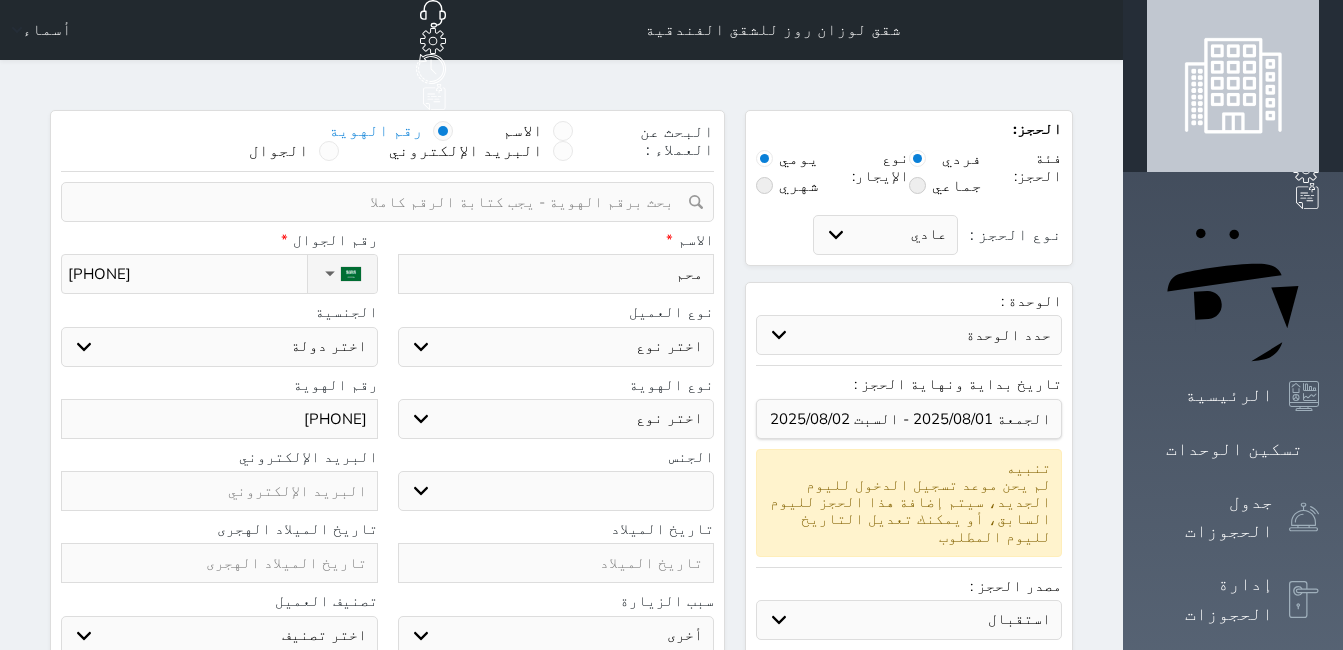 type on "محمد" 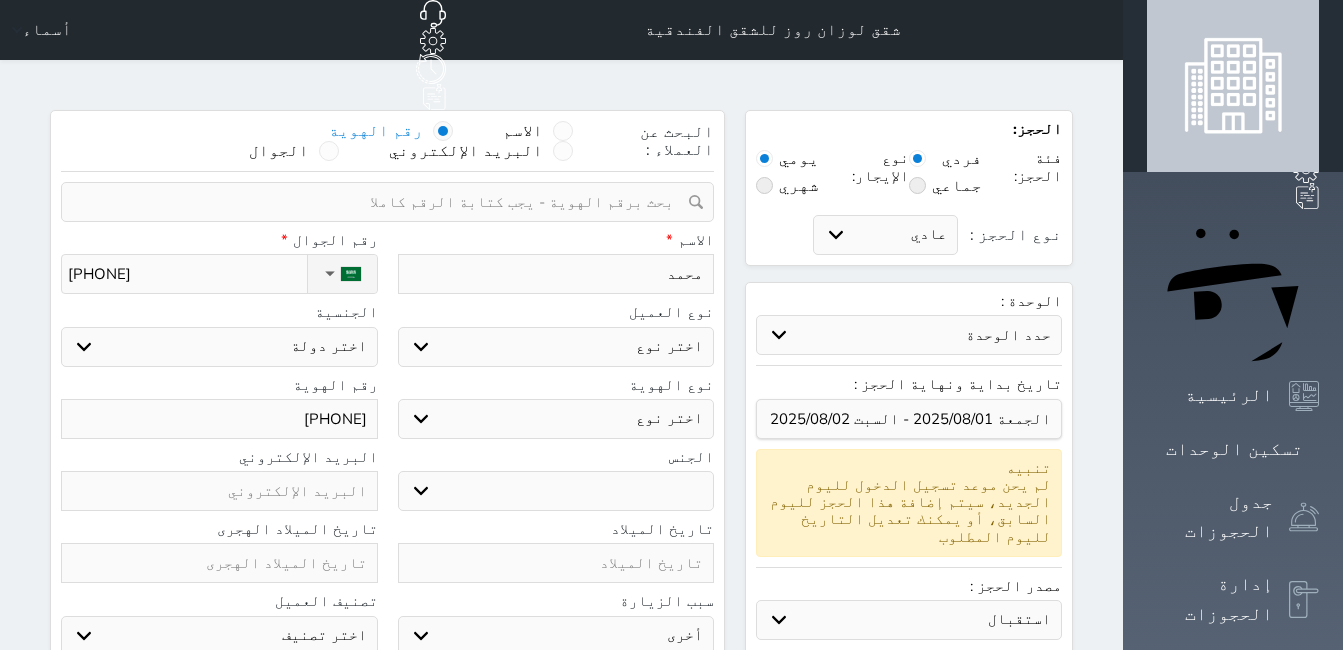type on "محمد" 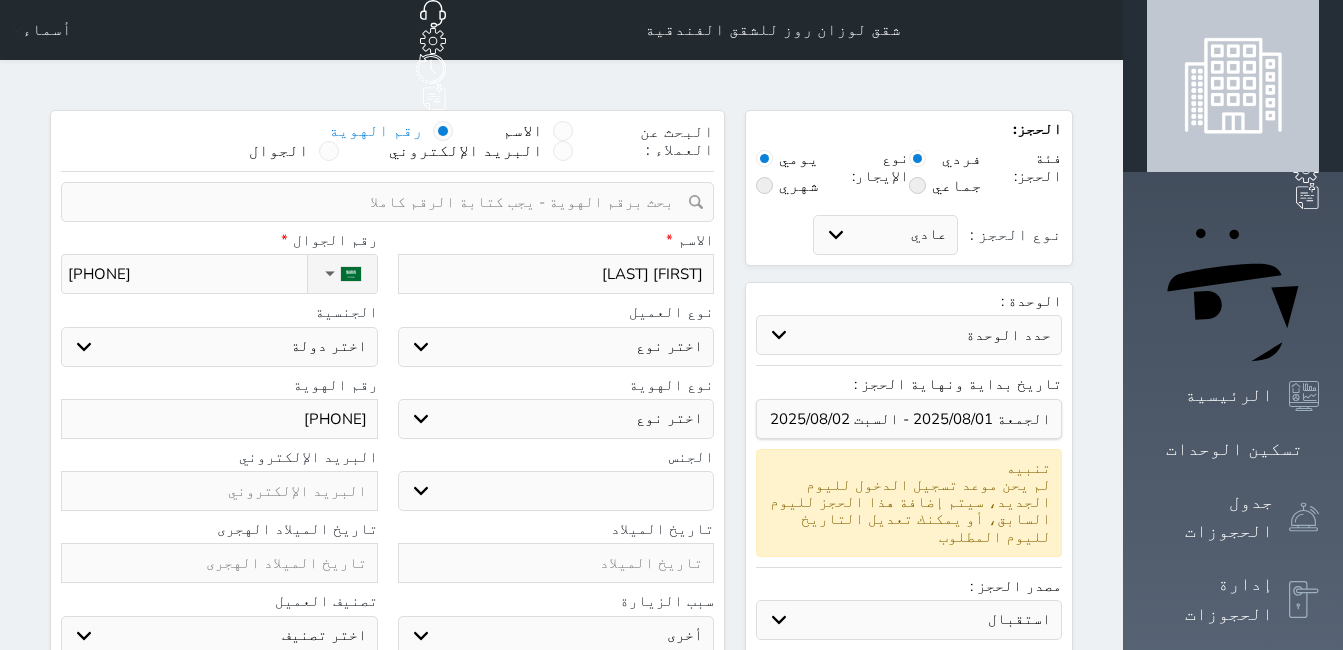 type on "محمد عب" 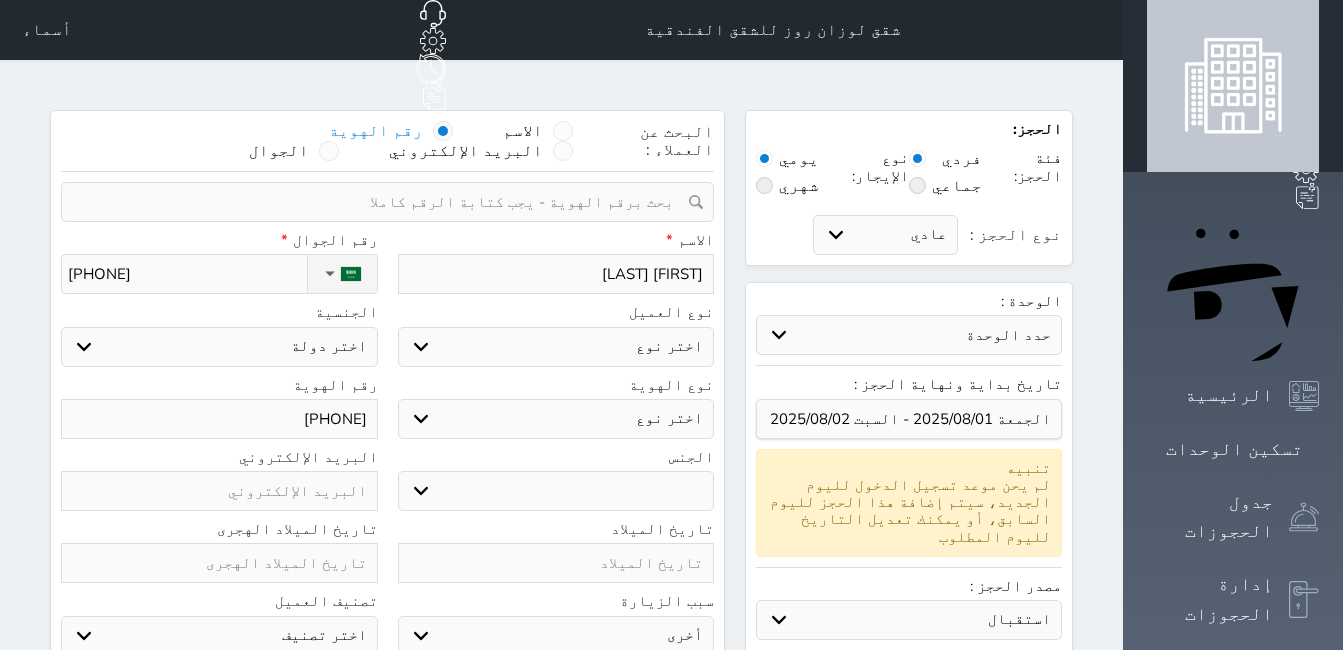 click on "اختر نوع   مواطن مواطن خليجي زائر مقيم" at bounding box center [556, 347] 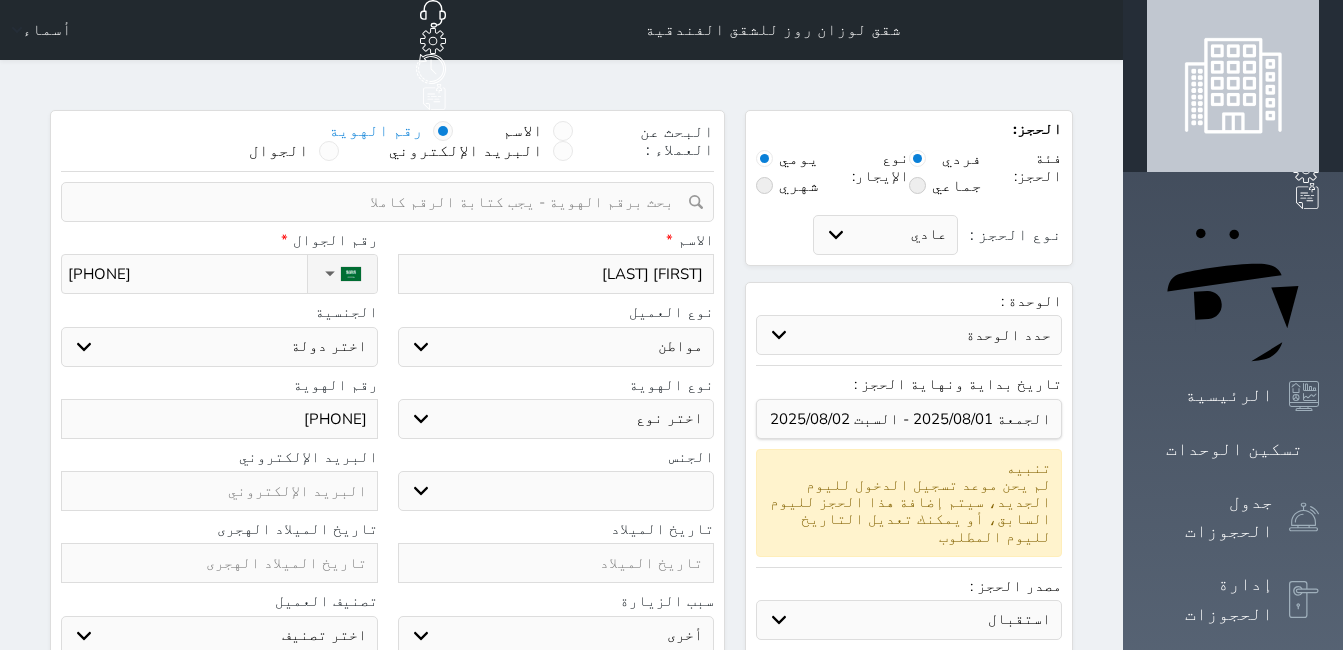 click on "اختر نوع   مواطن مواطن خليجي زائر مقيم" at bounding box center (556, 347) 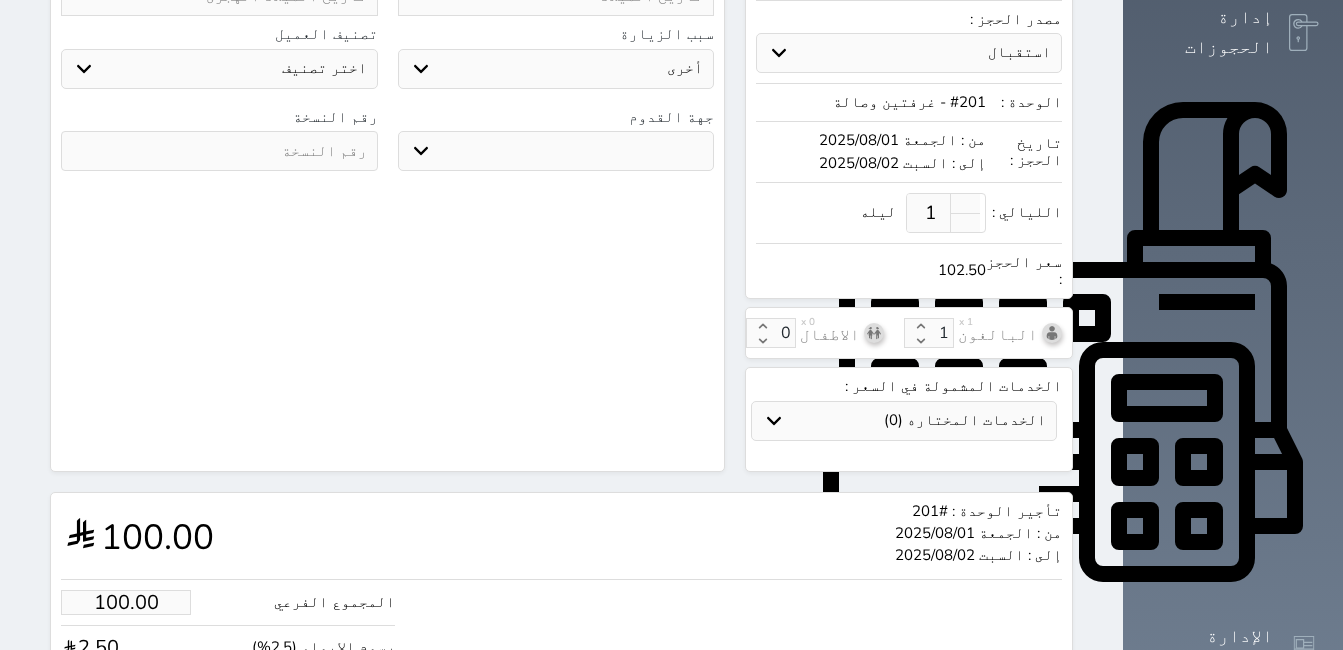 scroll, scrollTop: 600, scrollLeft: 0, axis: vertical 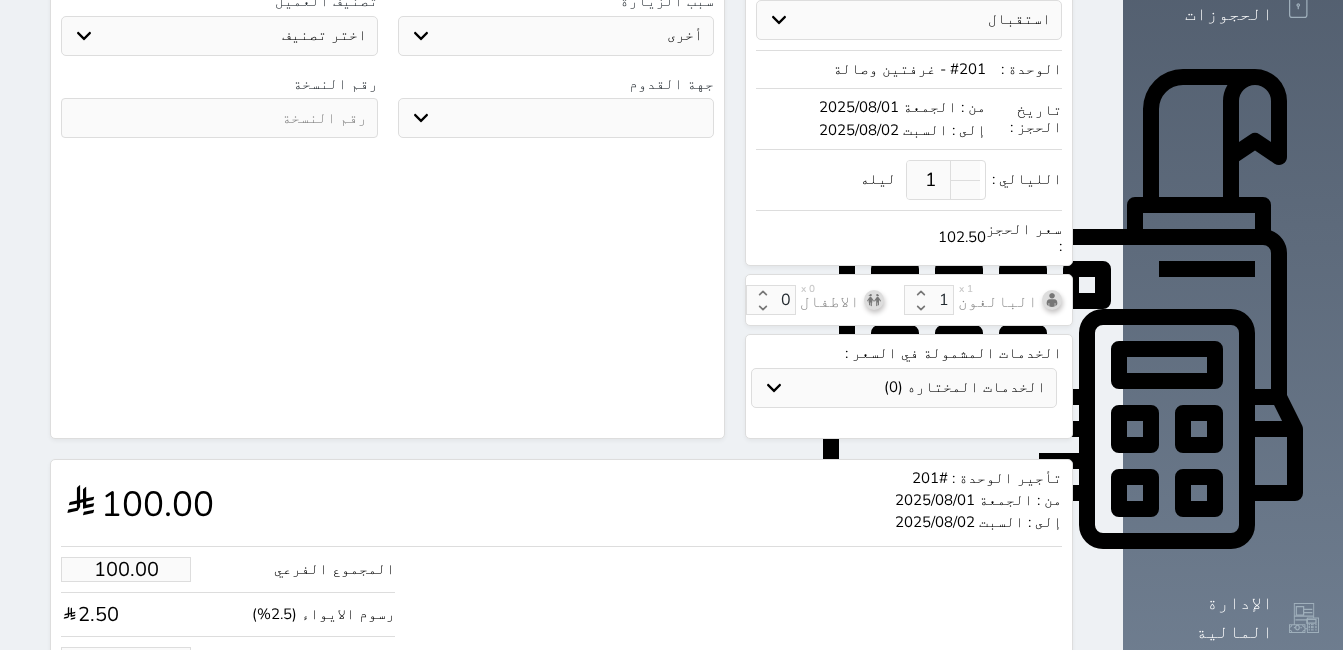 click on "102.50" at bounding box center (126, 659) 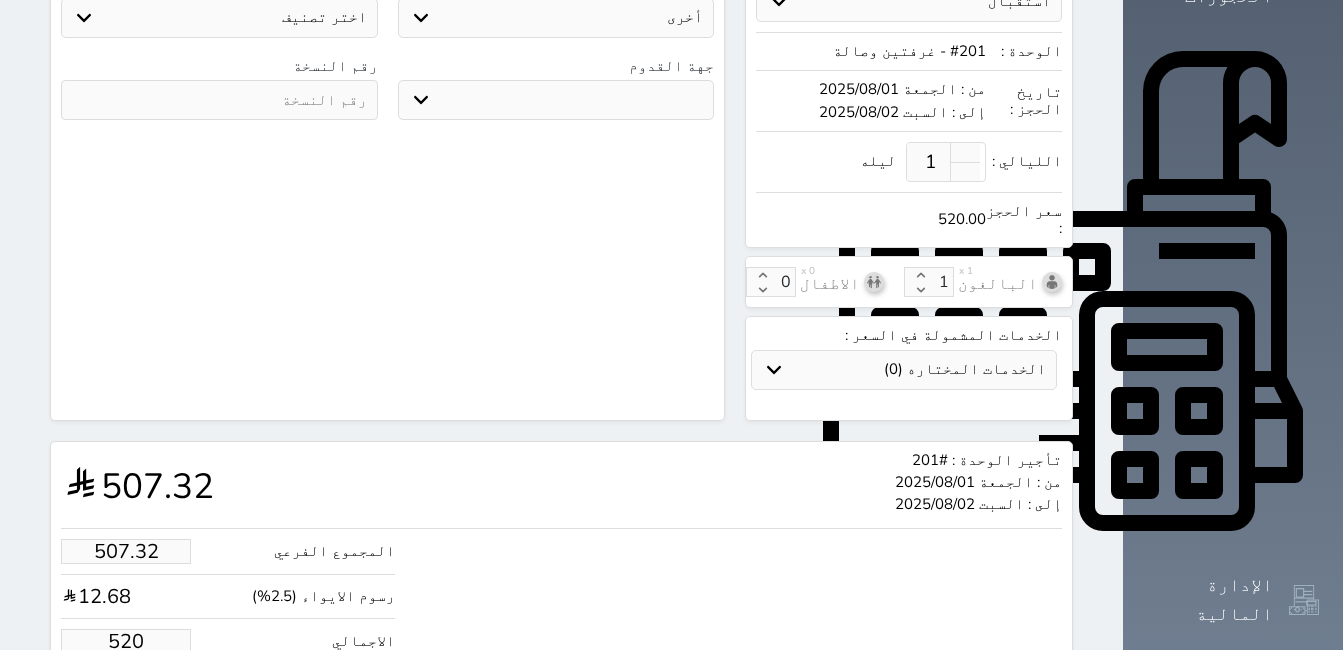scroll, scrollTop: 623, scrollLeft: 0, axis: vertical 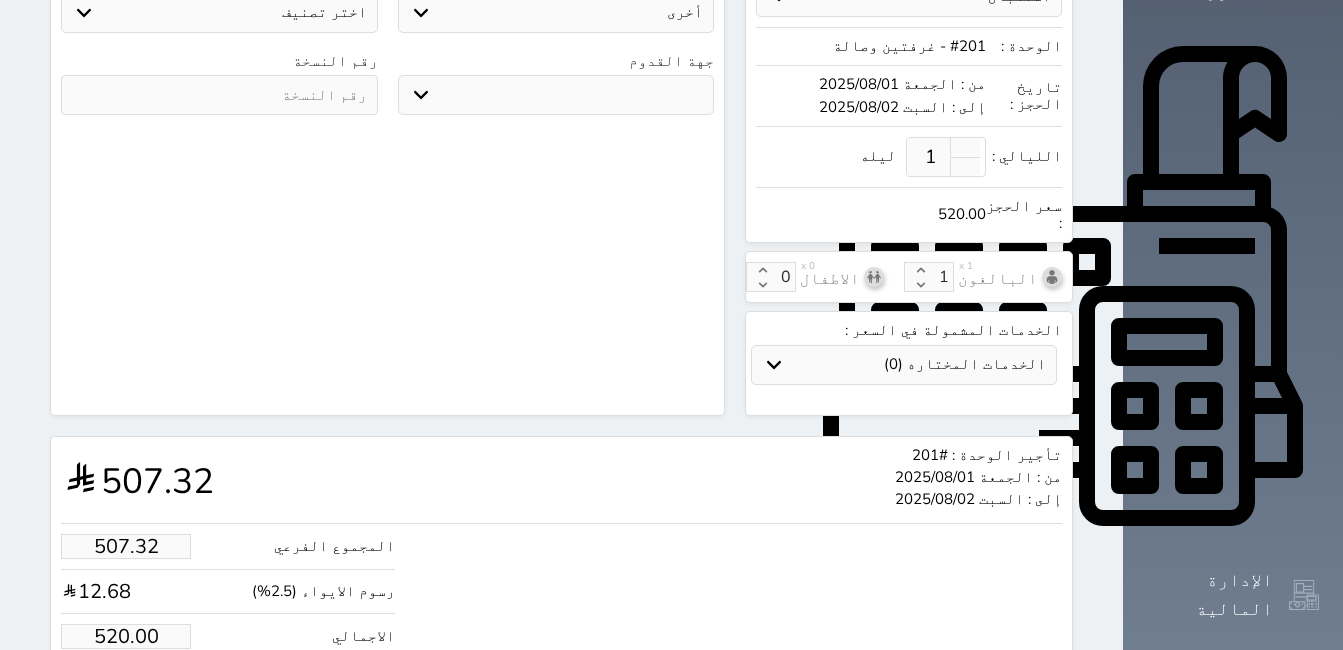 click on "حجز" at bounding box center [149, 697] 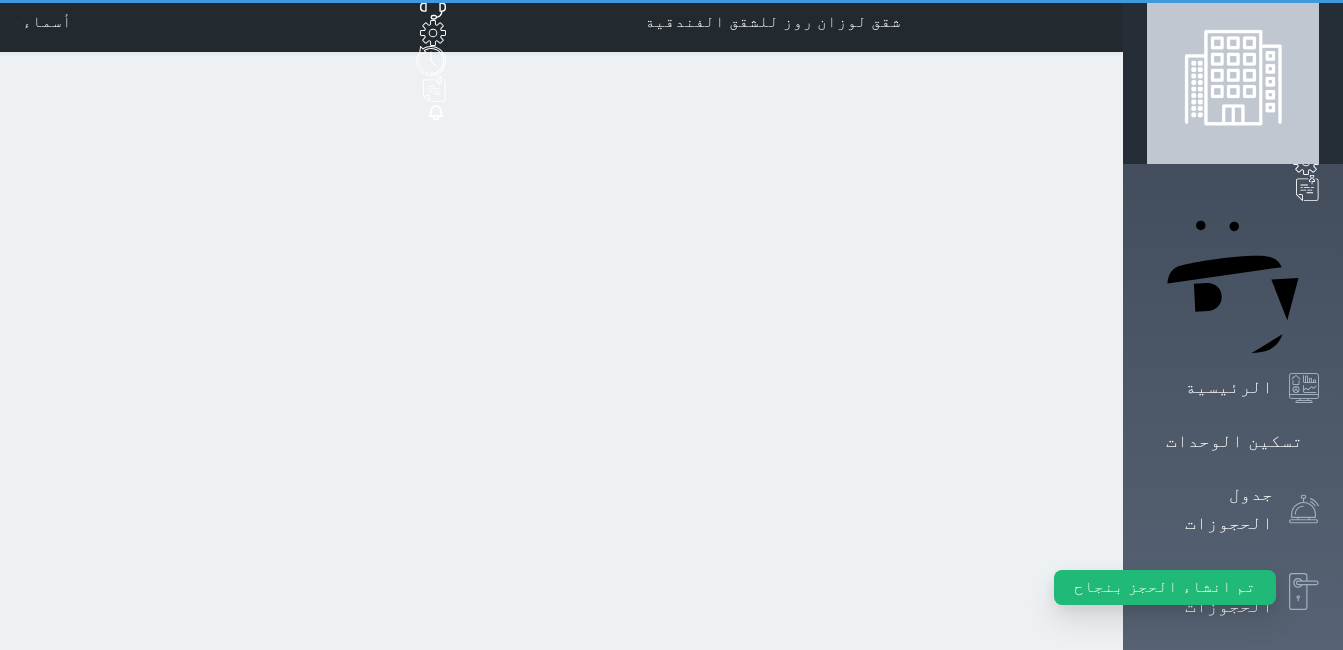 scroll, scrollTop: 0, scrollLeft: 0, axis: both 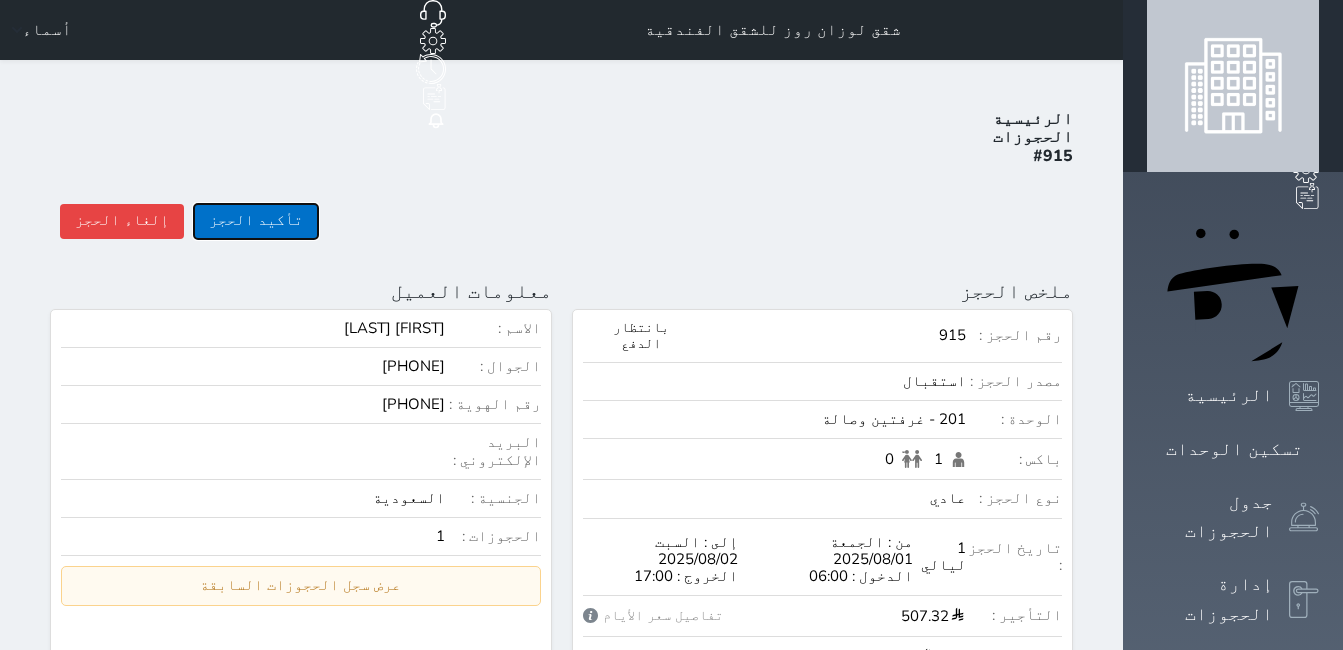 click on "تأكيد الحجز" at bounding box center [256, 221] 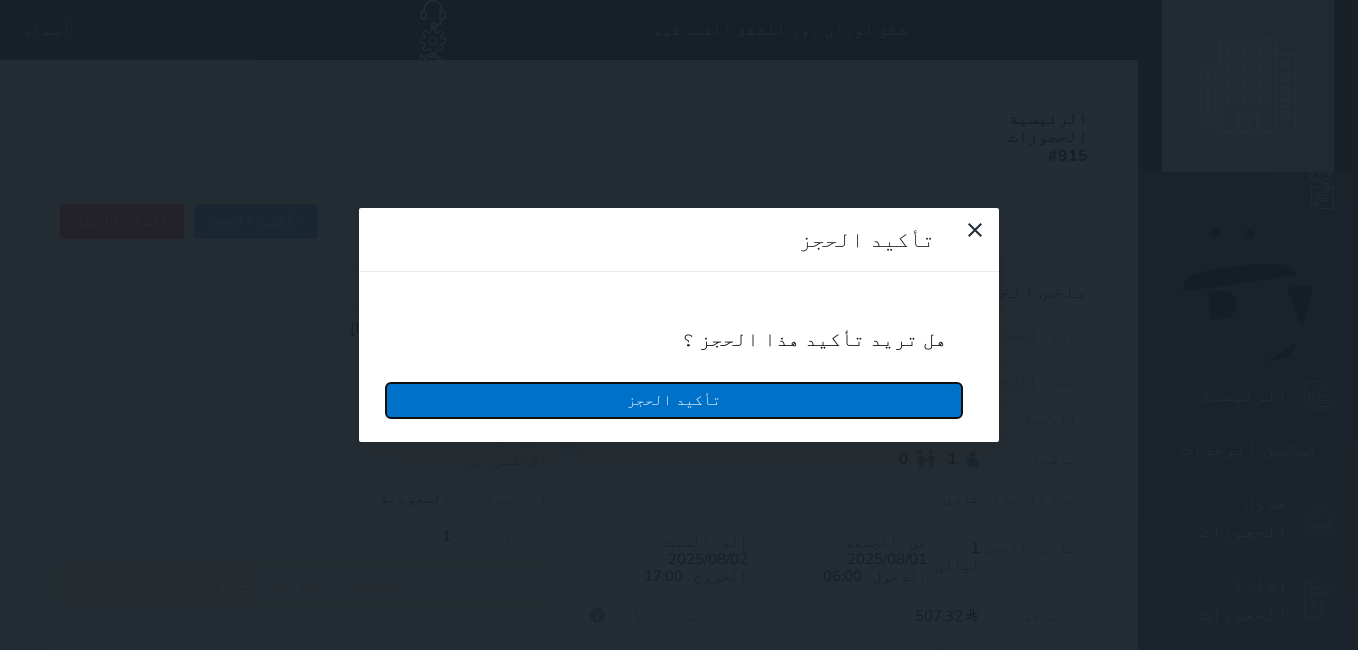 click on "تأكيد الحجز" at bounding box center (674, 400) 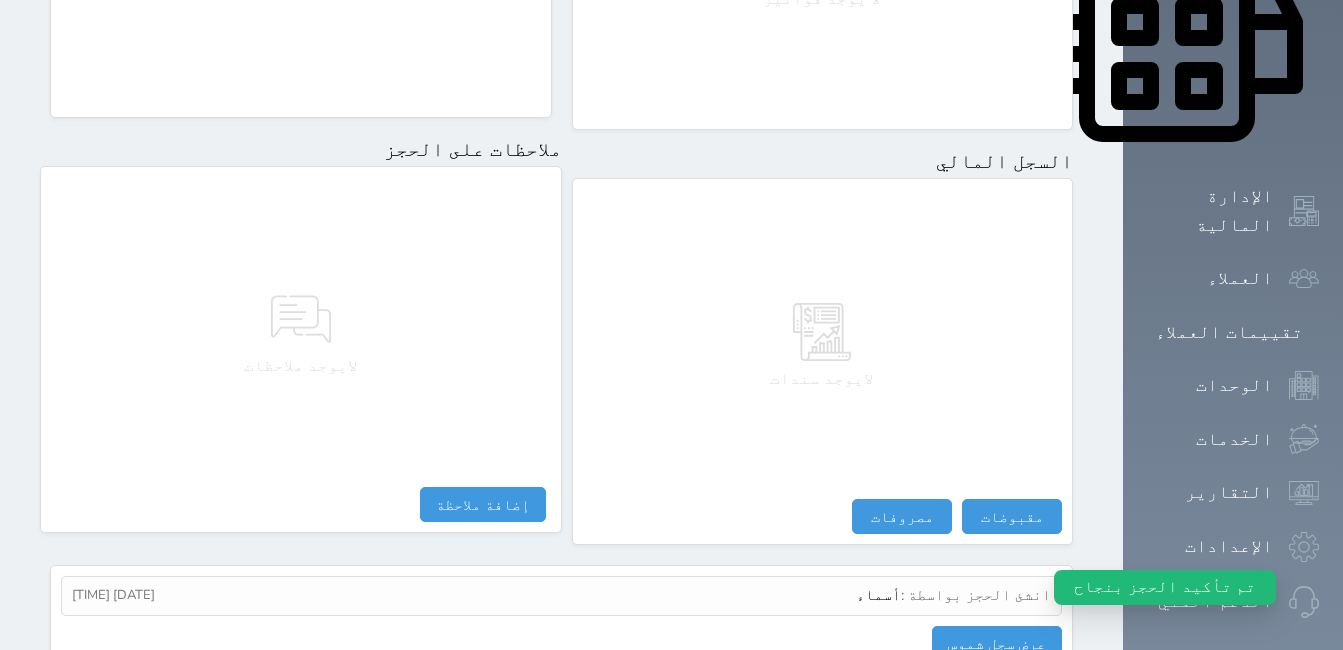 scroll, scrollTop: 1017, scrollLeft: 0, axis: vertical 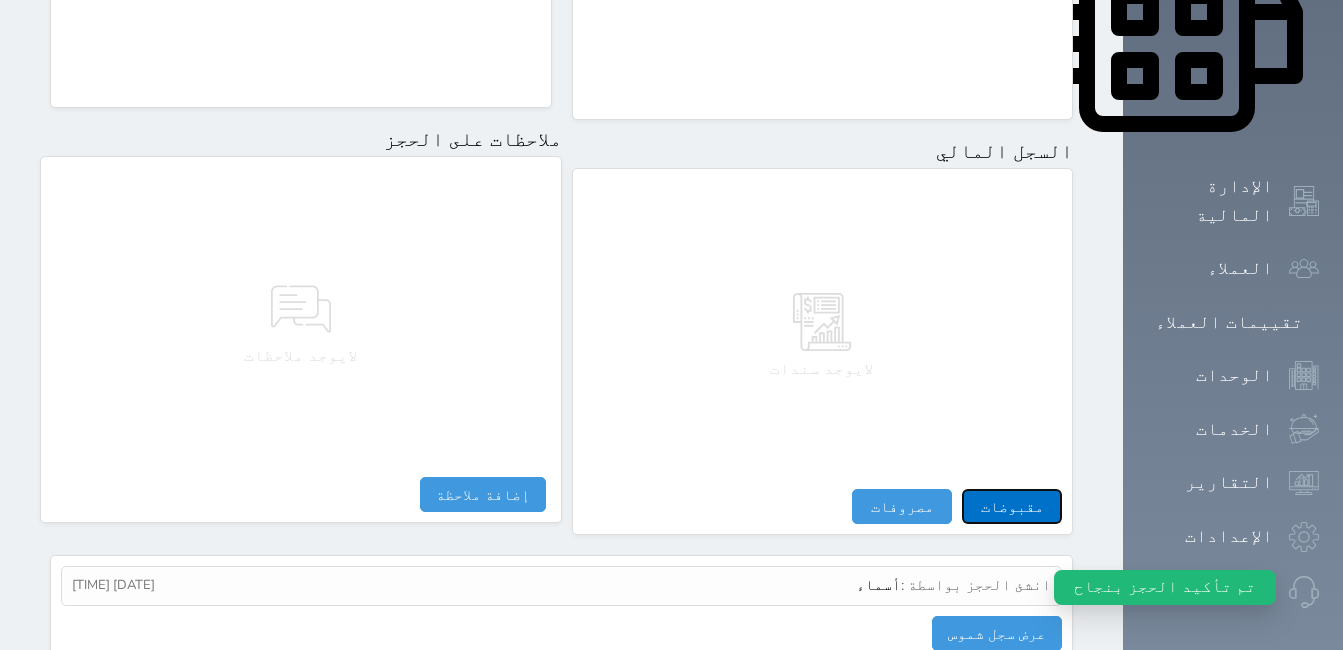 click on "مقبوضات" at bounding box center [1012, 506] 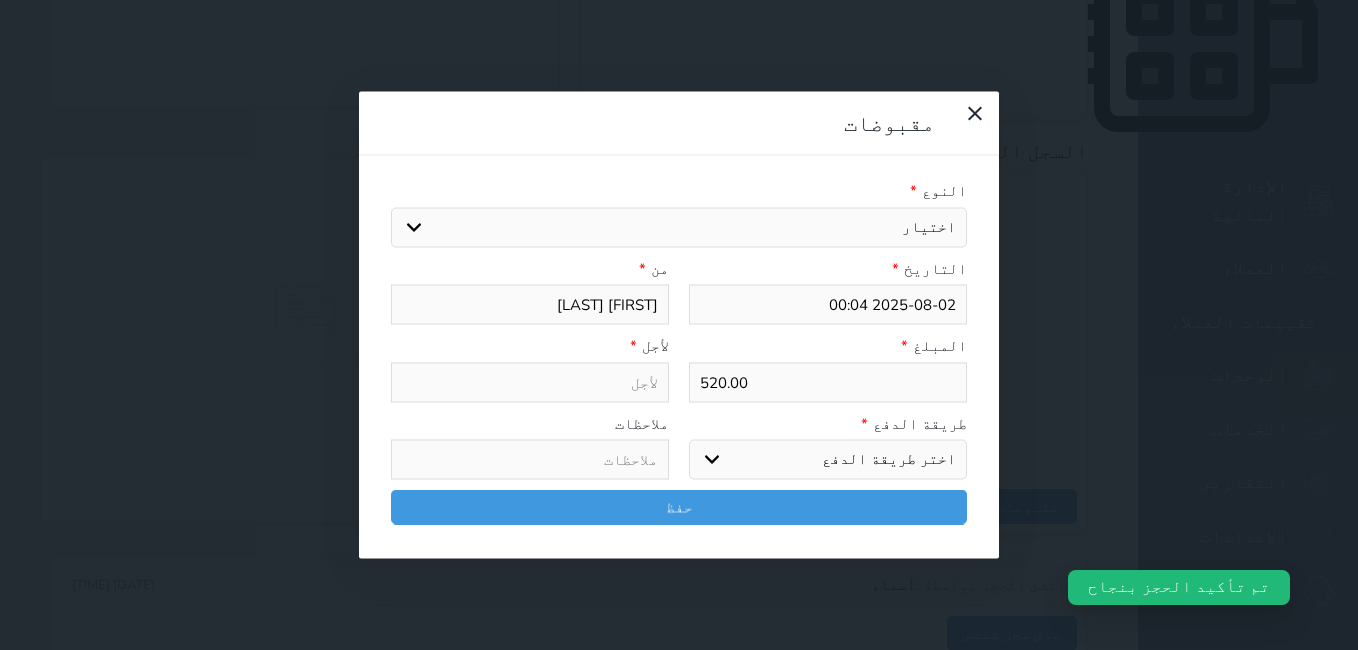 click on "اختيار   مقبوضات عامة قيمة إيجار فواتير تامين عربون لا ينطبق آخر مغسلة واي فاي - الإنترنت مواقف السيارات طعام الأغذية والمشروبات مشروبات المشروبات الباردة المشروبات الساخنة الإفطار غداء عشاء مخبز و كعك حمام سباحة الصالة الرياضية سبا و خدمات الجمال اختيار وإسقاط (خدمات النقل) ميني بار كابل - تلفزيون سرير إضافي تصفيف الشعر التسوق خدمات الجولات السياحية المنظمة خدمات الدليل السياحي" at bounding box center (679, 227) 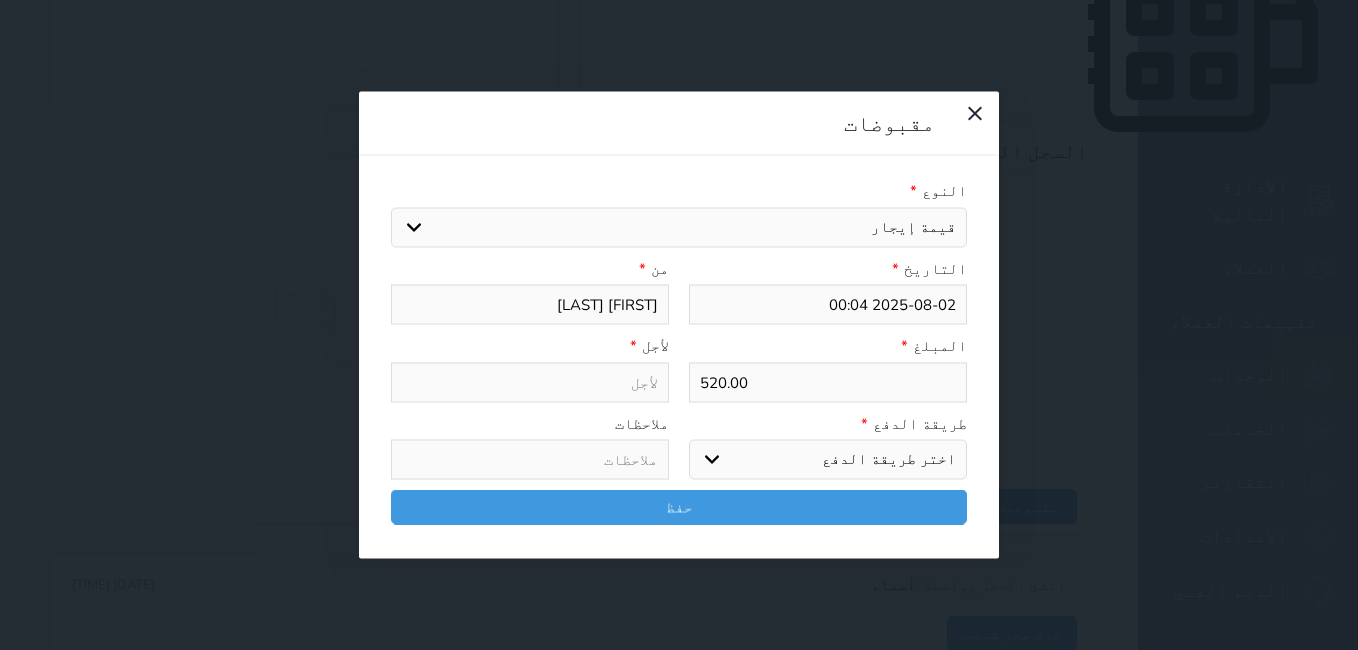 click on "اختيار   مقبوضات عامة قيمة إيجار فواتير تامين عربون لا ينطبق آخر مغسلة واي فاي - الإنترنت مواقف السيارات طعام الأغذية والمشروبات مشروبات المشروبات الباردة المشروبات الساخنة الإفطار غداء عشاء مخبز و كعك حمام سباحة الصالة الرياضية سبا و خدمات الجمال اختيار وإسقاط (خدمات النقل) ميني بار كابل - تلفزيون سرير إضافي تصفيف الشعر التسوق خدمات الجولات السياحية المنظمة خدمات الدليل السياحي" at bounding box center (679, 227) 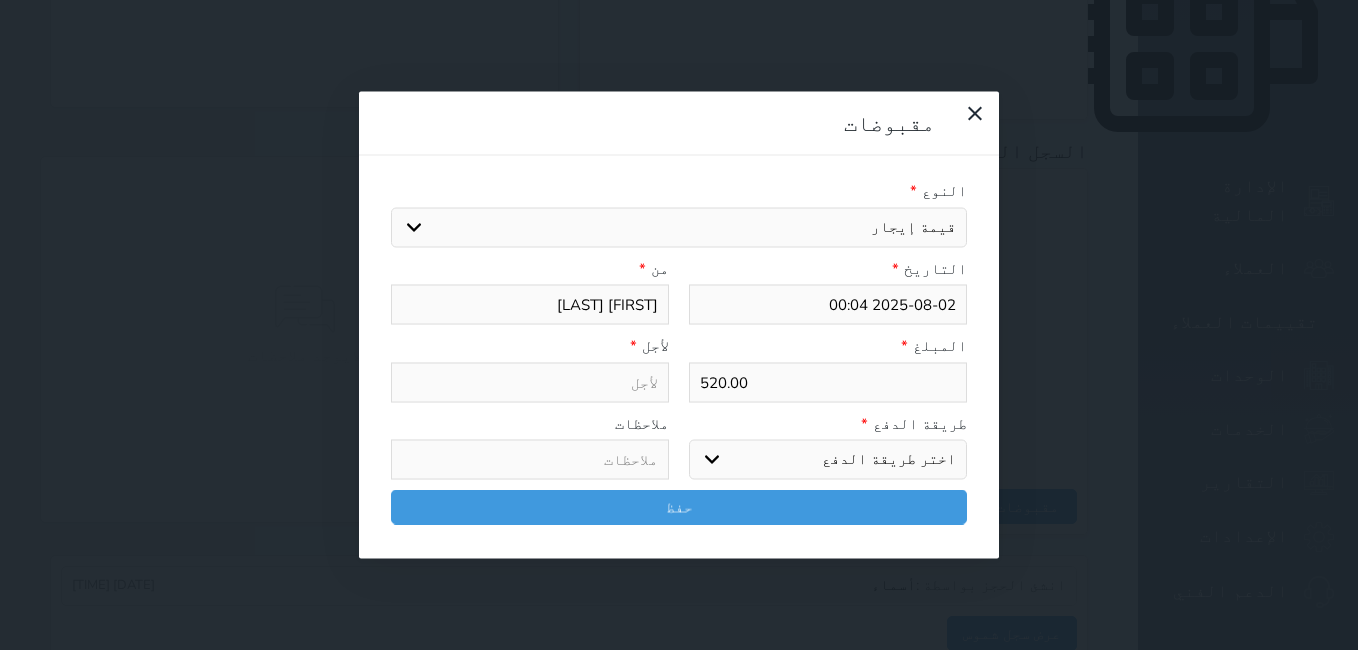 click on "اختر طريقة الدفع   دفع نقدى   تحويل بنكى   مدى   بطاقة ائتمان   آجل" at bounding box center (828, 460) 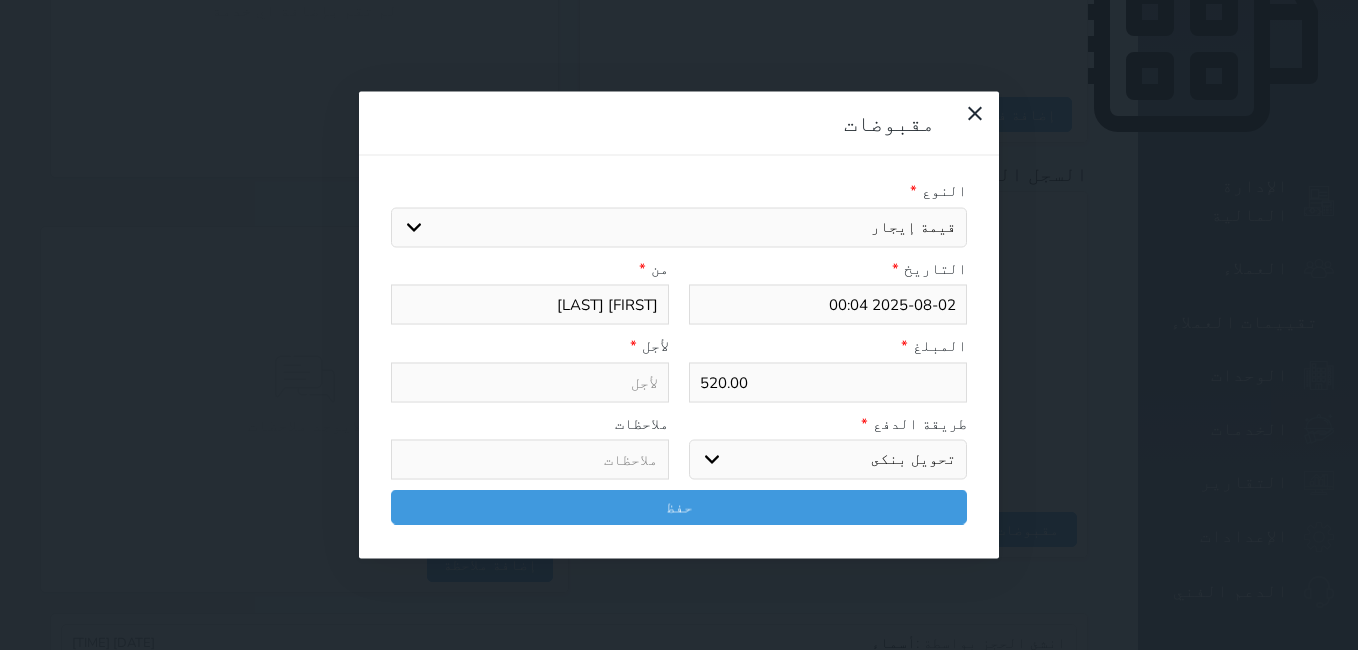 click on "اختر طريقة الدفع   دفع نقدى   تحويل بنكى   مدى   بطاقة ائتمان   آجل" at bounding box center [828, 460] 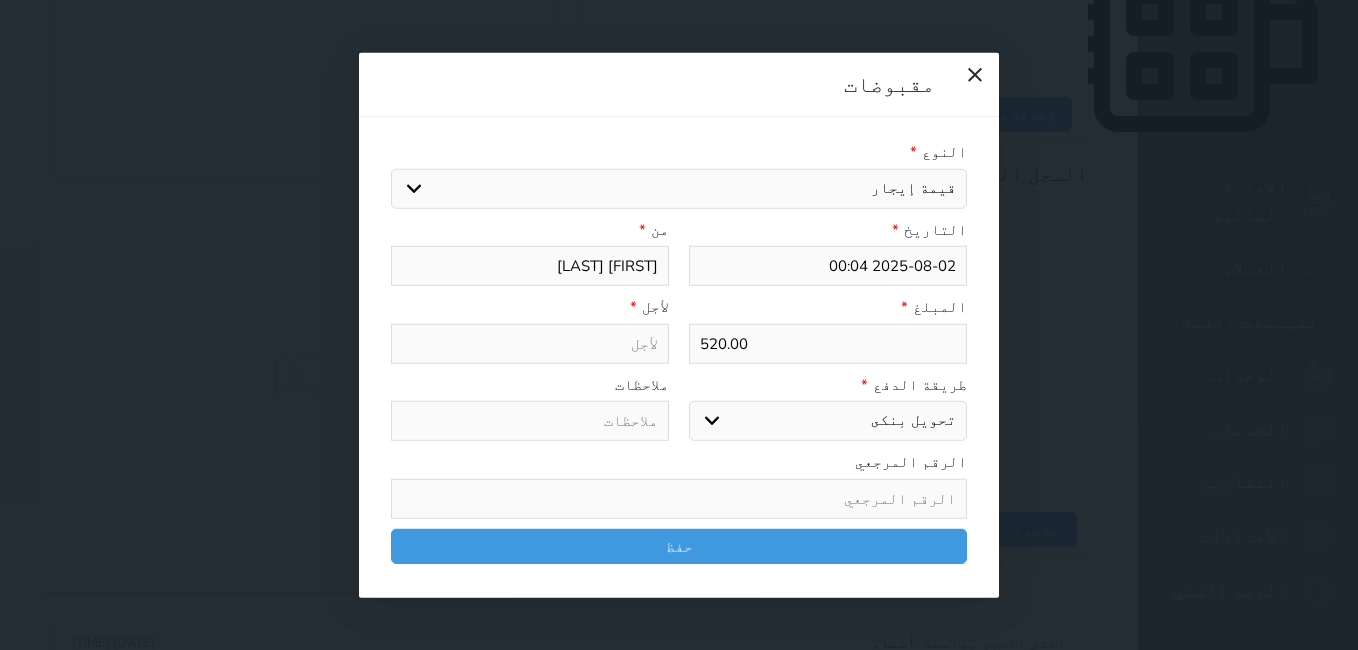click on "اختر طريقة الدفع   دفع نقدى   تحويل بنكى   مدى   بطاقة ائتمان   آجل" at bounding box center [828, 421] 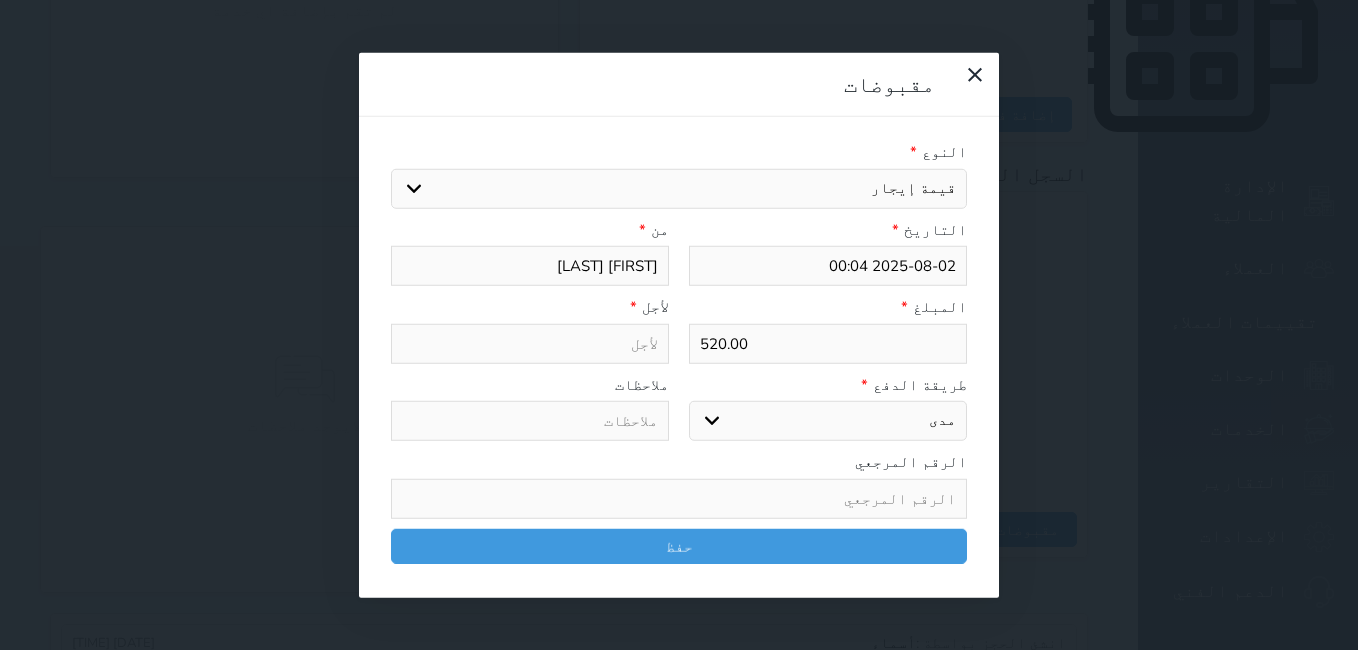 click on "اختر طريقة الدفع   دفع نقدى   تحويل بنكى   مدى   بطاقة ائتمان   آجل" at bounding box center [828, 421] 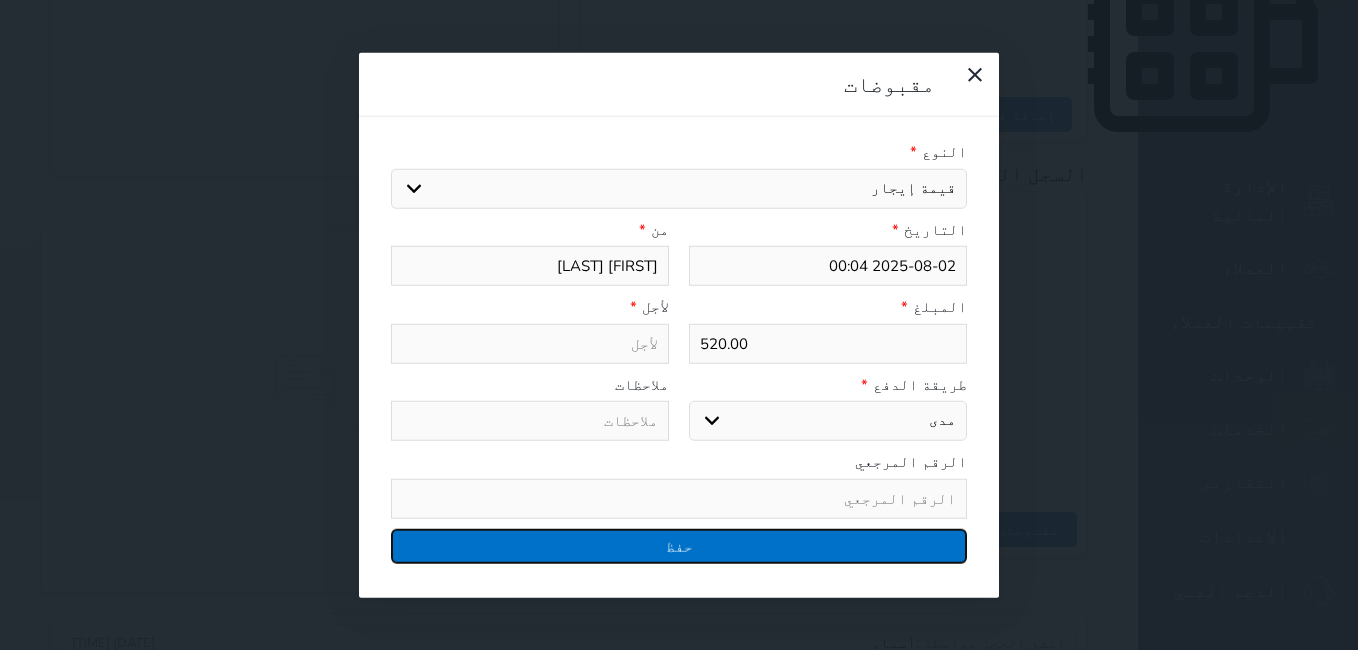 click on "حفظ" at bounding box center (679, 545) 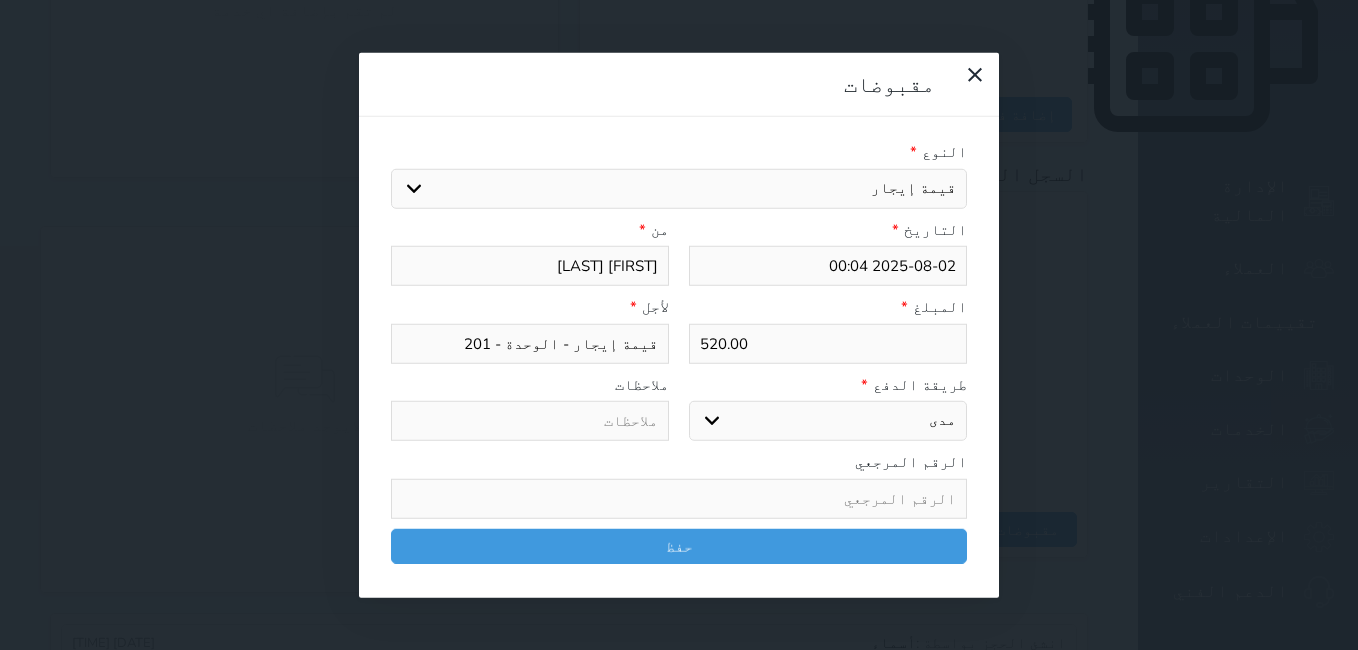 click on "اختر طريقة الدفع   دفع نقدى   تحويل بنكى   مدى   بطاقة ائتمان   آجل" at bounding box center [828, 421] 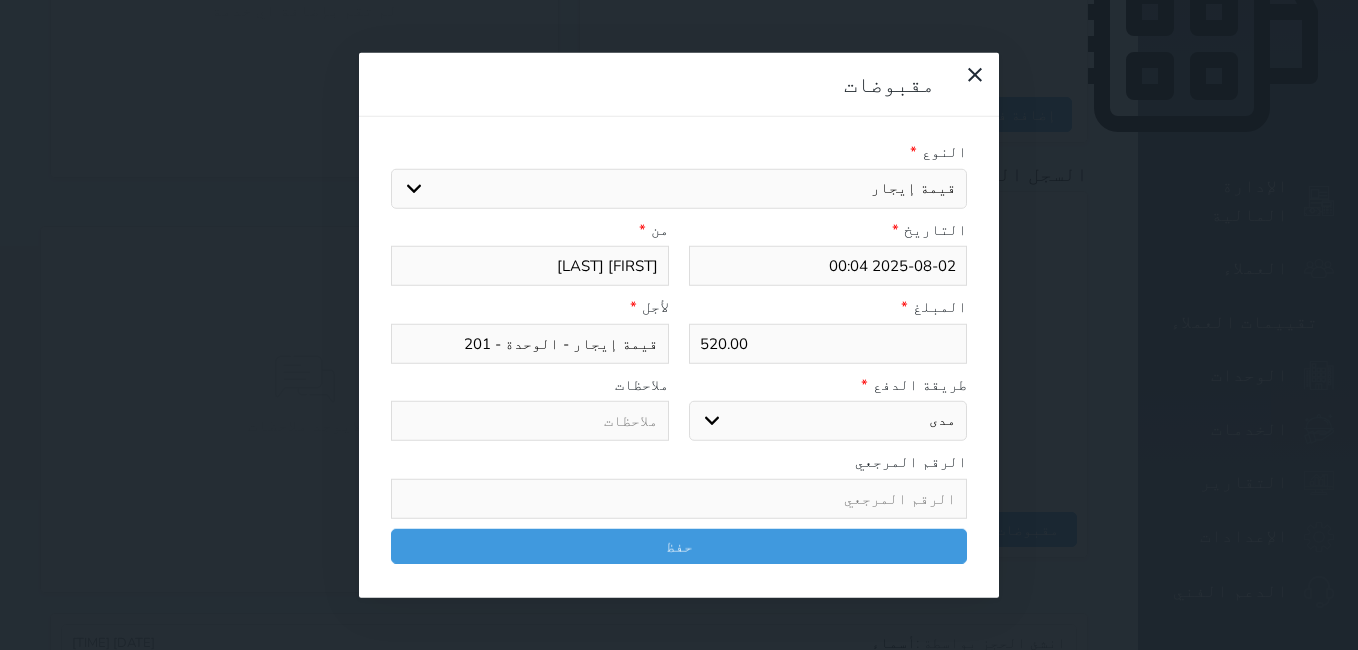 click on "اختر طريقة الدفع   دفع نقدى   تحويل بنكى   مدى   بطاقة ائتمان   آجل" at bounding box center [828, 421] 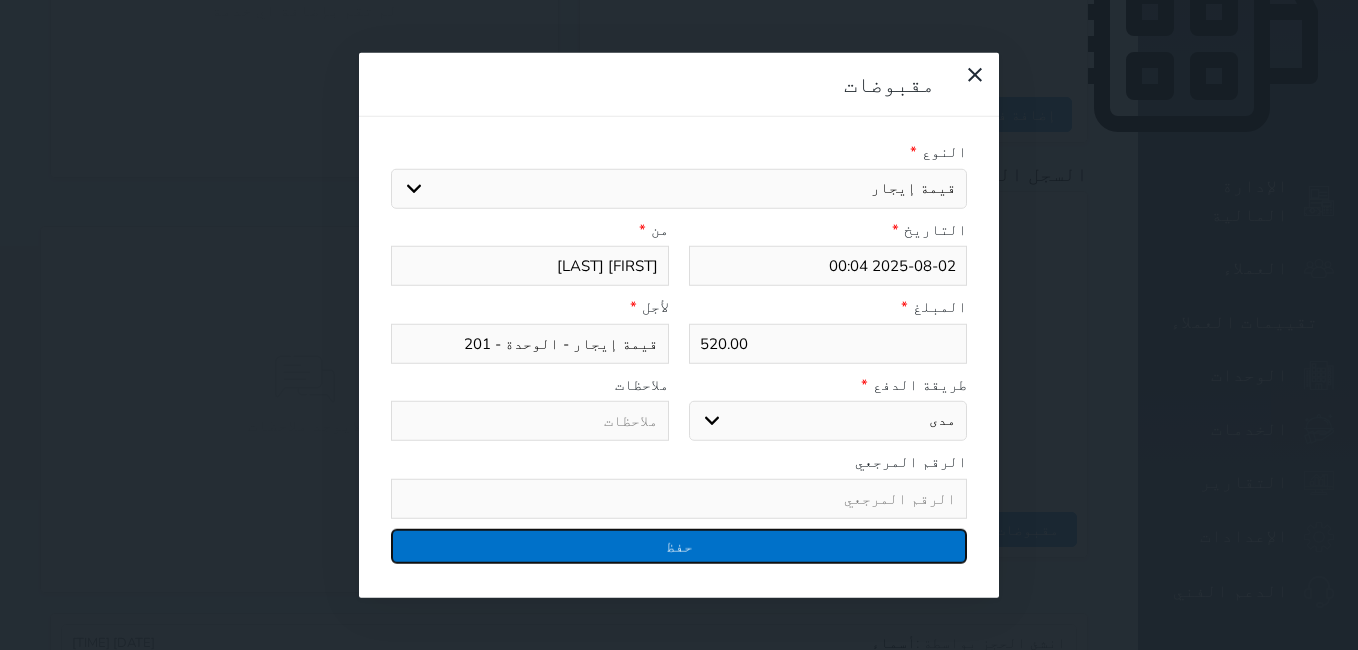 click on "حفظ" at bounding box center (679, 545) 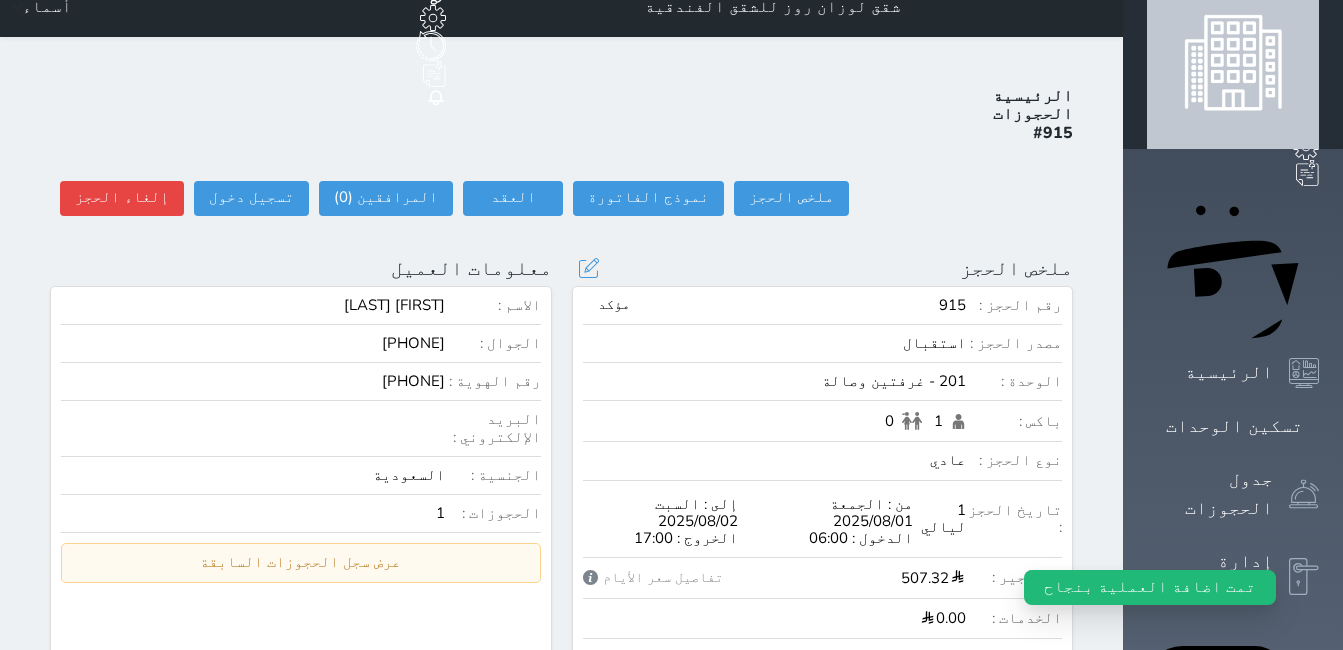 scroll, scrollTop: 0, scrollLeft: 0, axis: both 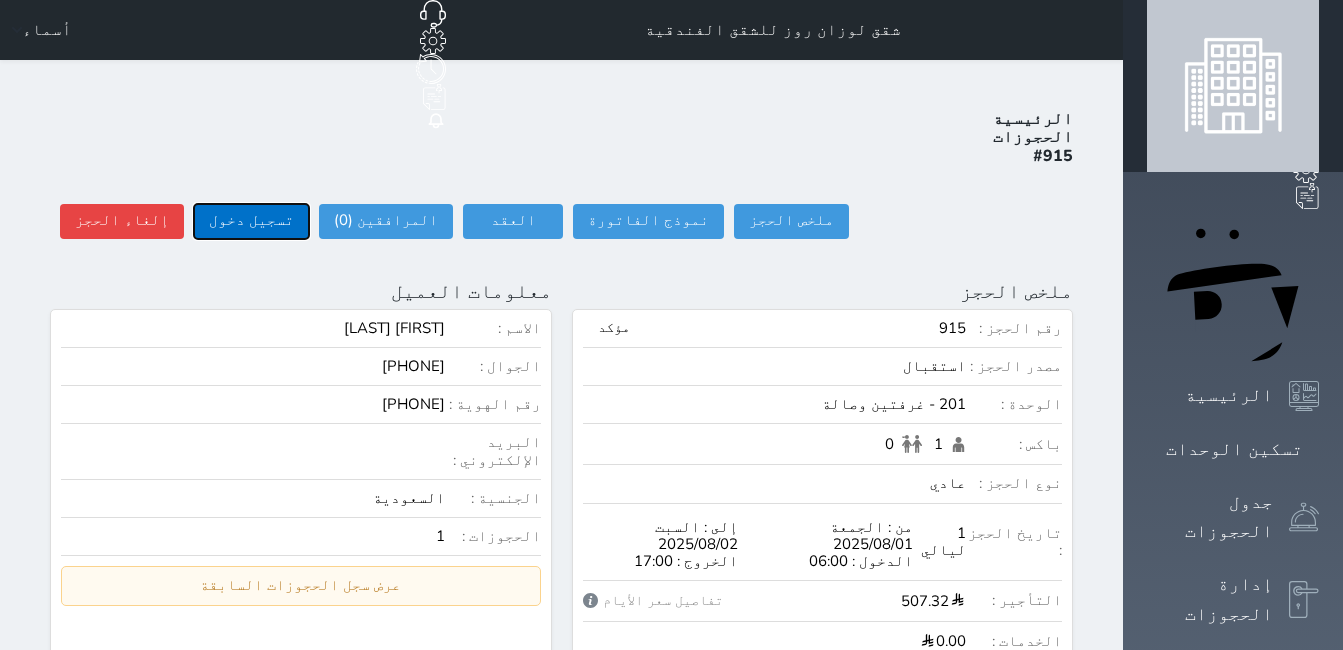 click on "تسجيل دخول" at bounding box center [251, 221] 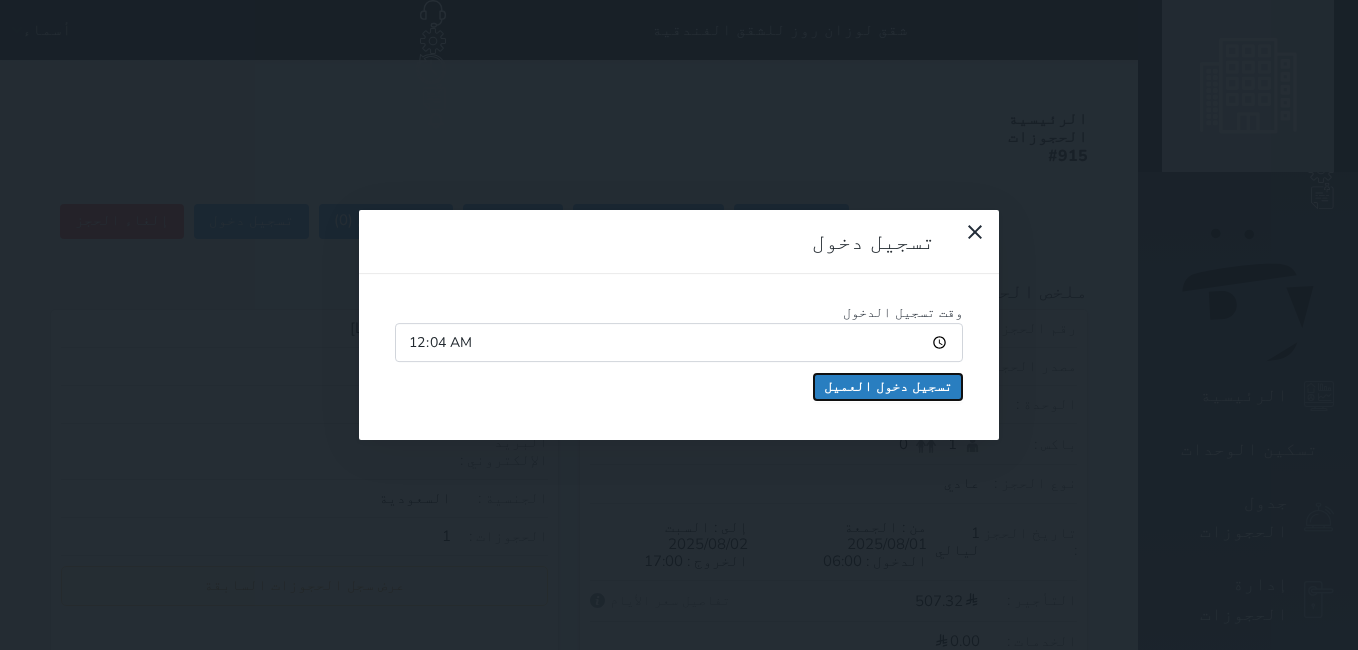 click on "تسجيل دخول العميل" at bounding box center (888, 387) 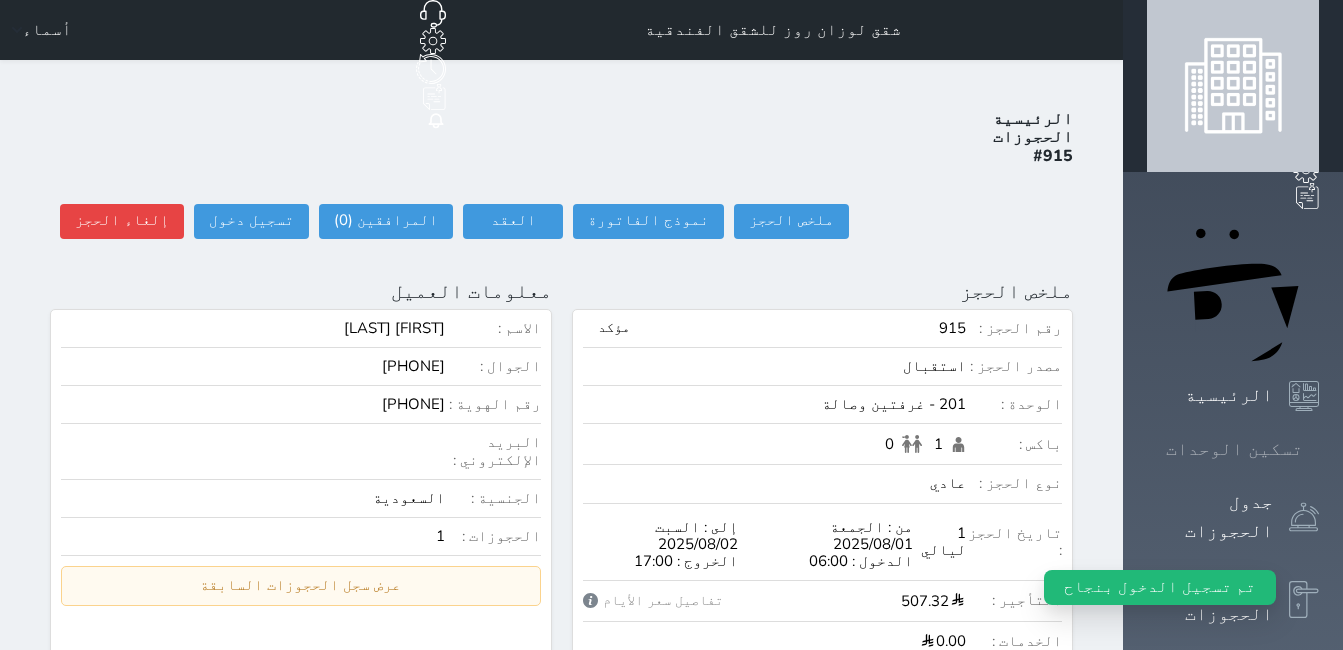 click 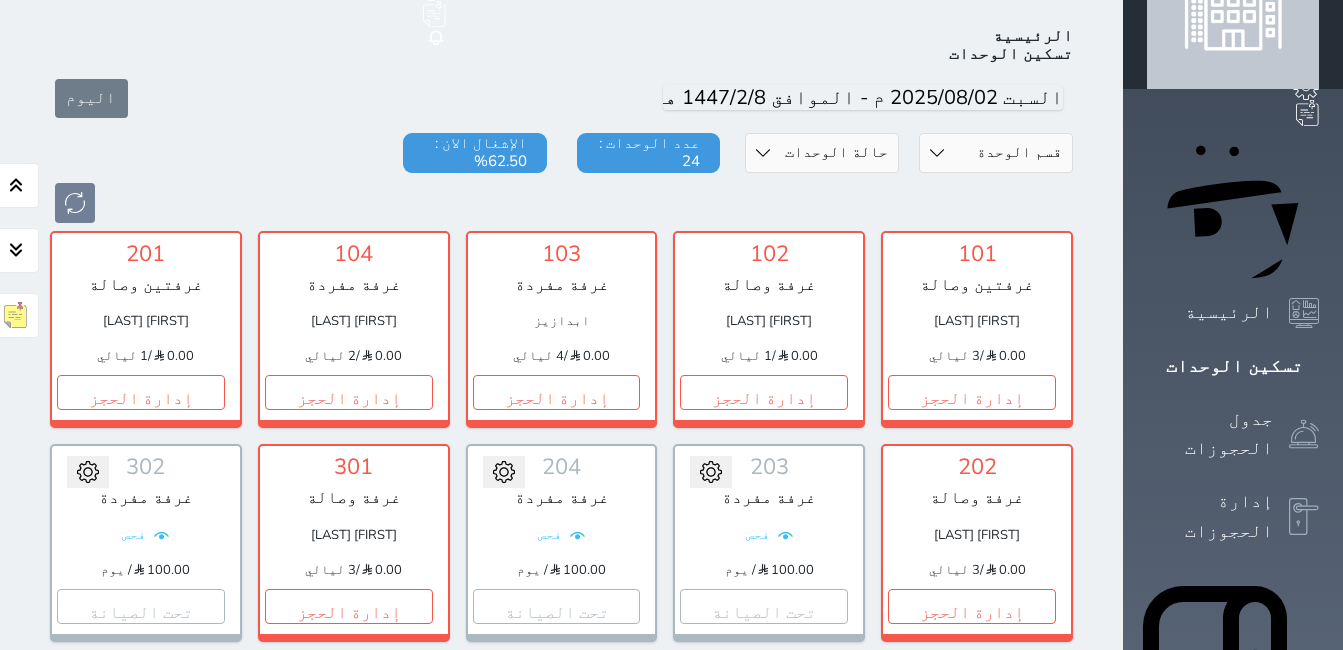 scroll, scrollTop: 0, scrollLeft: 0, axis: both 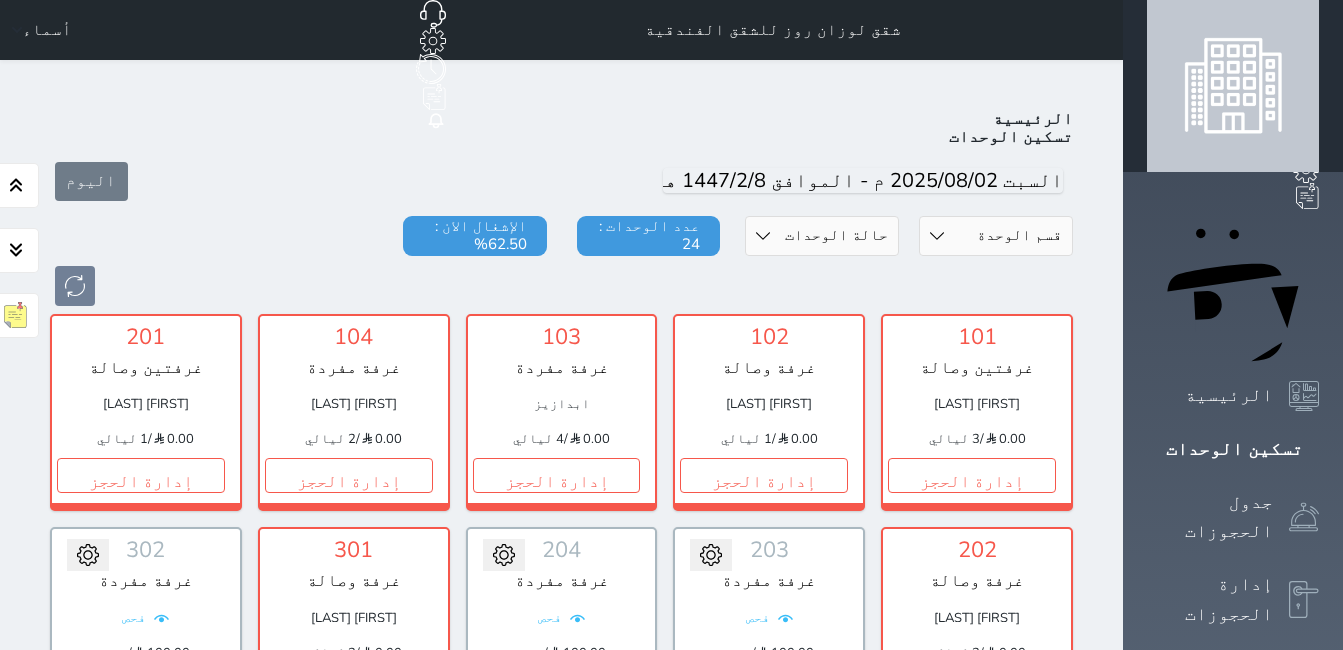 click on "أسماء" at bounding box center [47, 30] 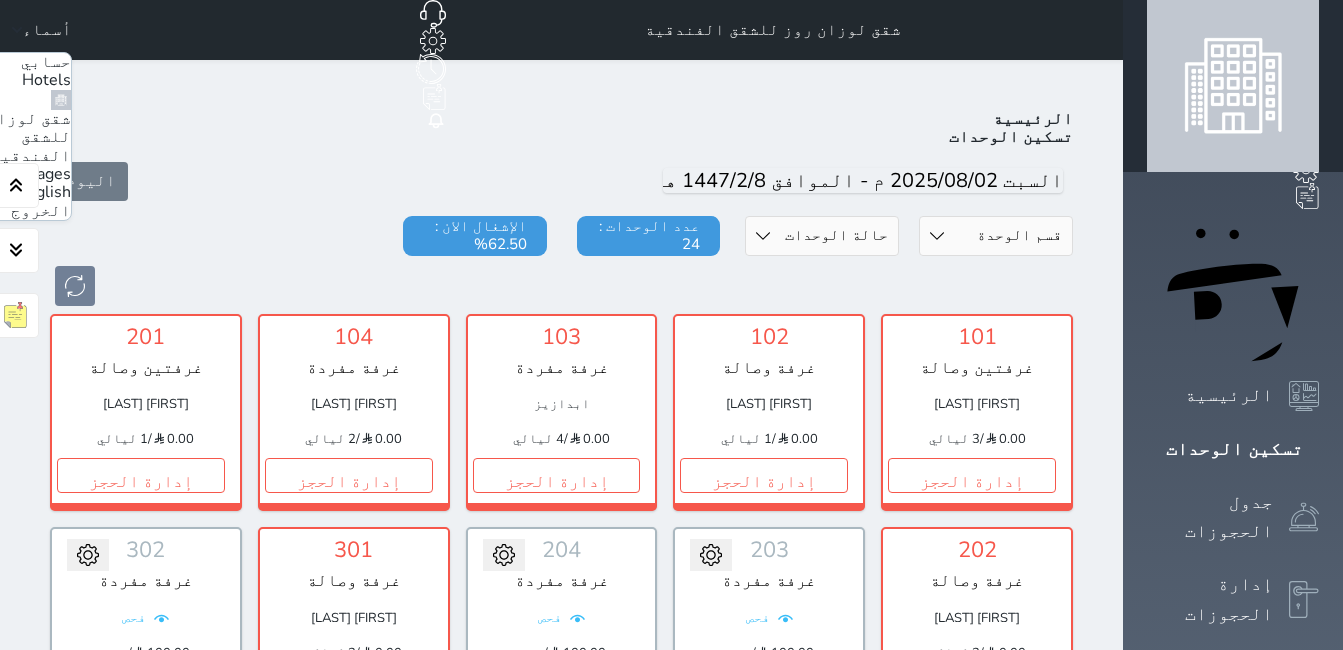 click on "الخروج" at bounding box center (41, 211) 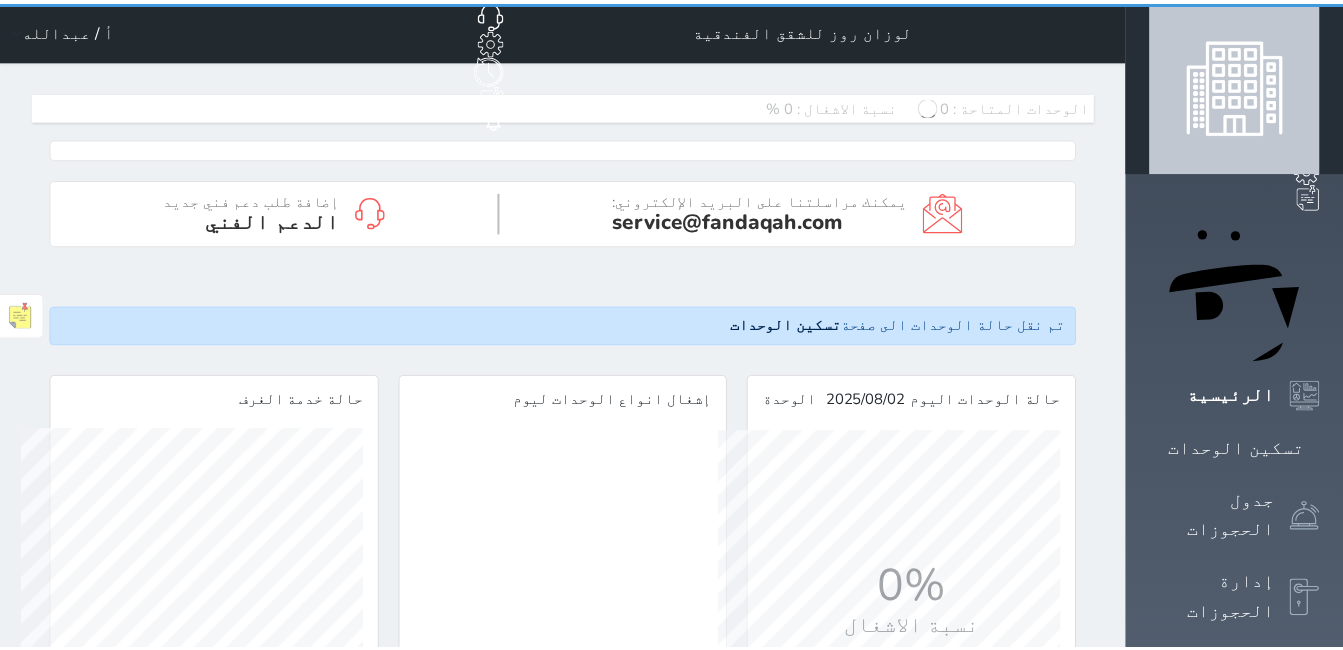 scroll, scrollTop: 0, scrollLeft: 0, axis: both 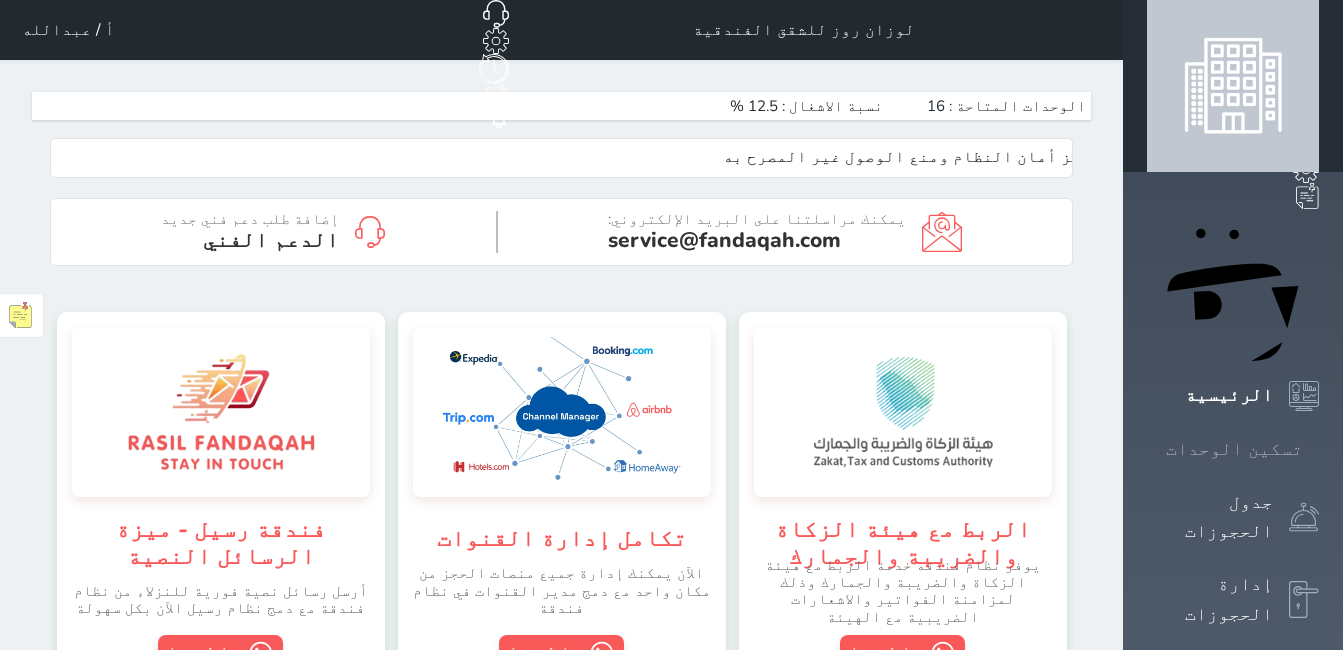 drag, startPoint x: 1280, startPoint y: 233, endPoint x: 1151, endPoint y: 264, distance: 132.67253 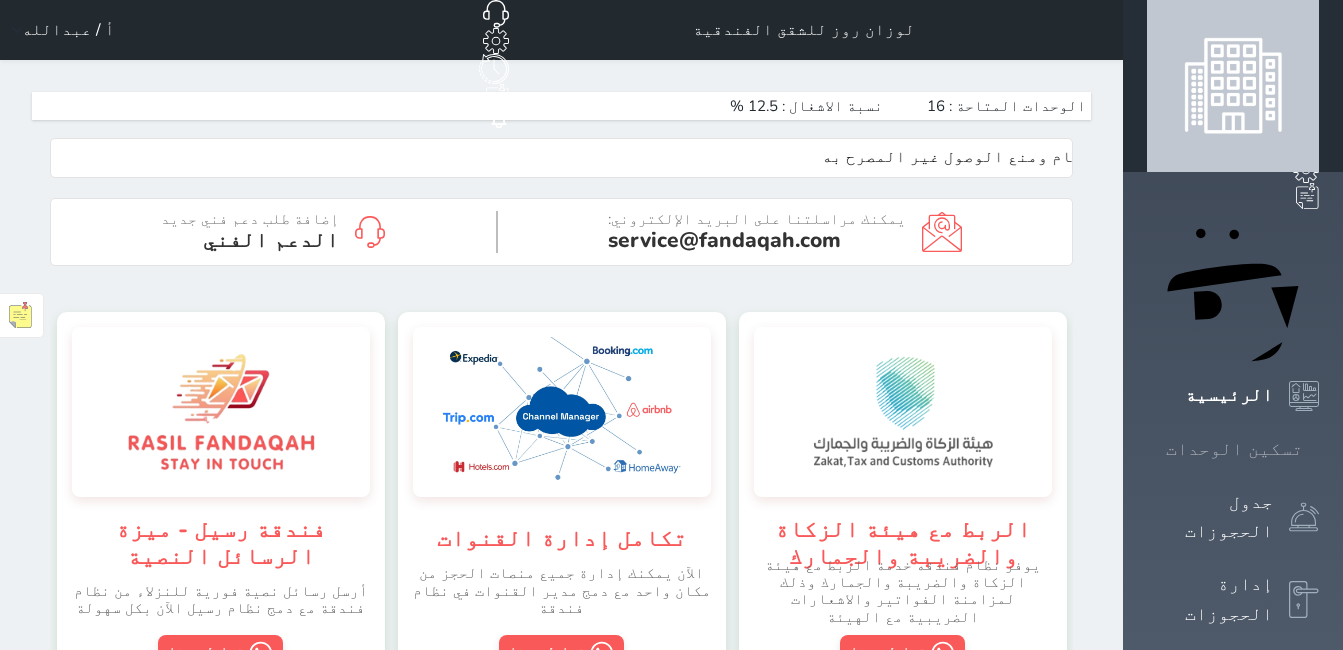 click on "تسكين الوحدات" at bounding box center [1234, 449] 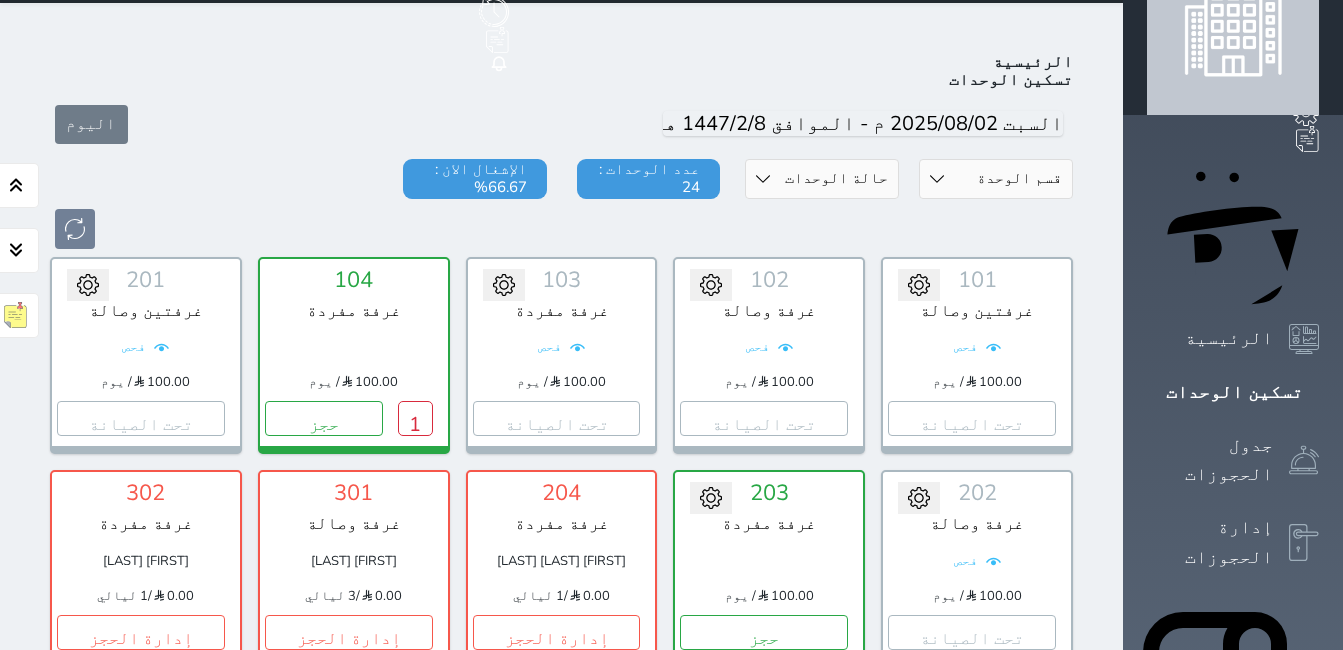 scroll, scrollTop: 200, scrollLeft: 0, axis: vertical 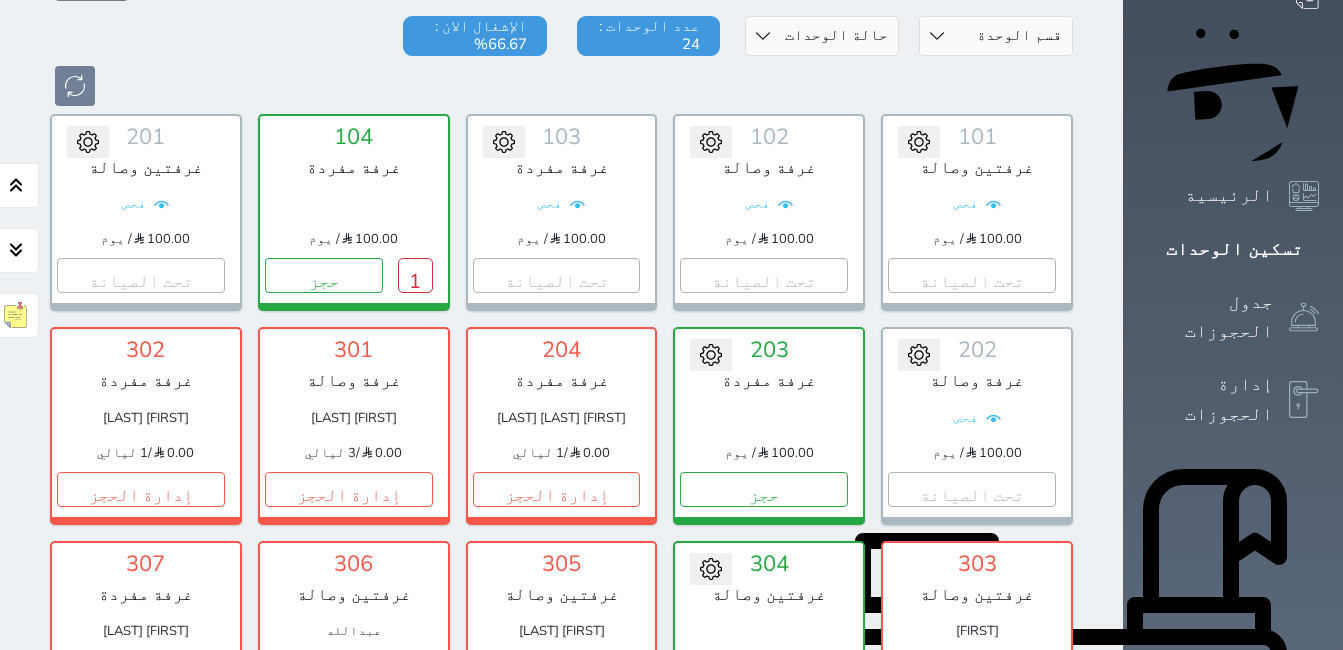 click on "حجز" at bounding box center [764, 702] 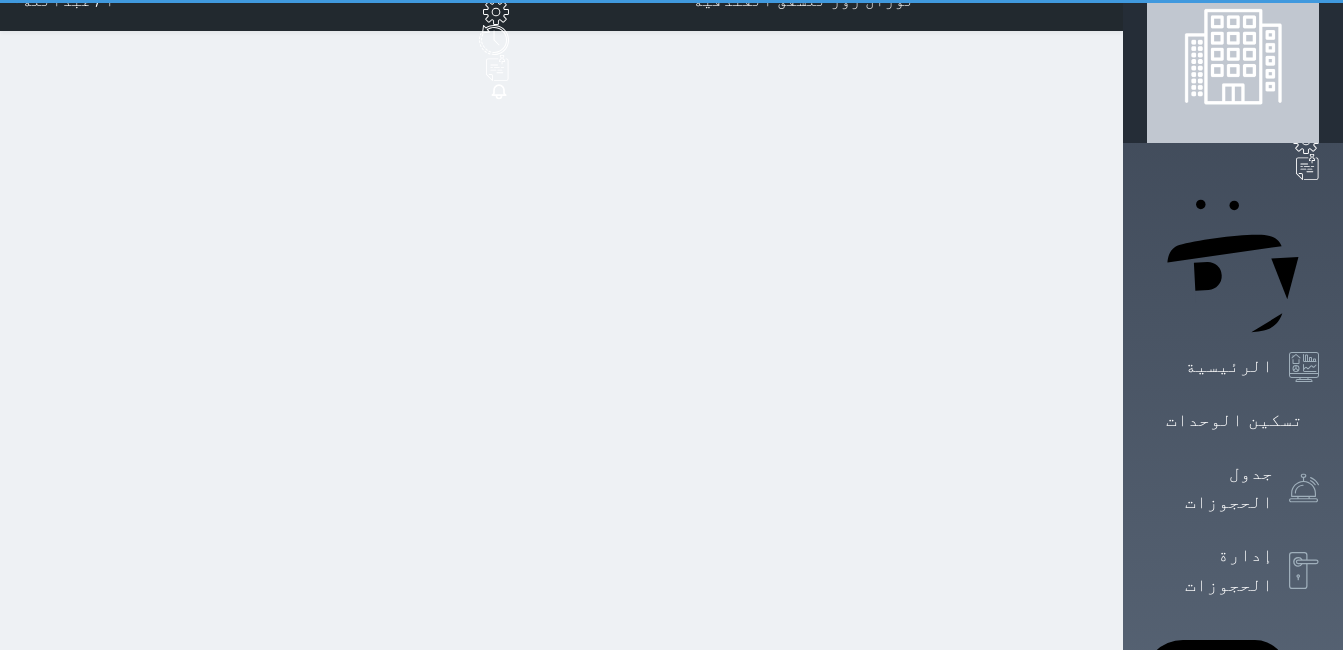 scroll, scrollTop: 0, scrollLeft: 0, axis: both 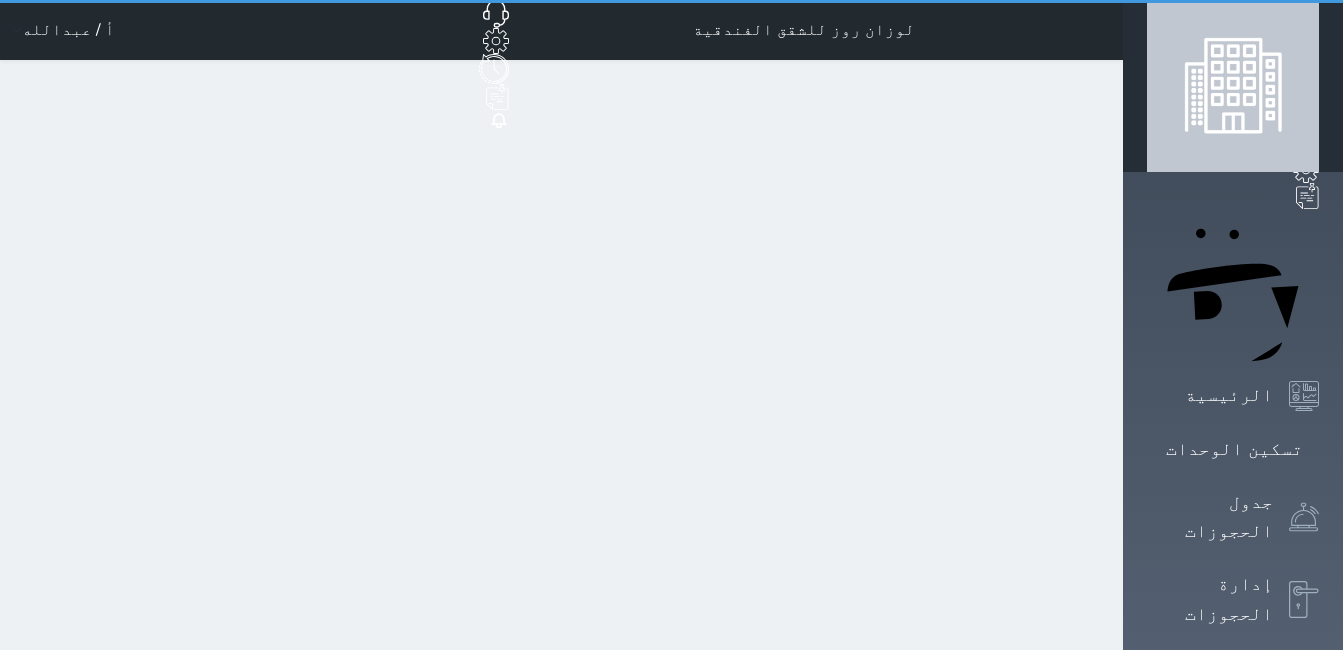select on "1" 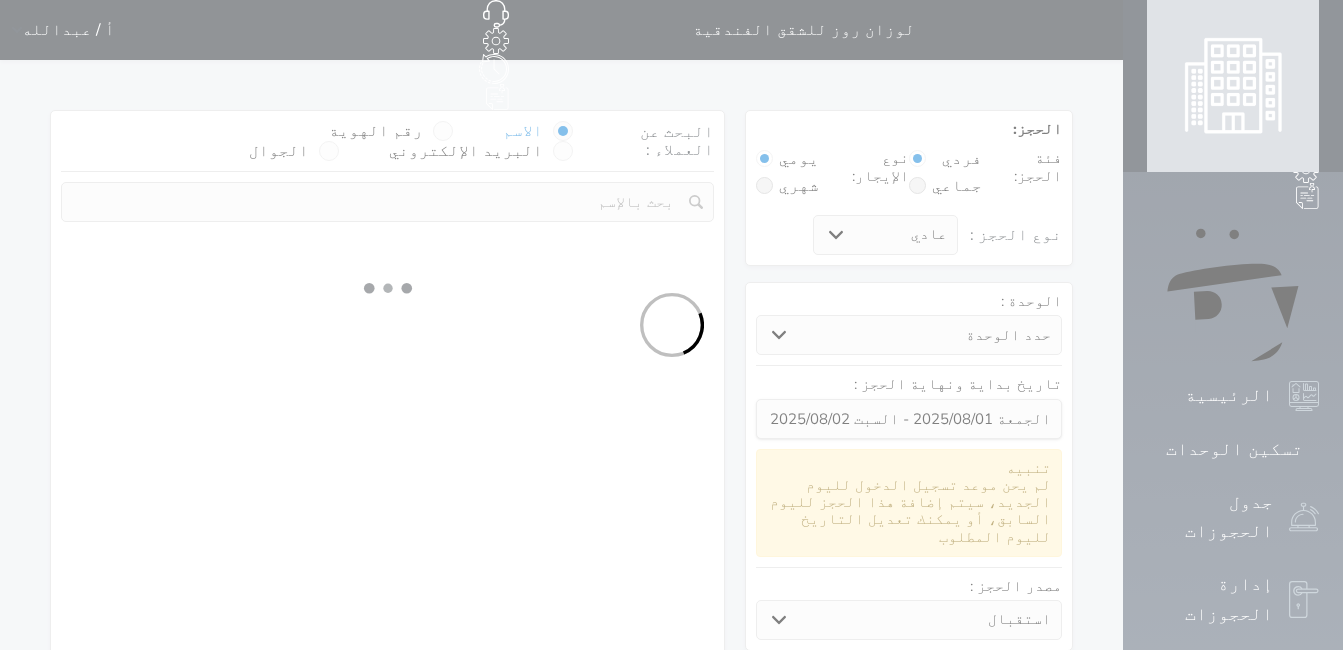 select 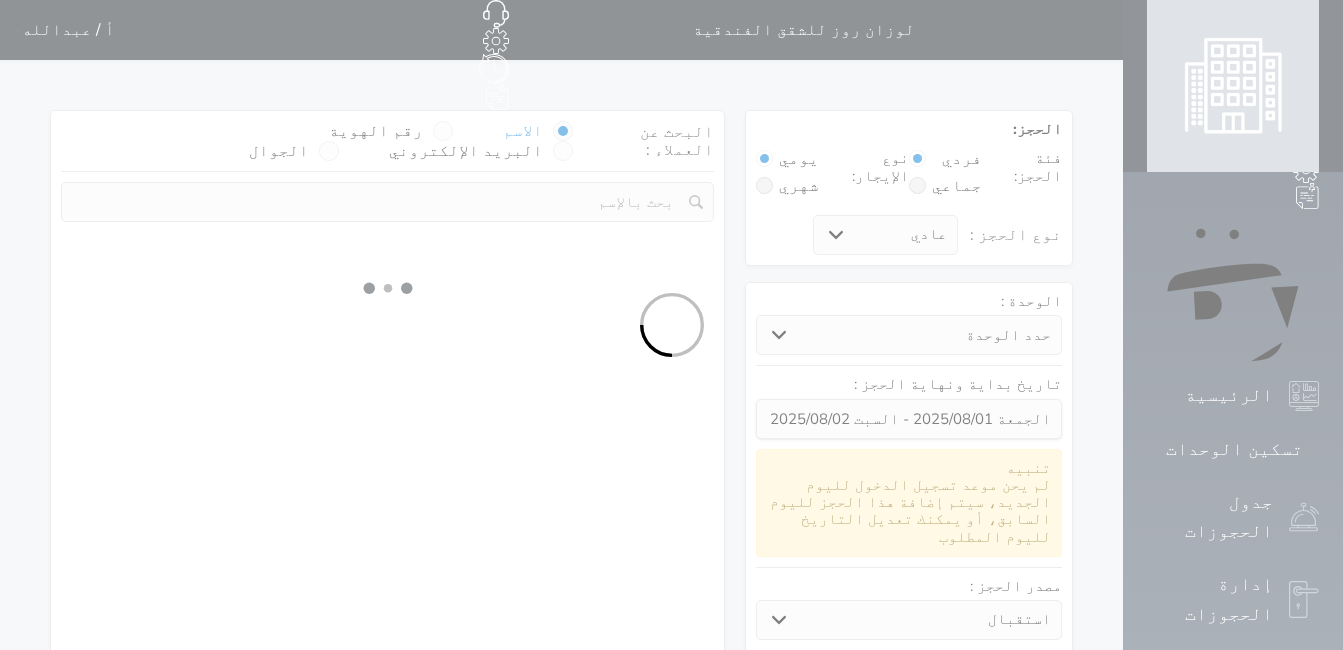 select on "1" 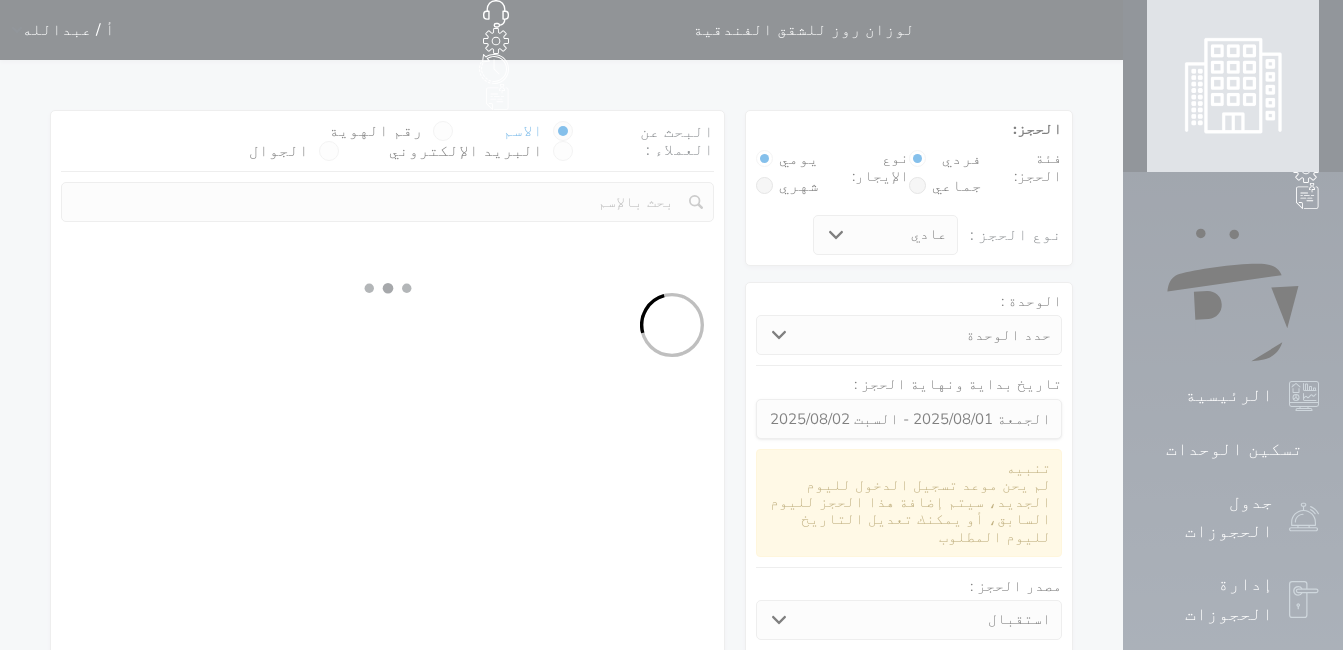 select on "113" 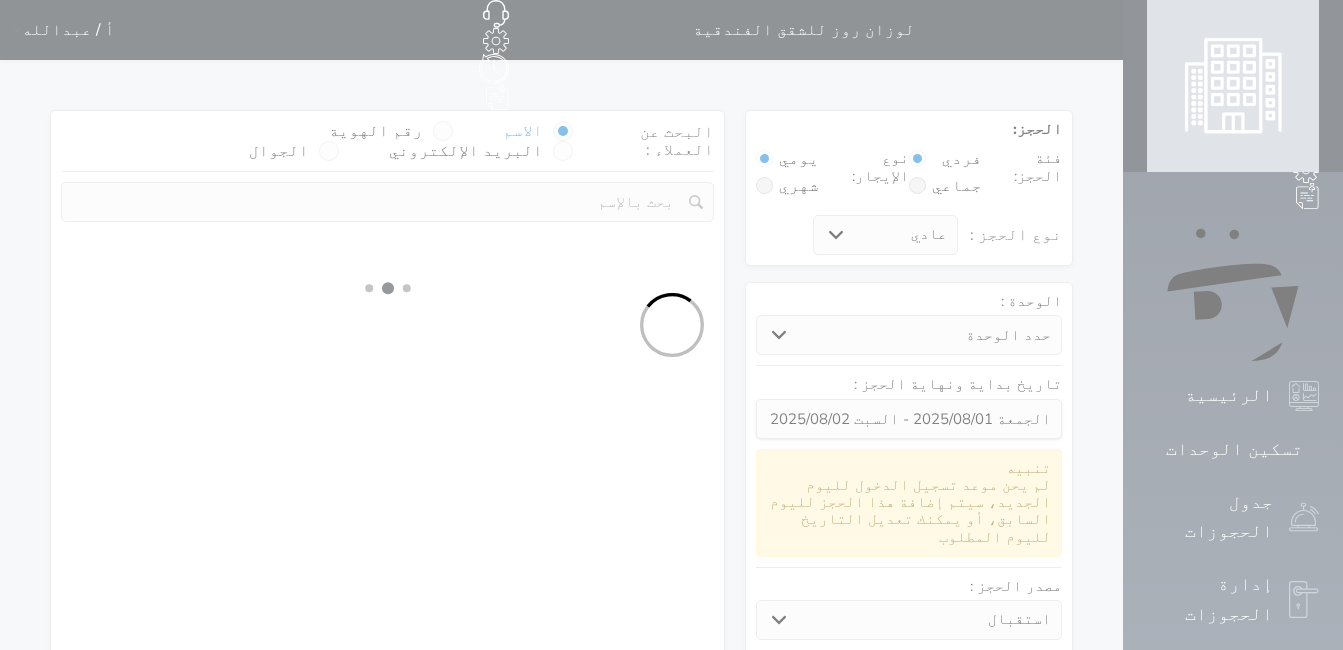 select on "1" 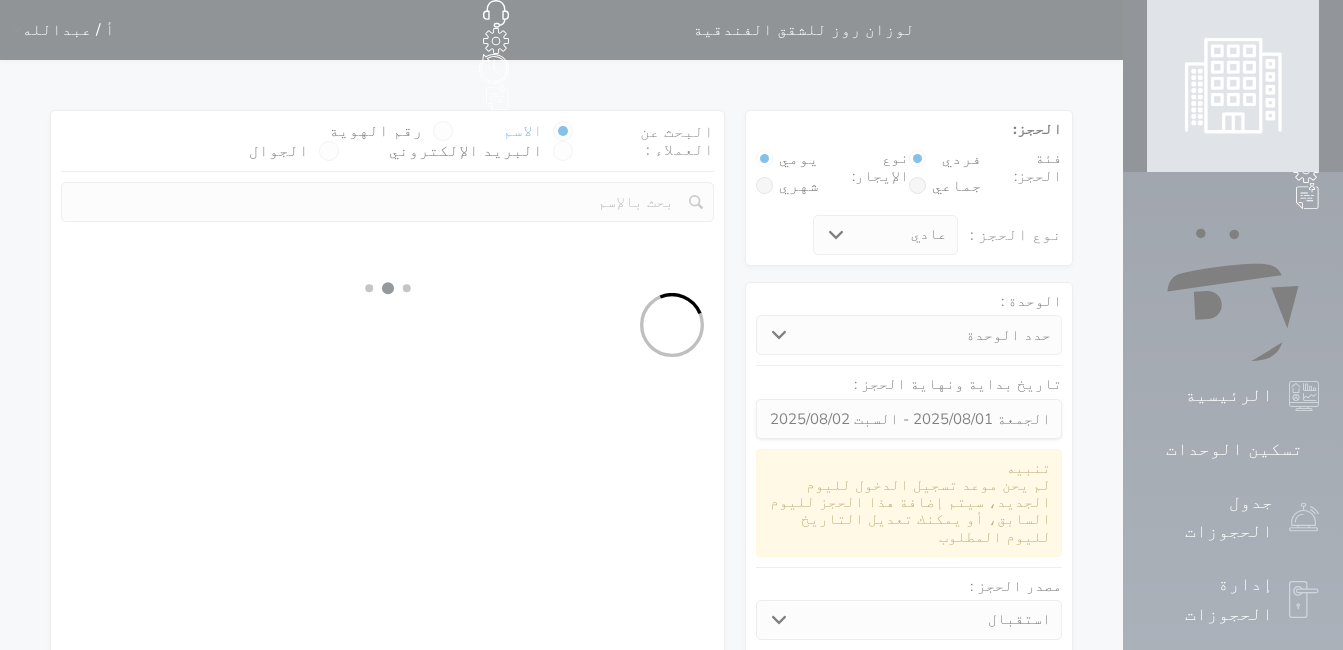 select 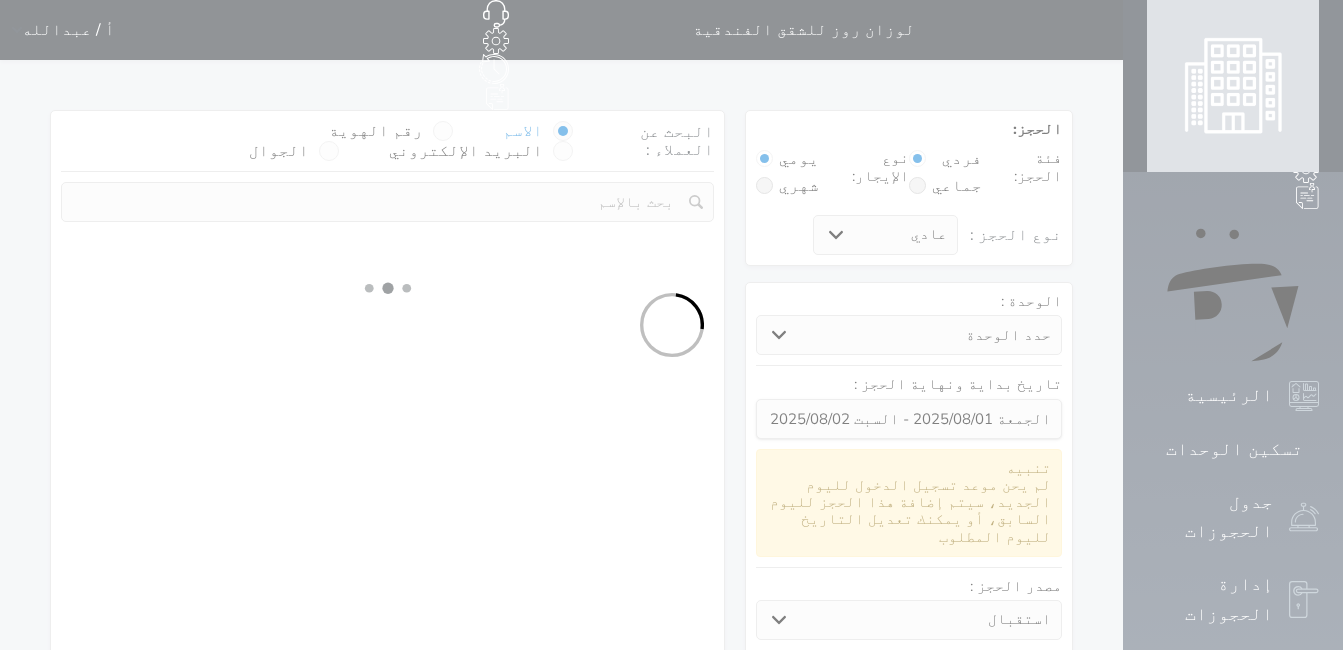 select on "7" 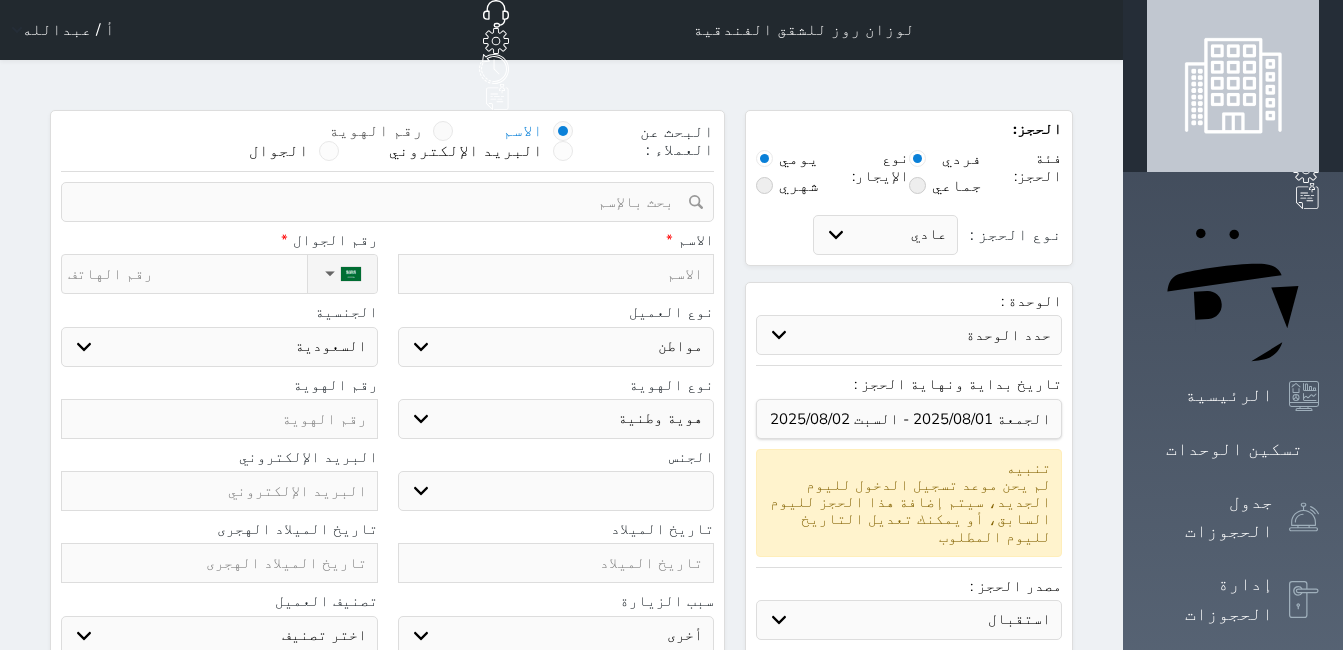 click at bounding box center (443, 131) 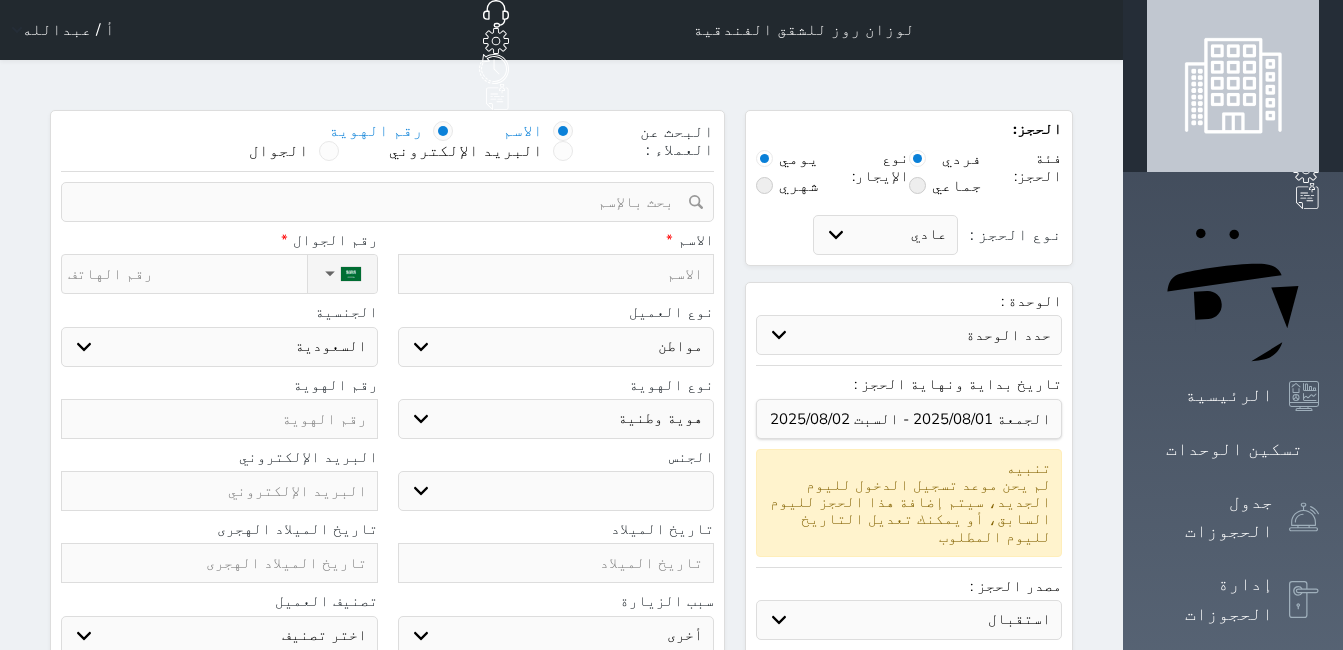 select 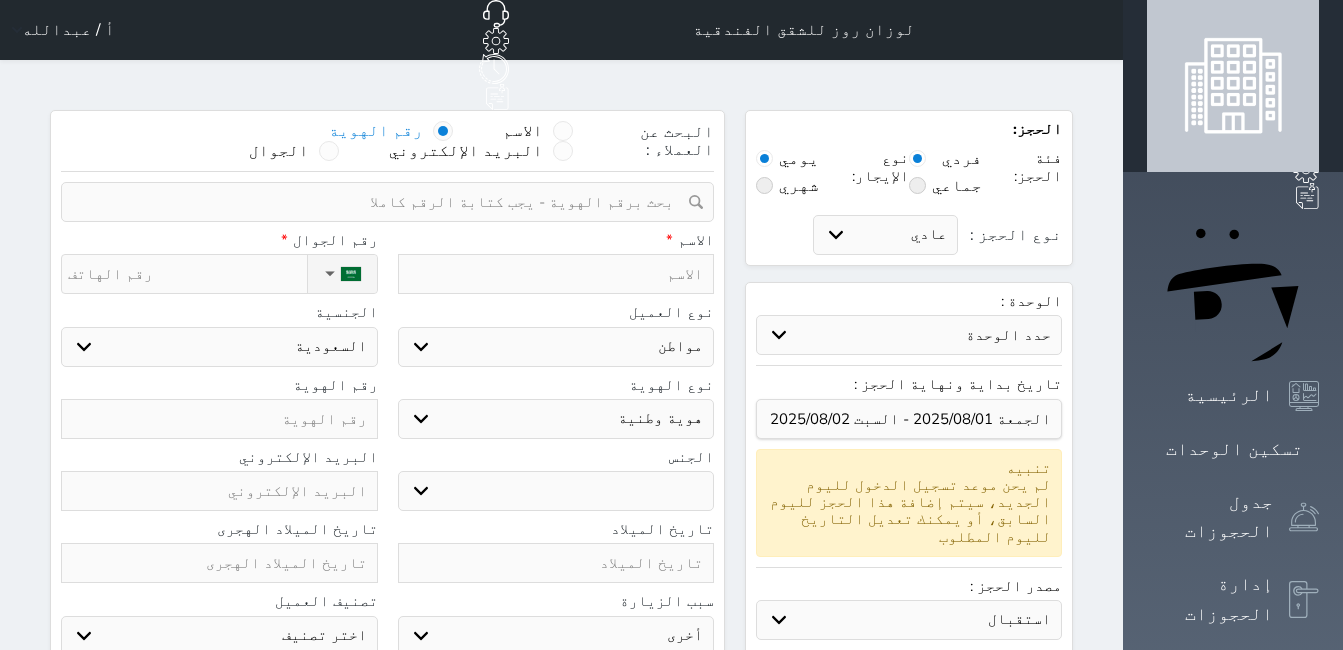 click at bounding box center (380, 202) 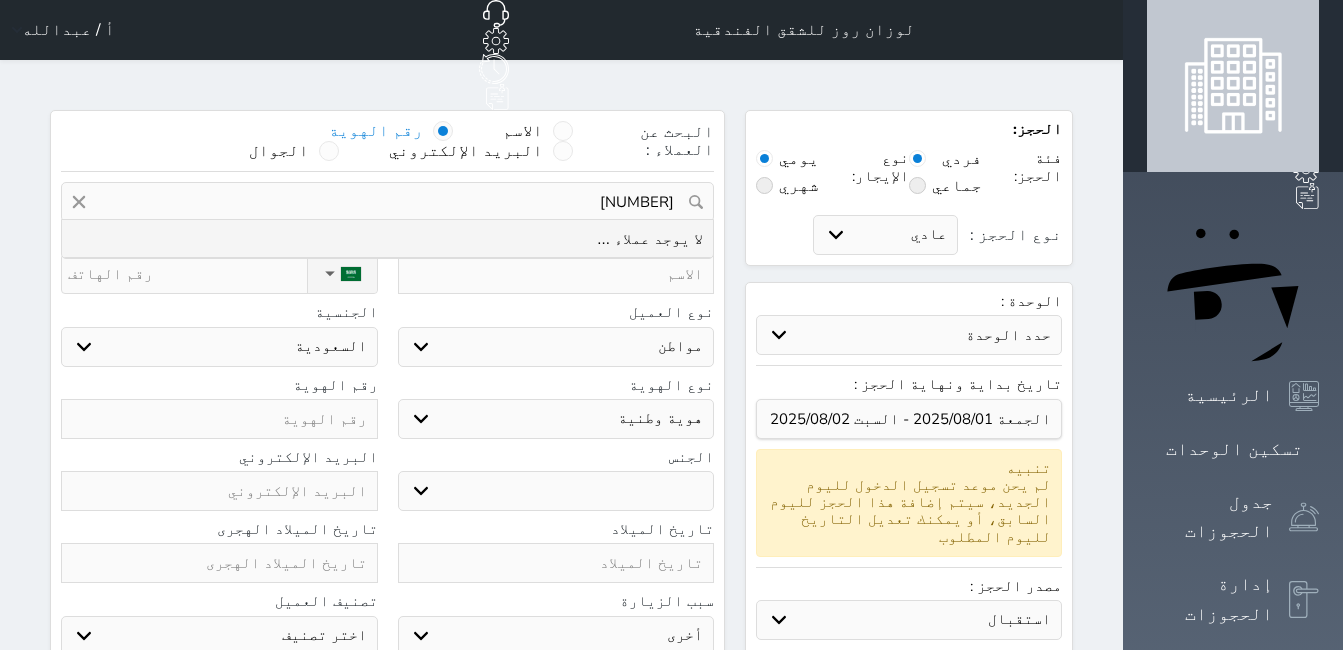drag, startPoint x: 625, startPoint y: 147, endPoint x: 741, endPoint y: 139, distance: 116.275536 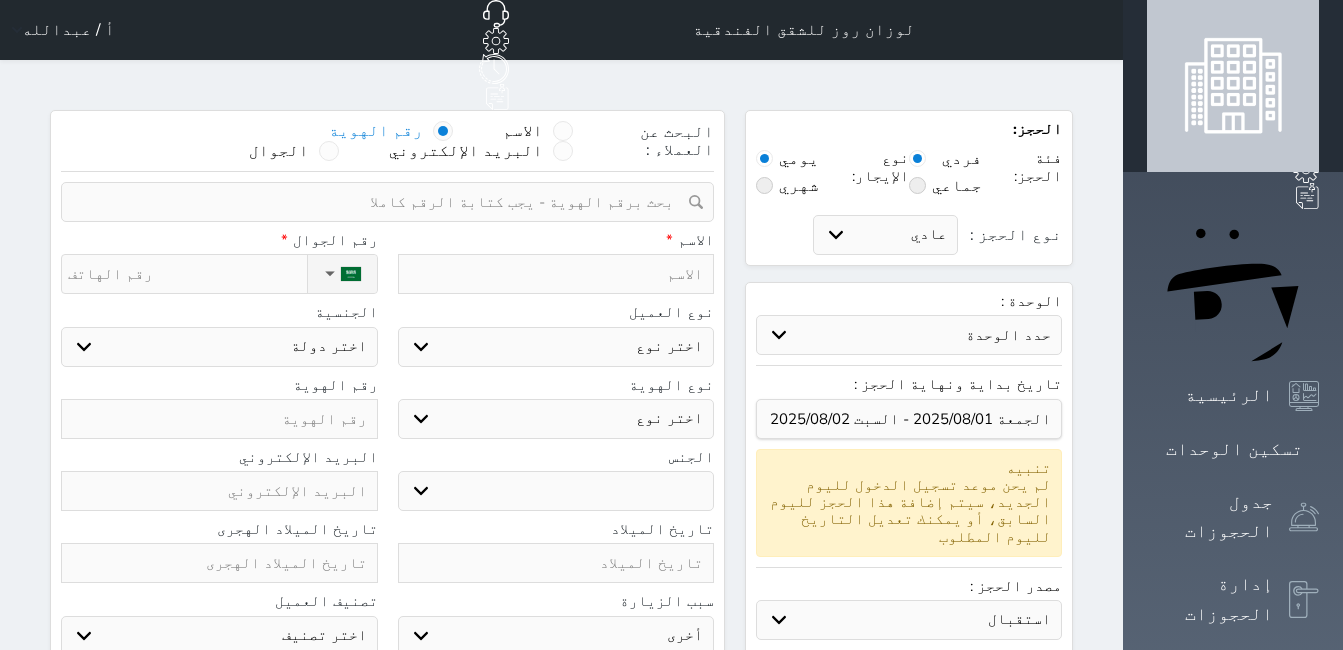 paste on "1123066514" 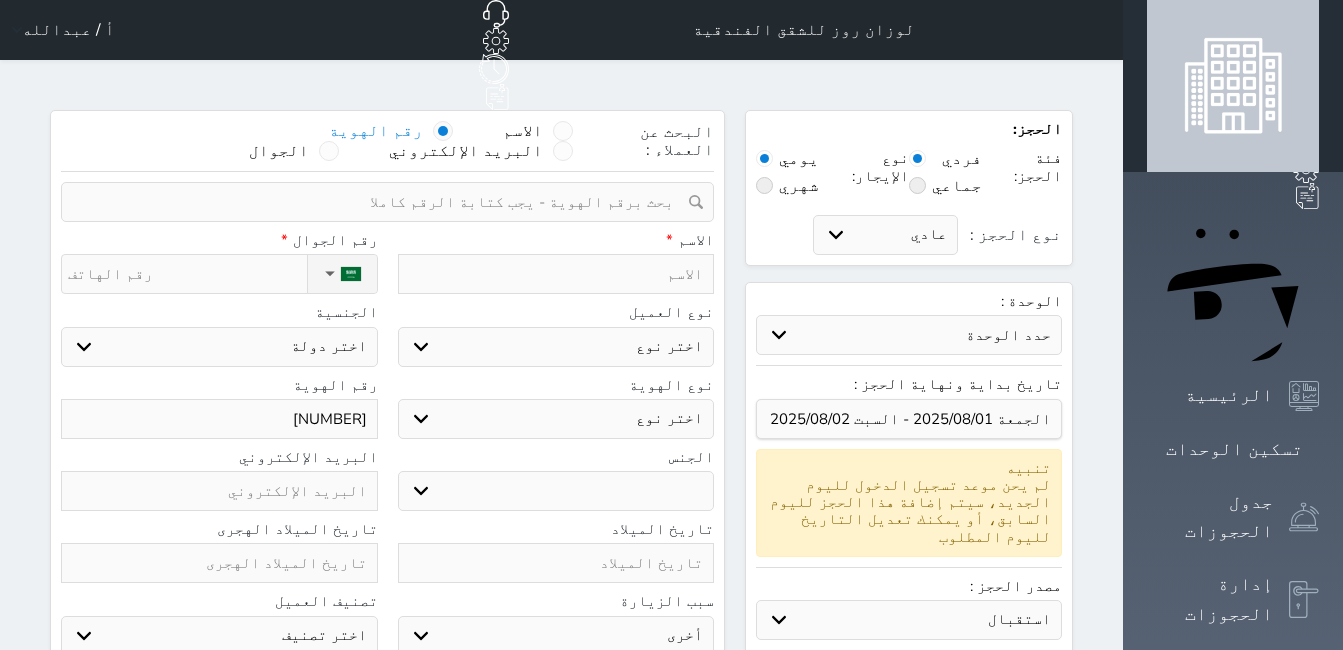 type on "1123066514" 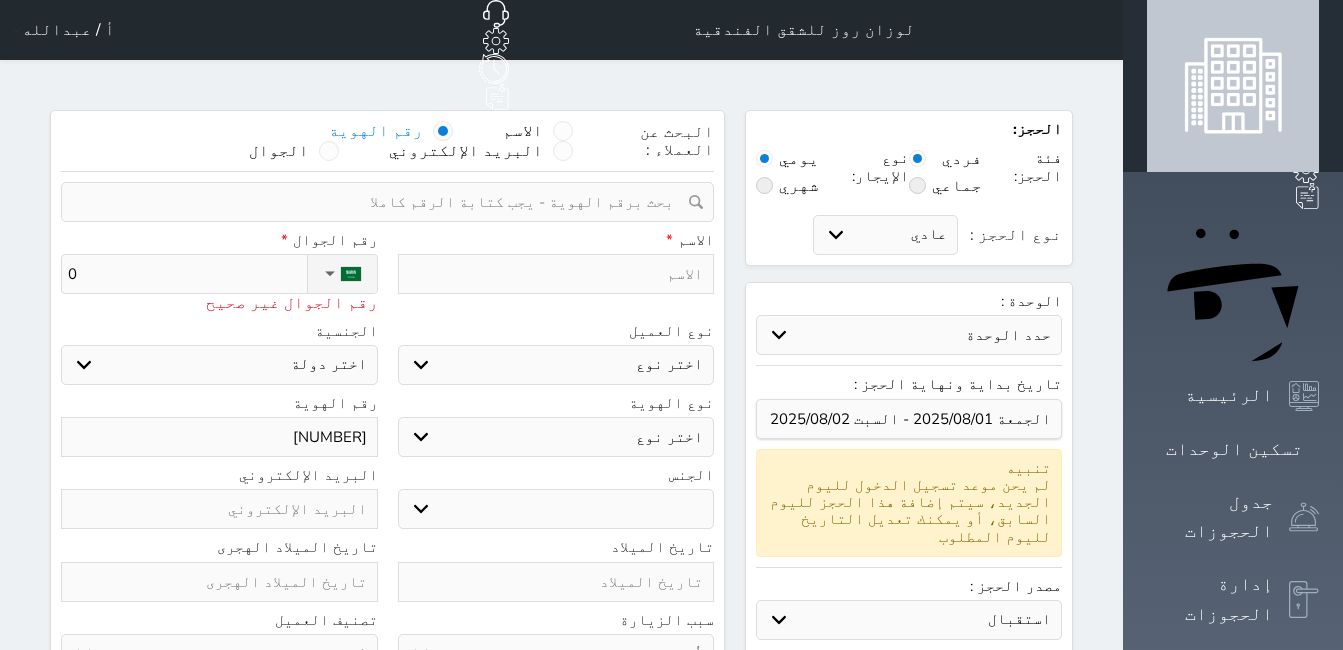 type on "05" 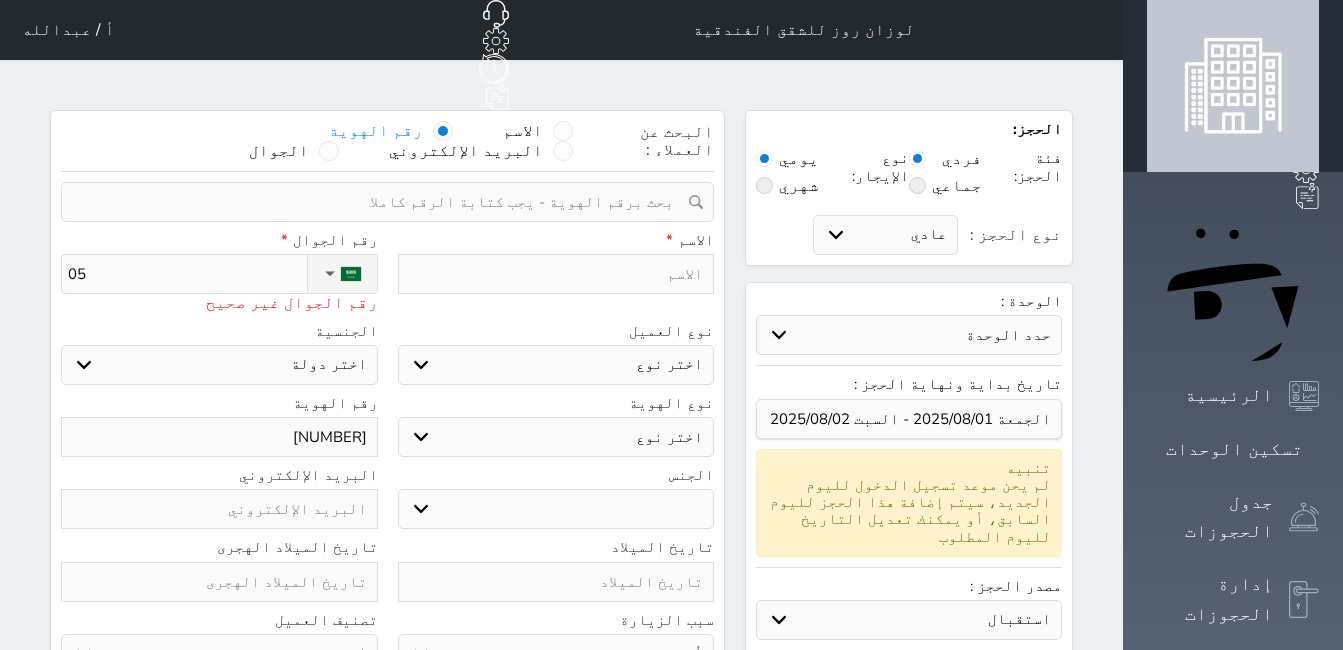 type on "050" 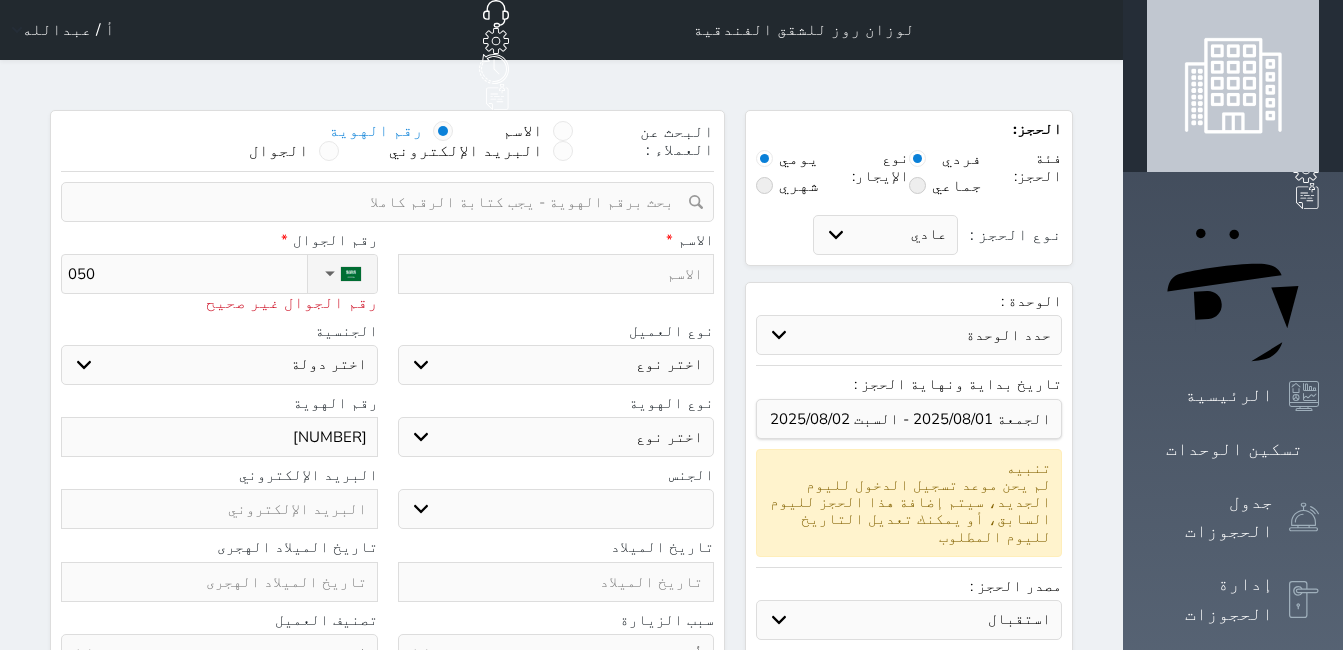 type on "0507" 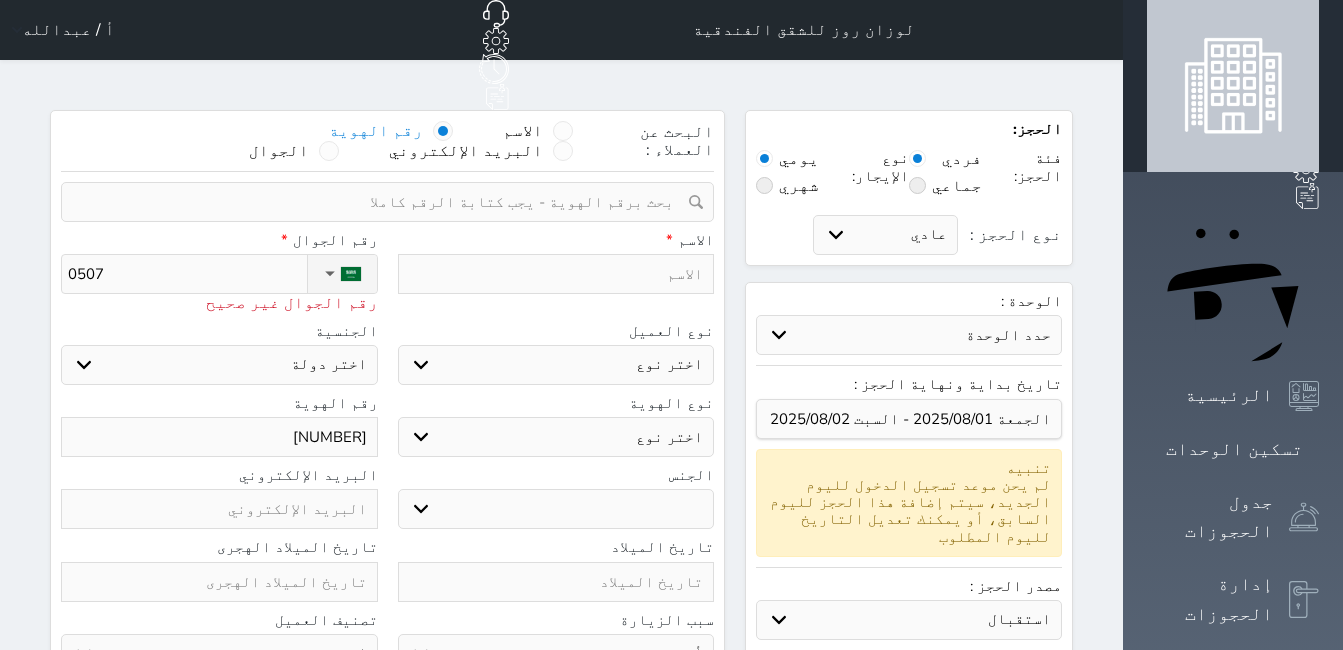 type on "05071" 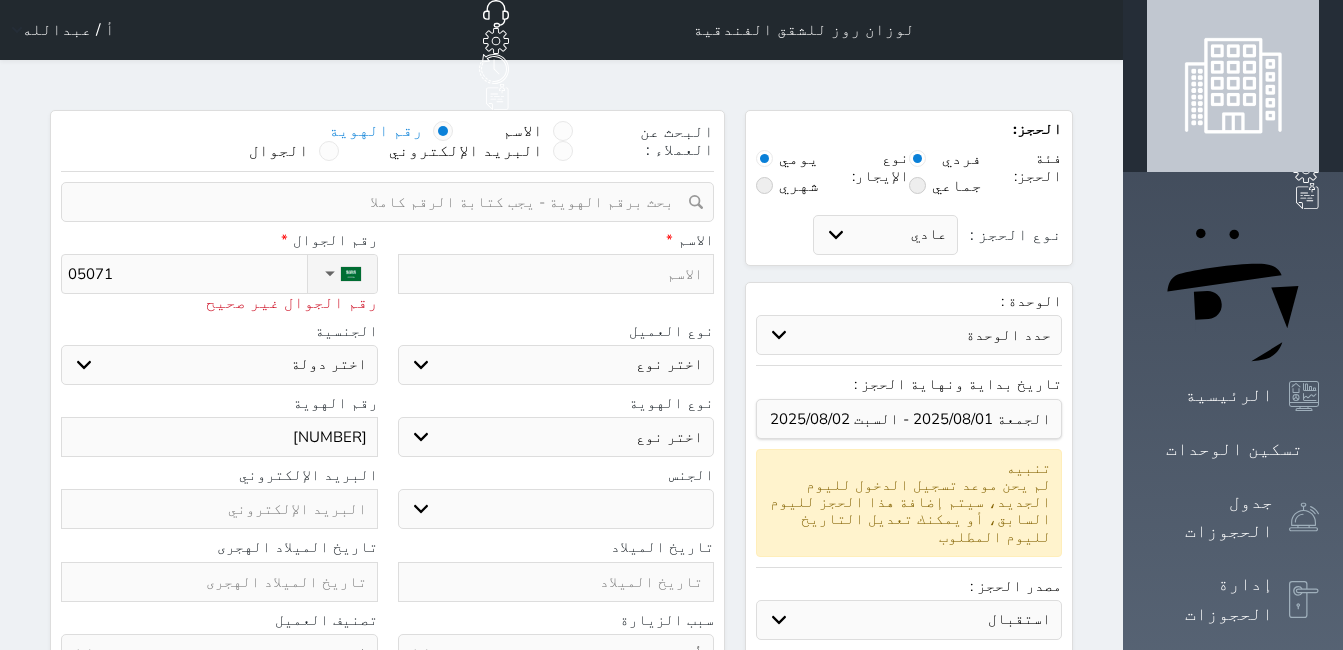 type on "050711" 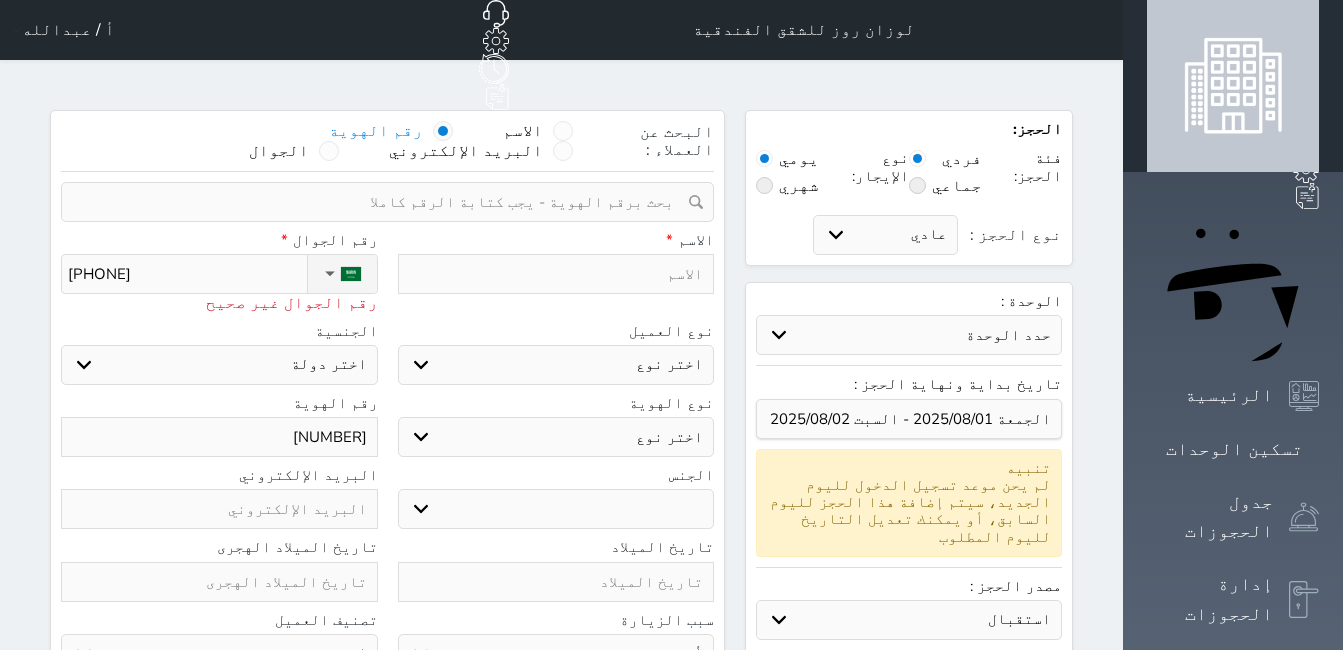 type on "0507118" 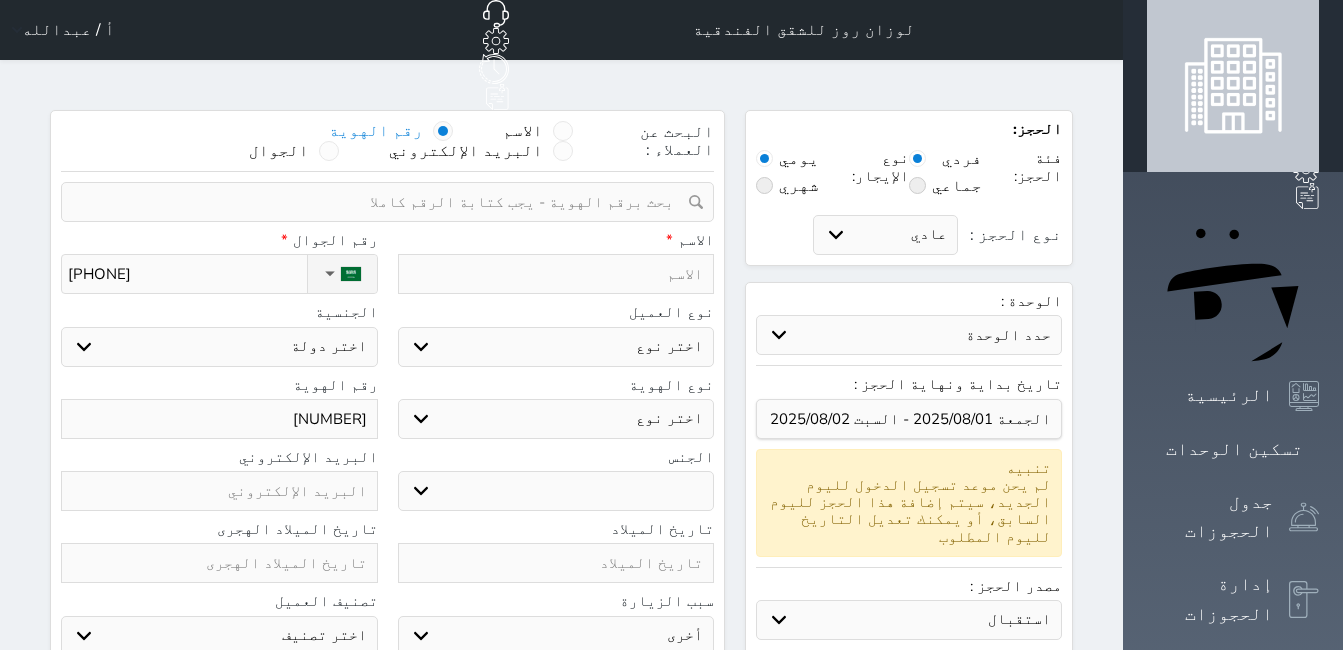 type on "+966 50 711 8792" 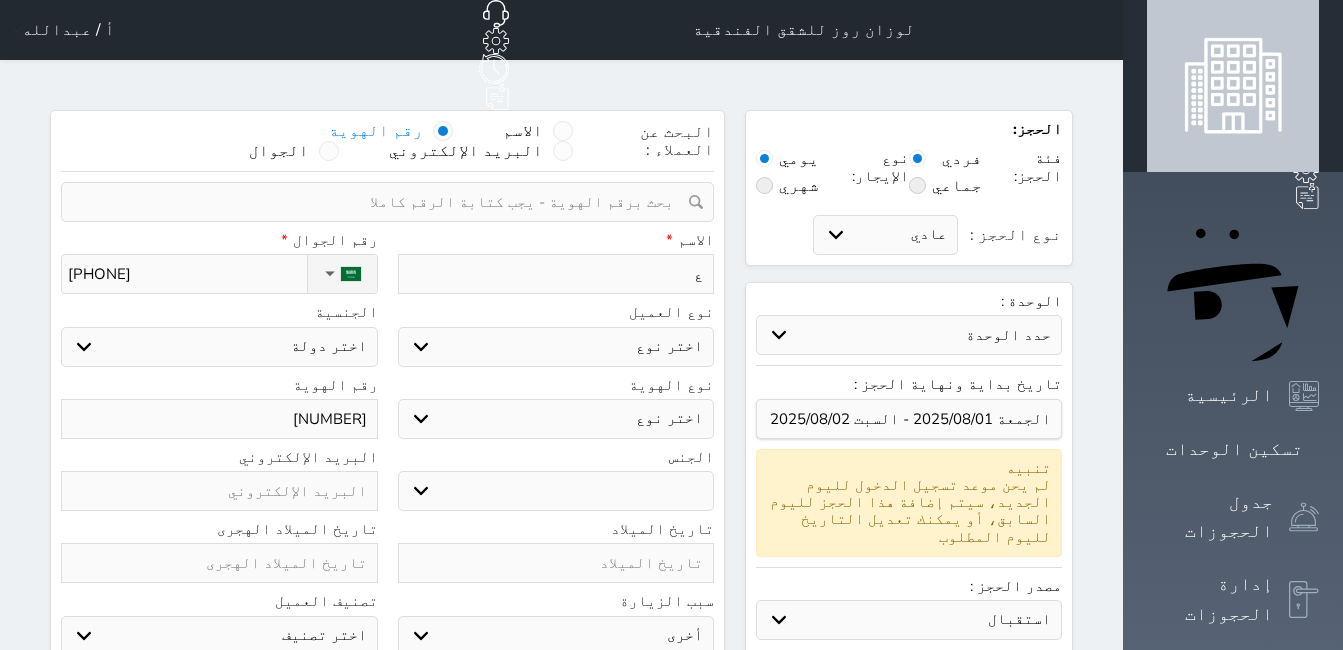 type on "عم" 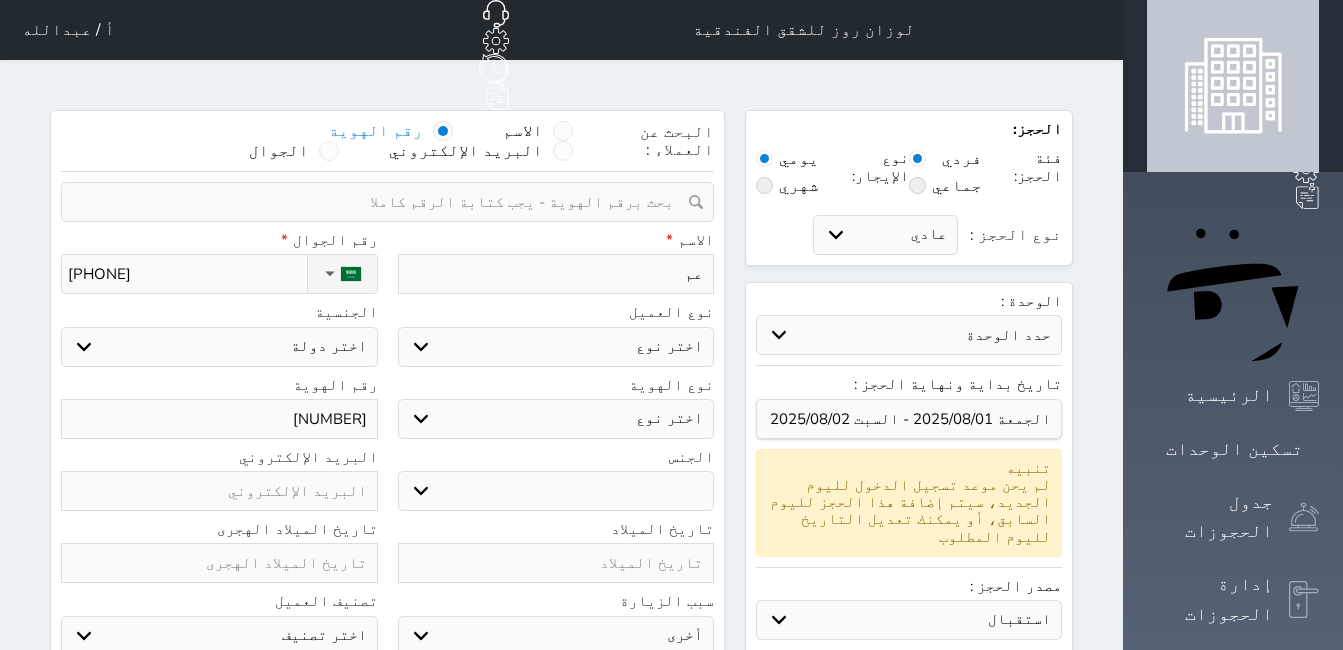 select 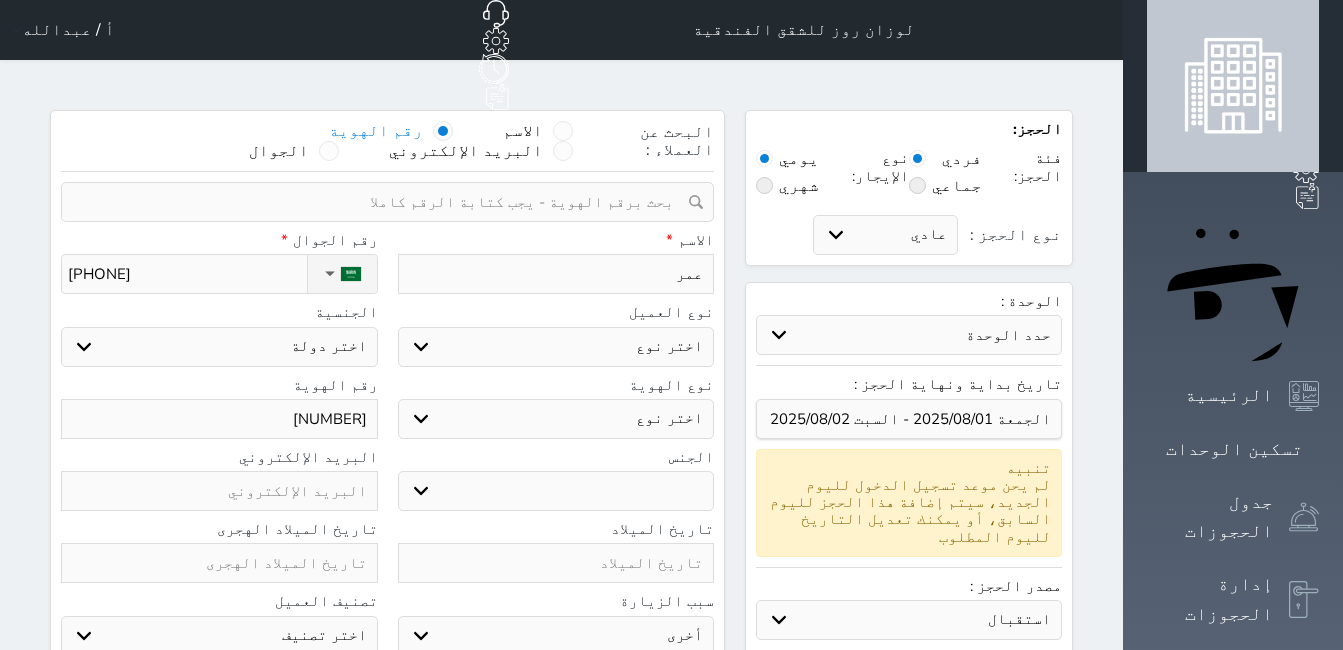 type on "عمر" 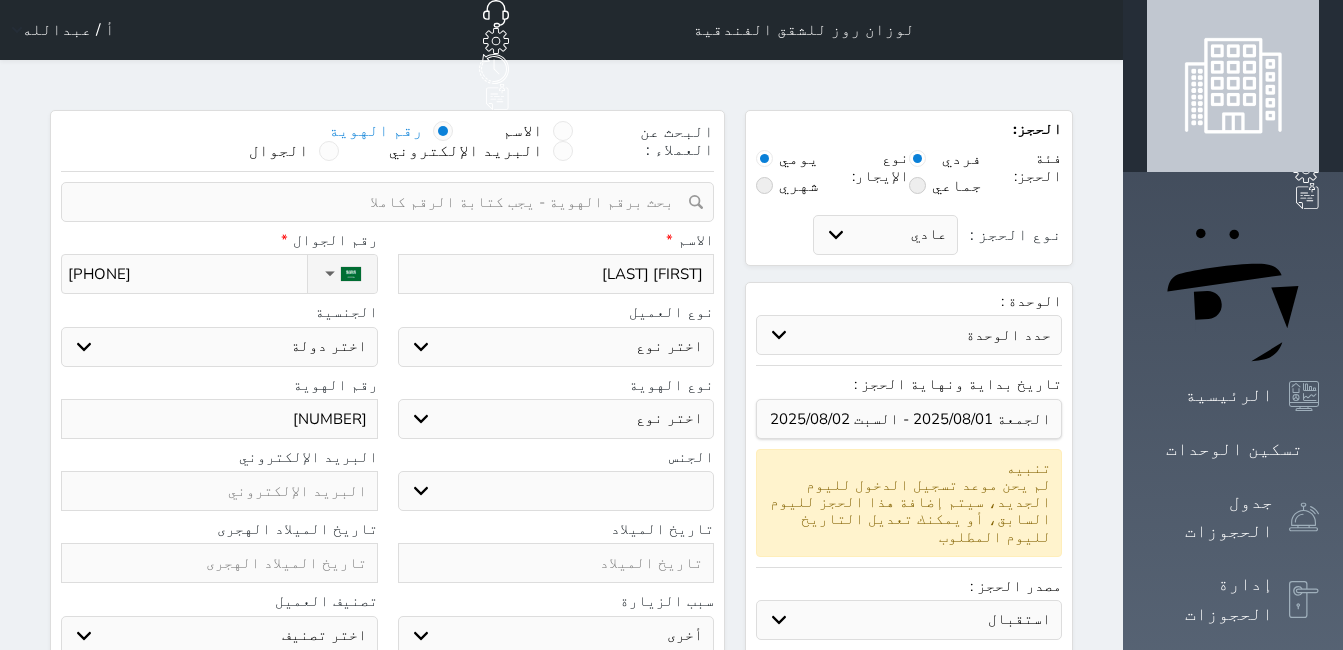 type on "عمر سع" 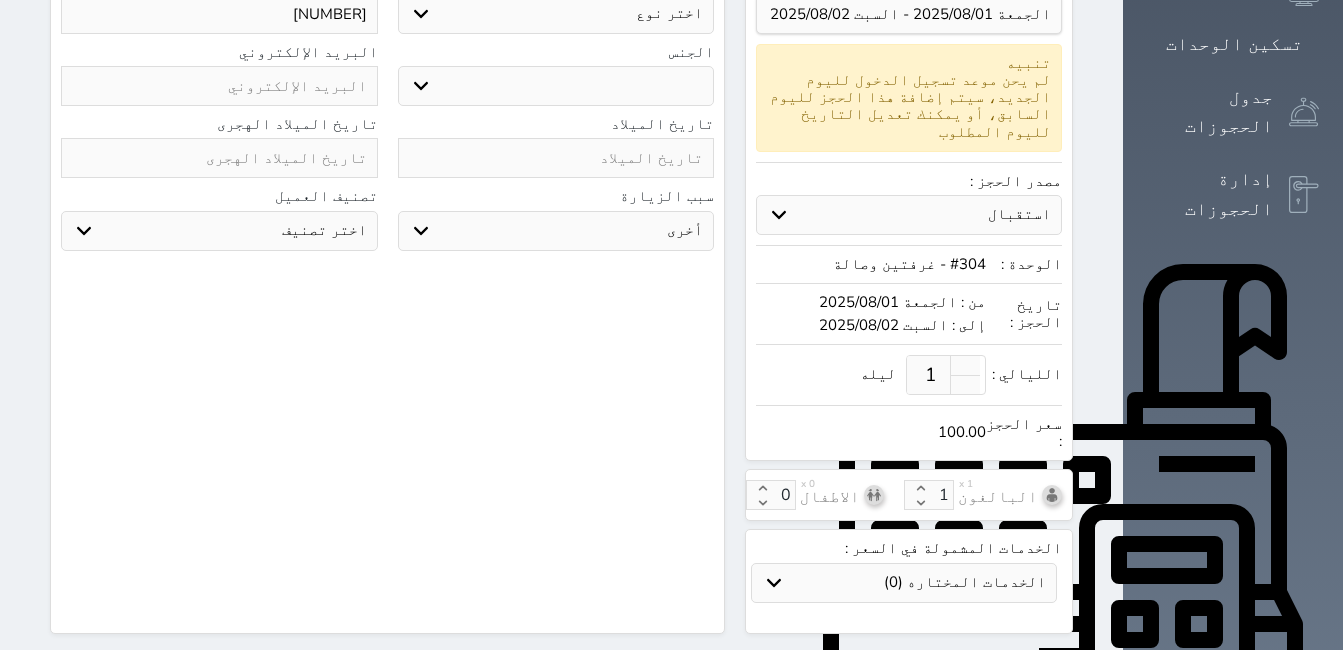 scroll, scrollTop: 579, scrollLeft: 0, axis: vertical 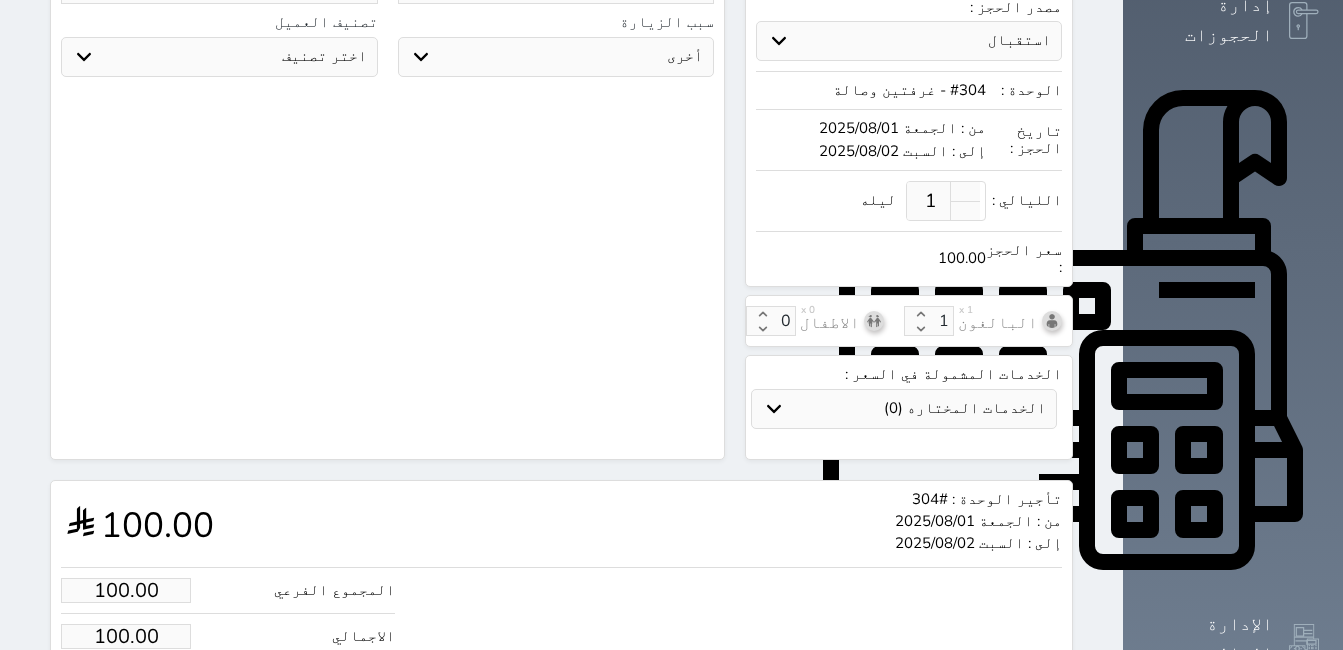 type on "عمر سعود الجهني" 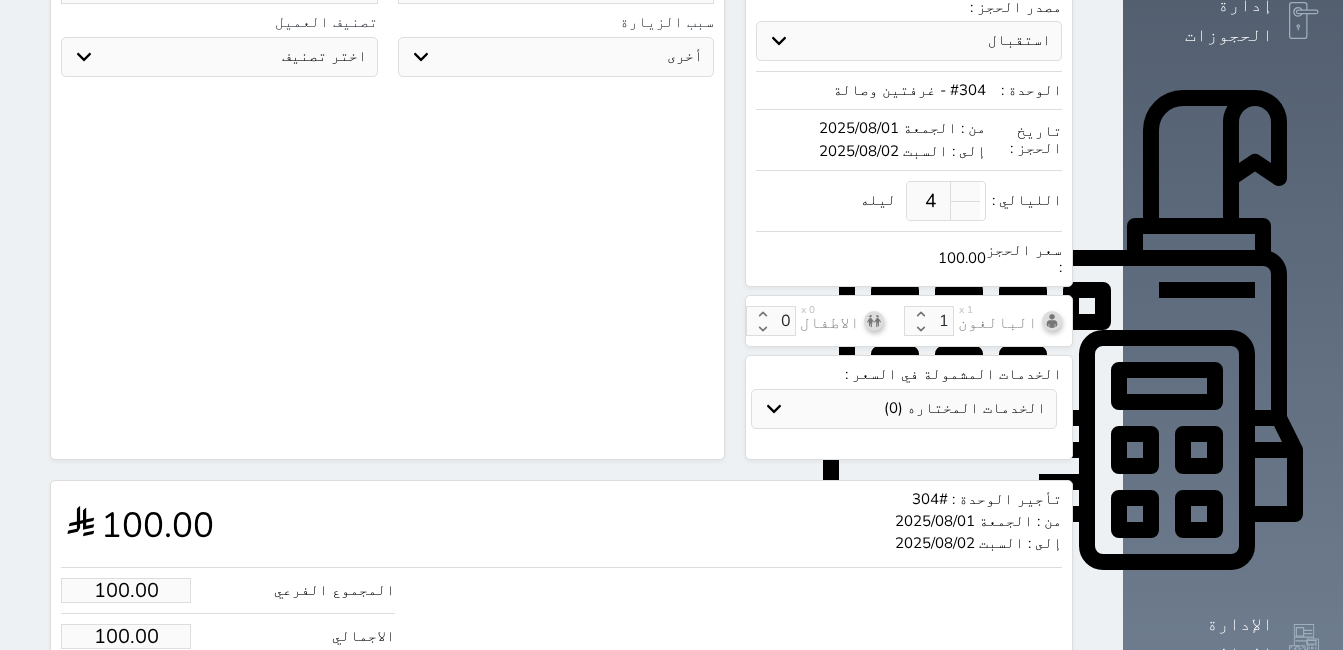 type on "4" 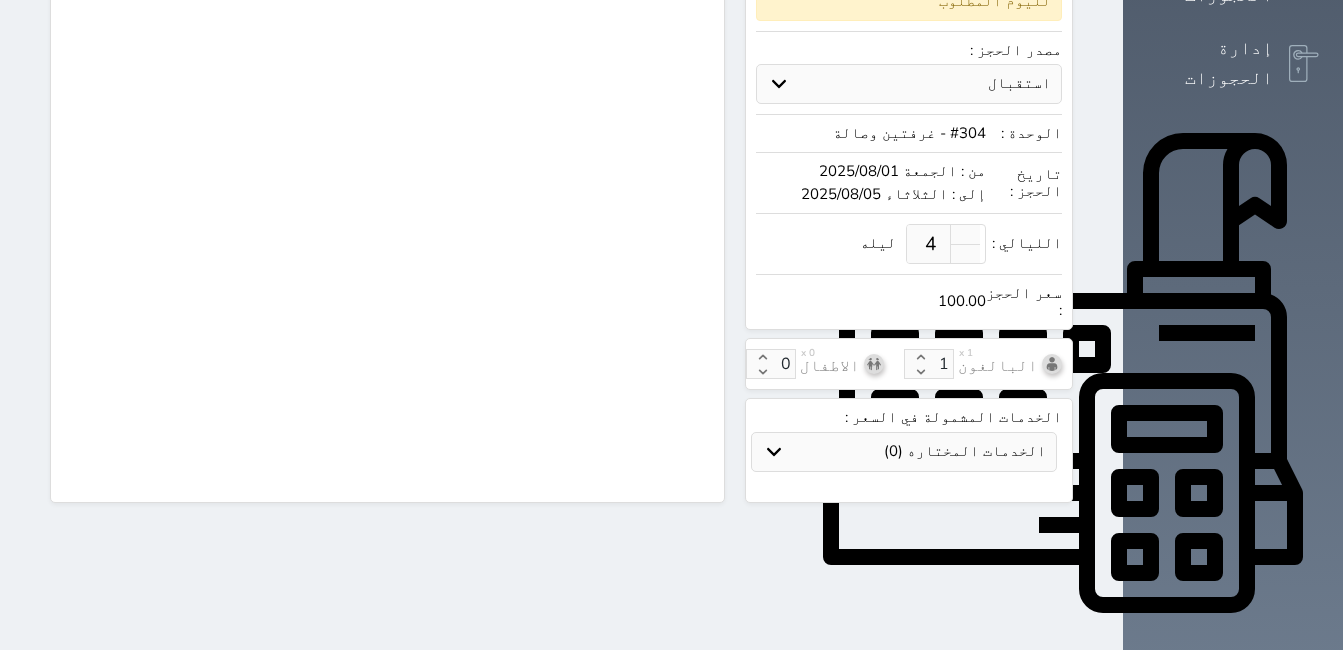 select 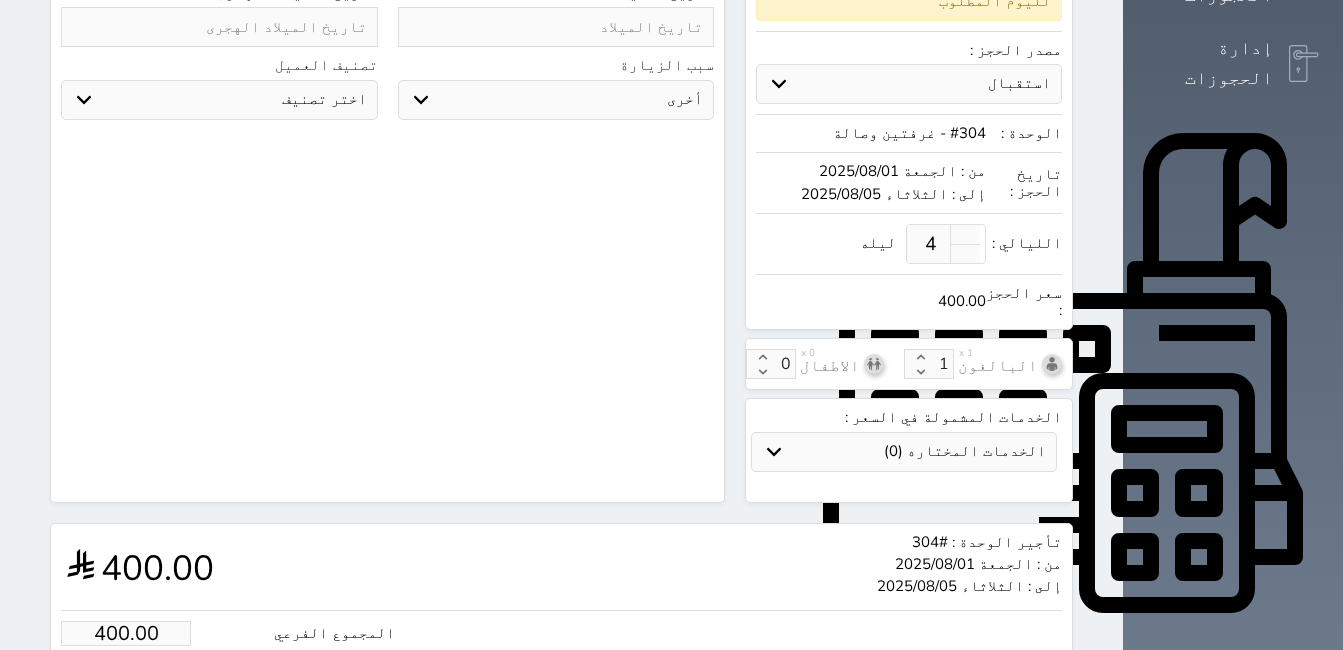 scroll, scrollTop: 579, scrollLeft: 0, axis: vertical 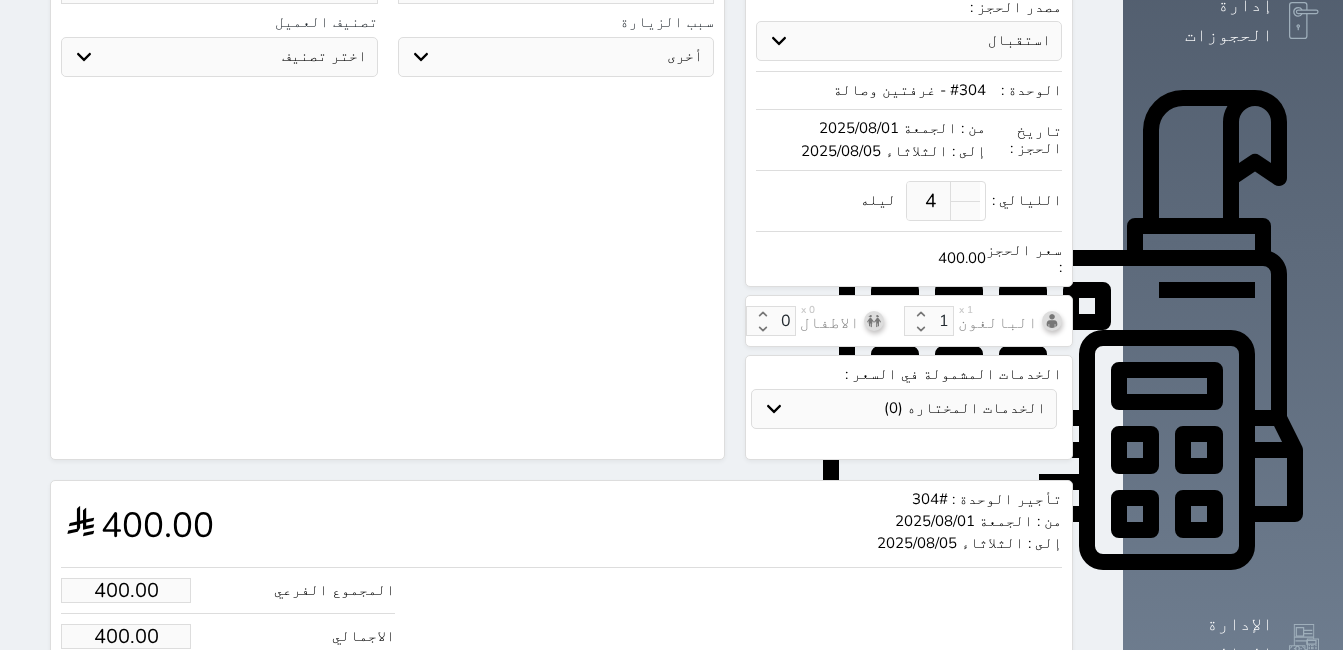 select 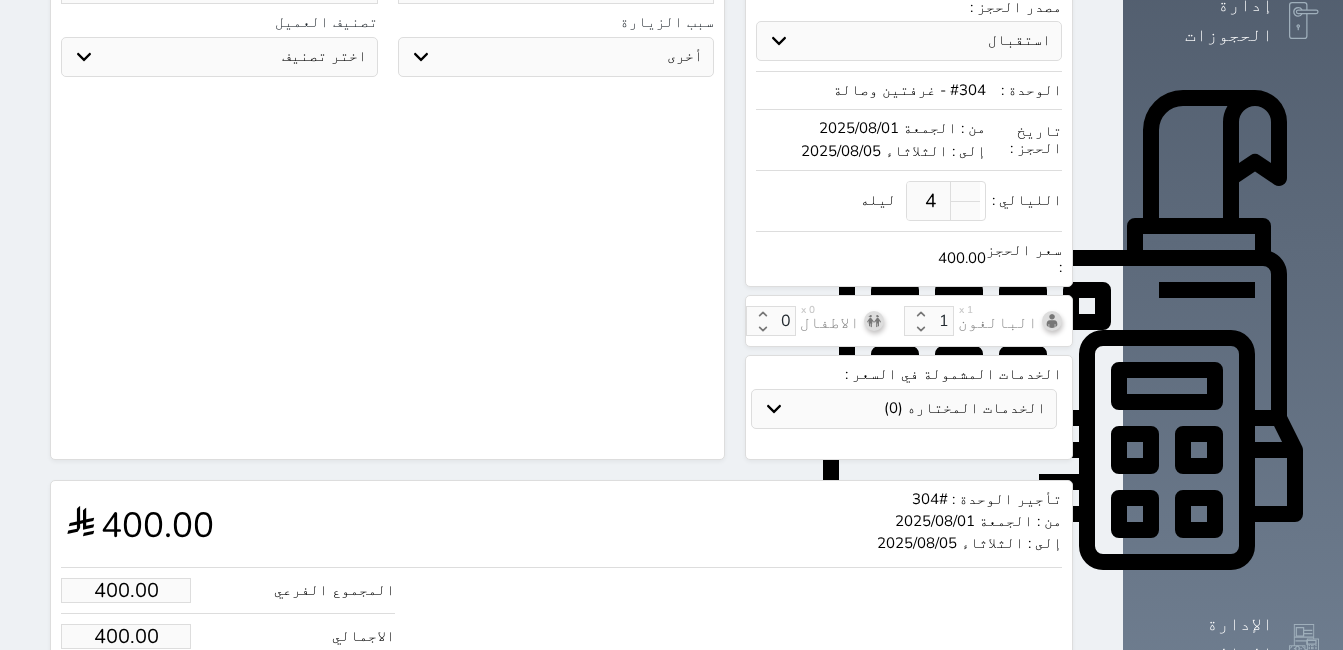 select 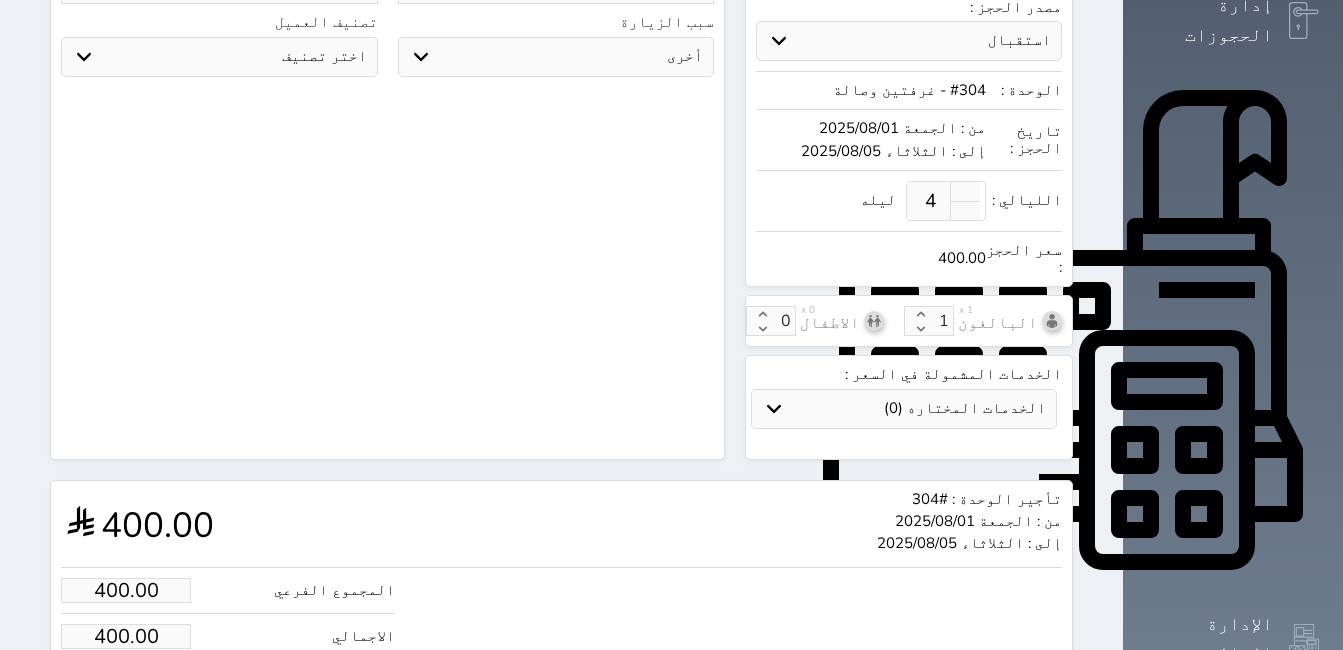 select 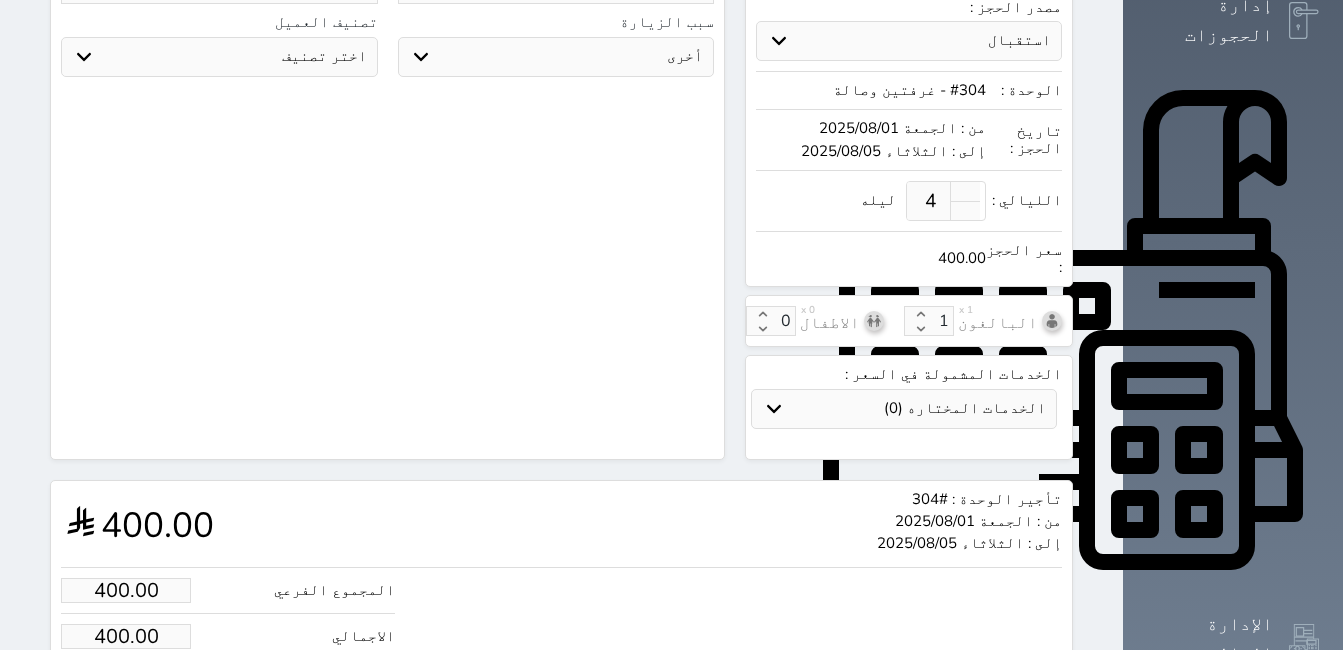 click on "400.00" at bounding box center (126, 636) 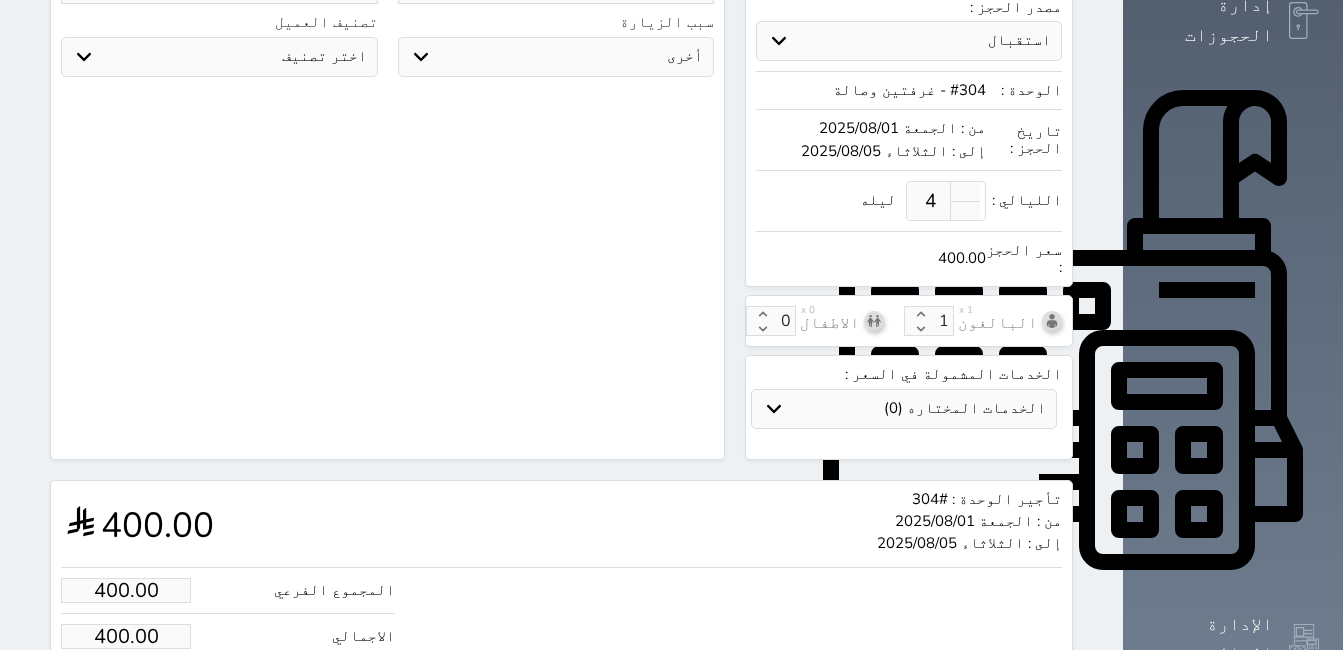 type on "1.00" 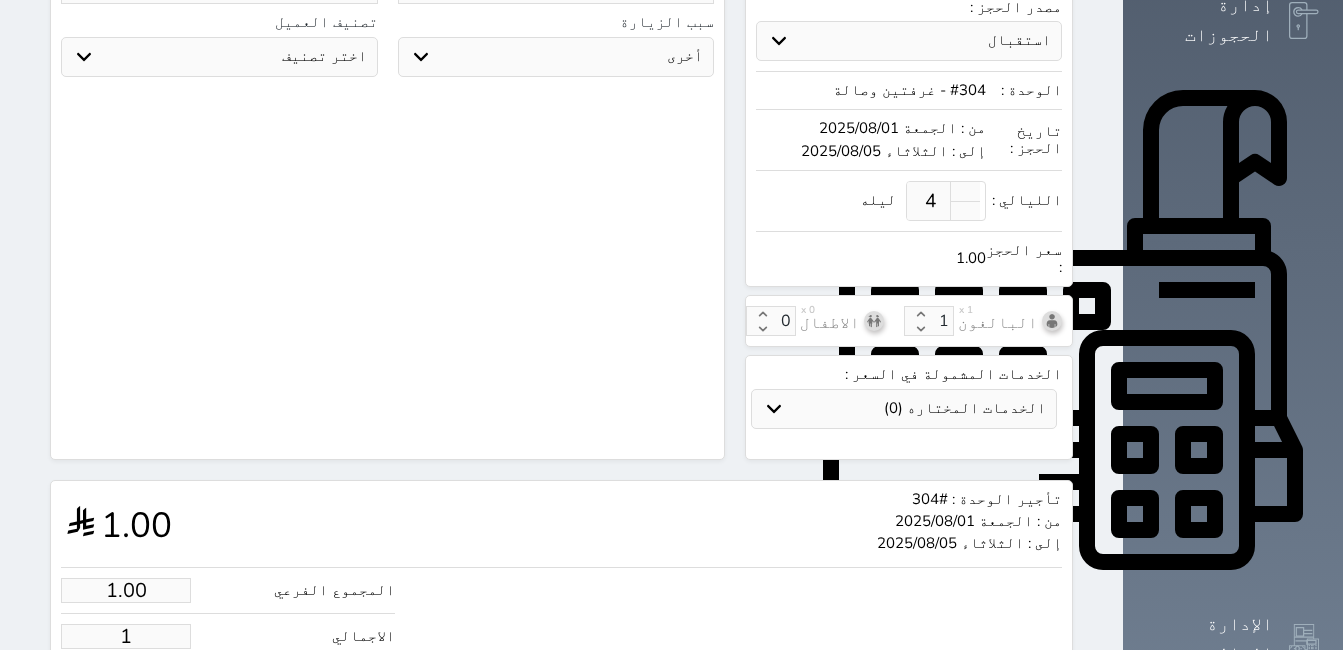 type on "18.00" 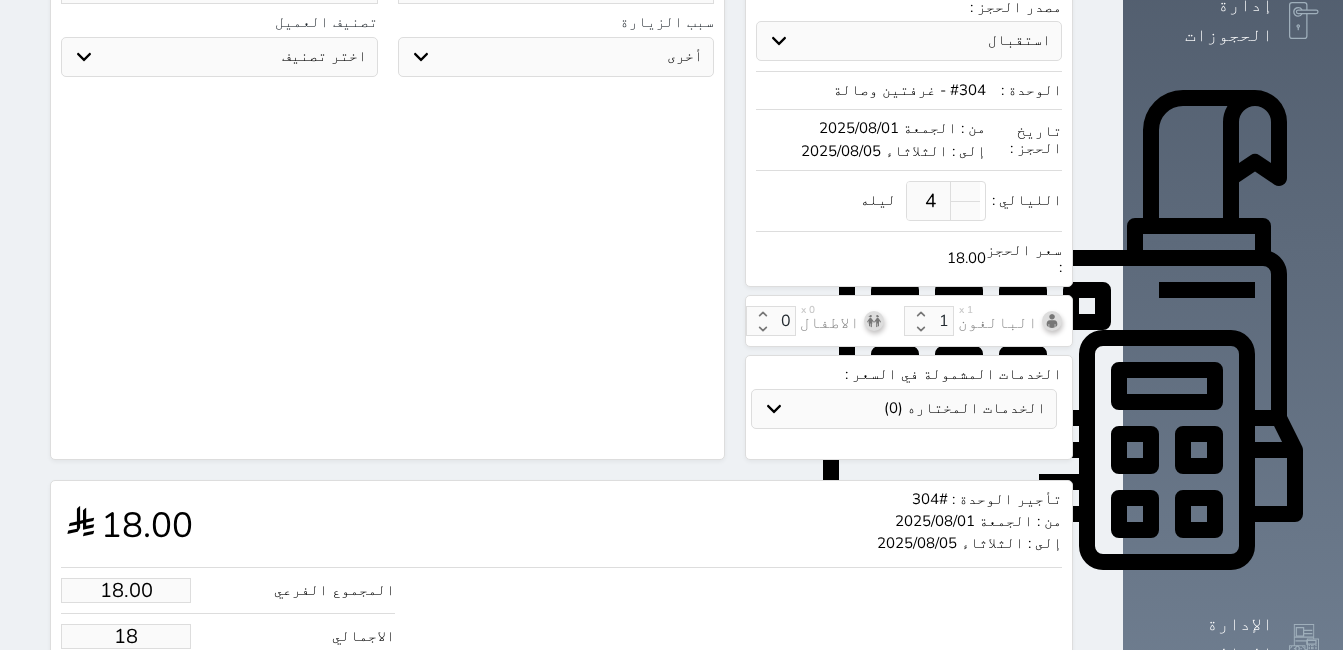 type on "188.00" 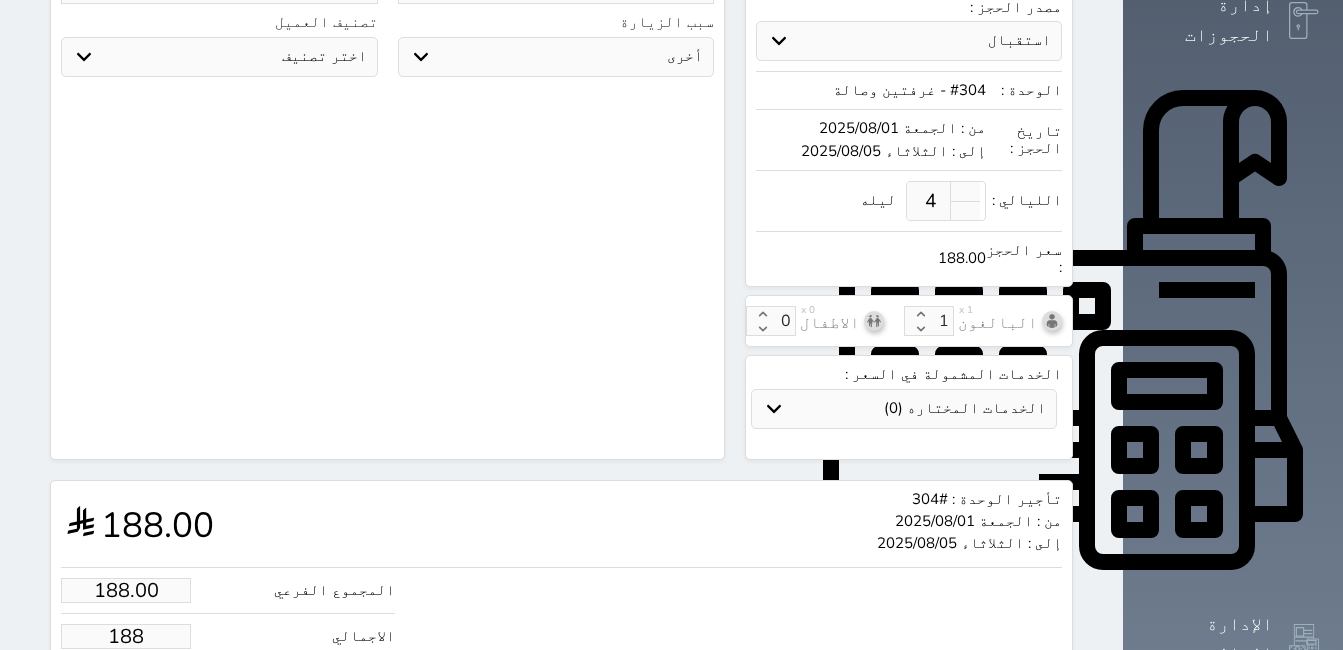 type on "1880.00" 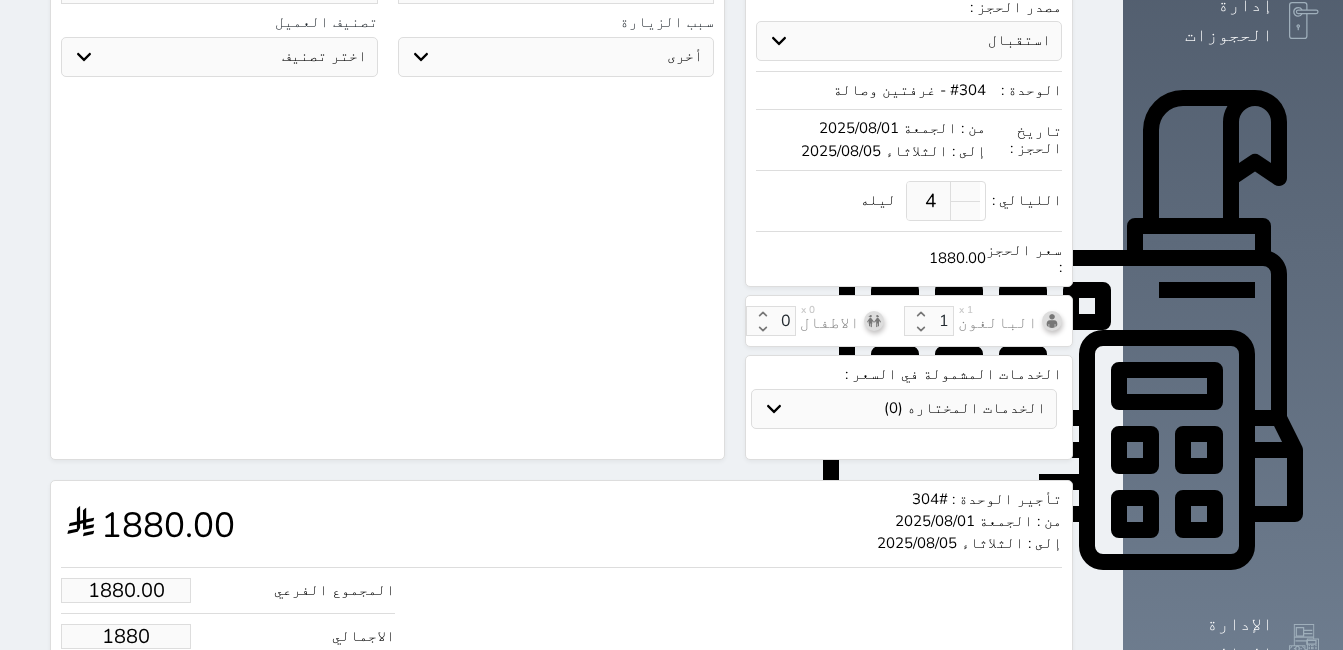 type 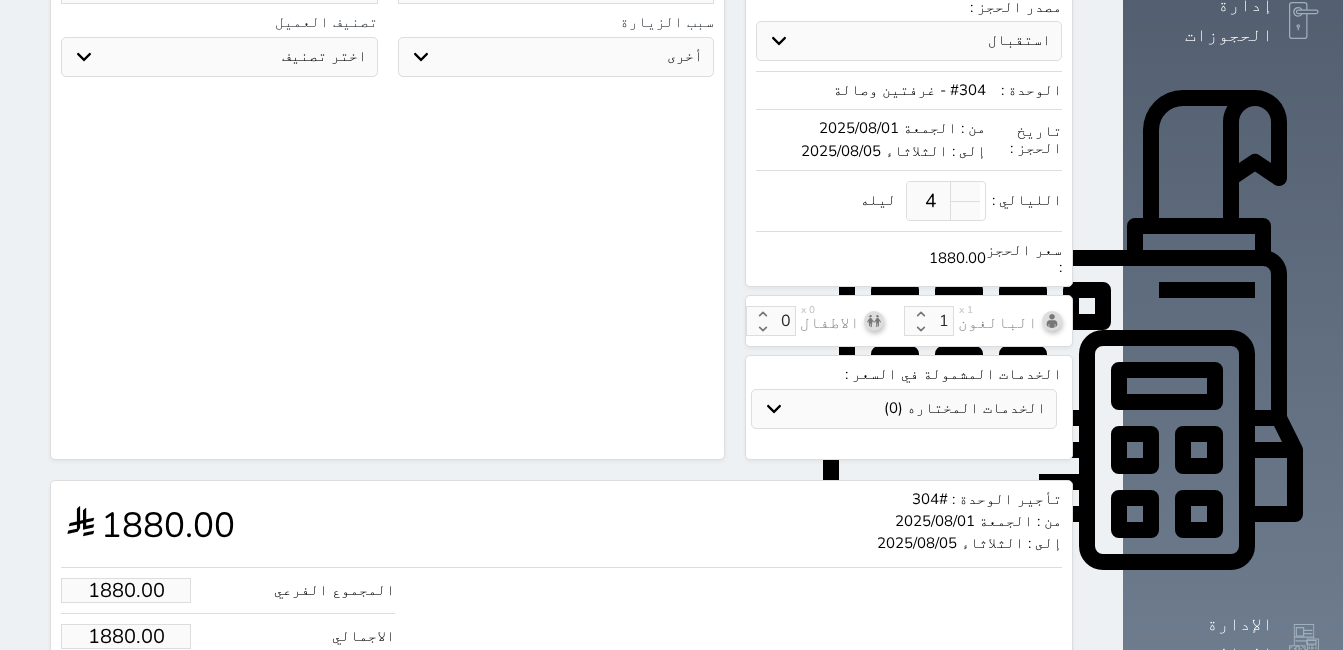 click on "حجز" at bounding box center [149, 697] 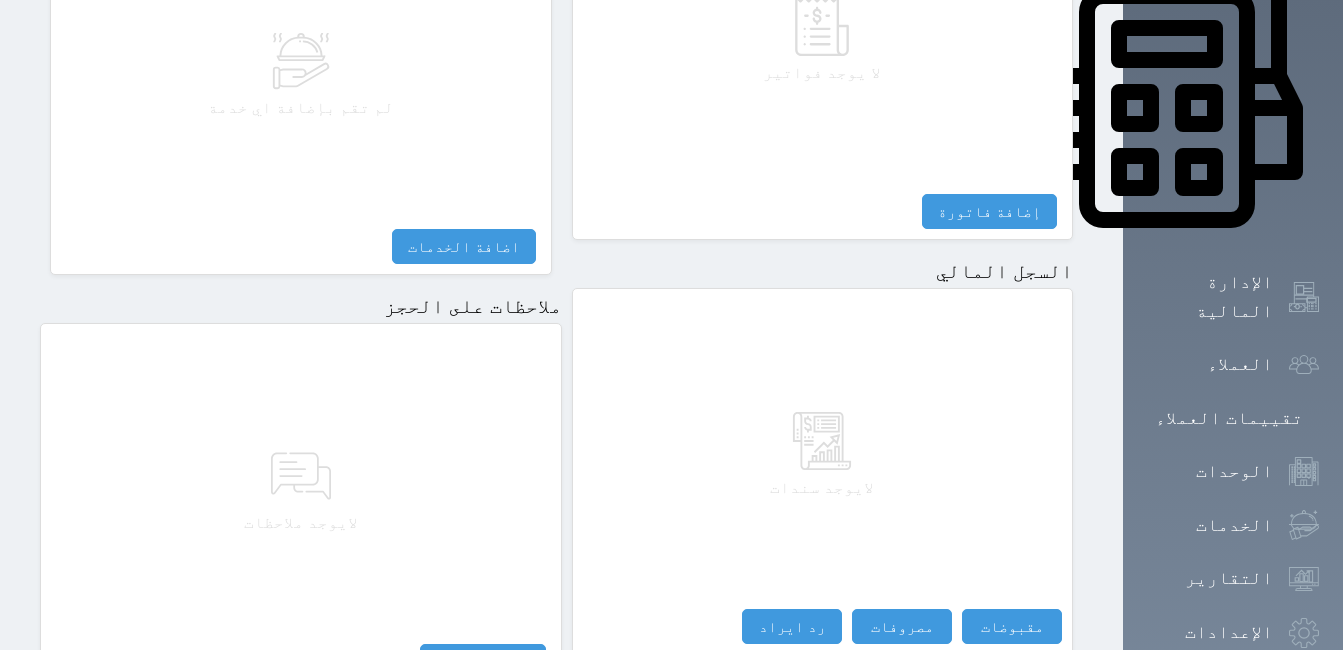 scroll, scrollTop: 998, scrollLeft: 0, axis: vertical 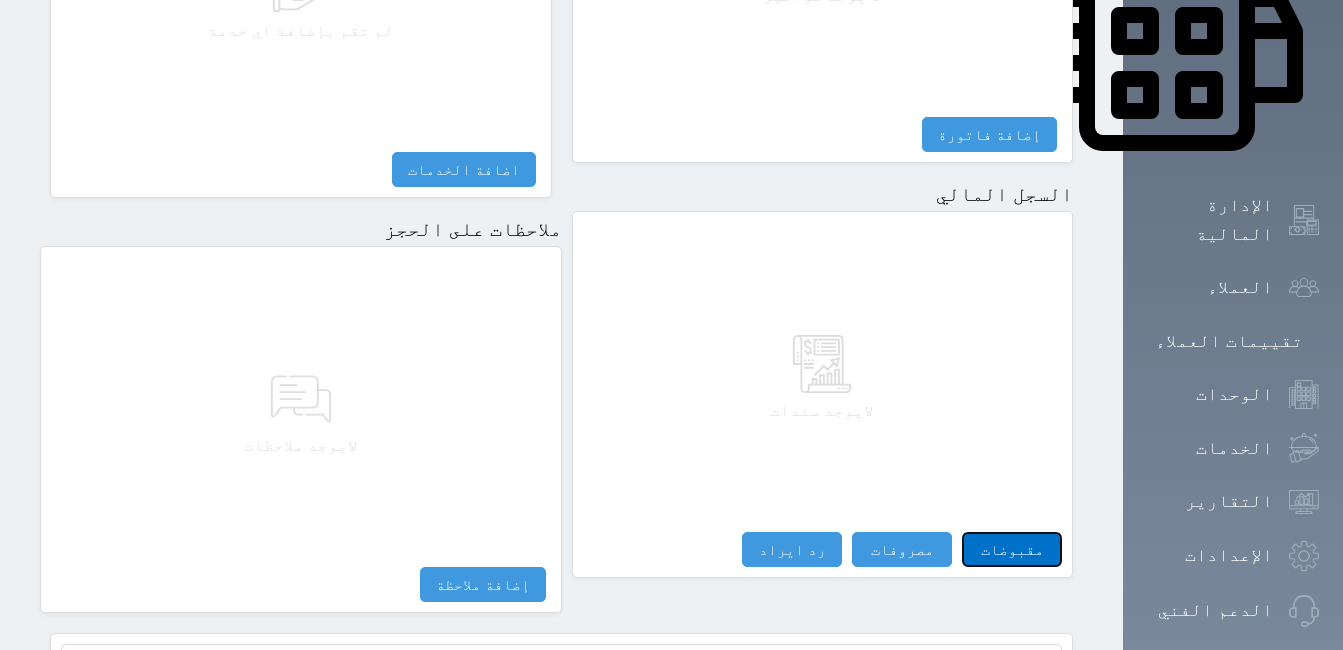 click on "مقبوضات" at bounding box center (1012, 549) 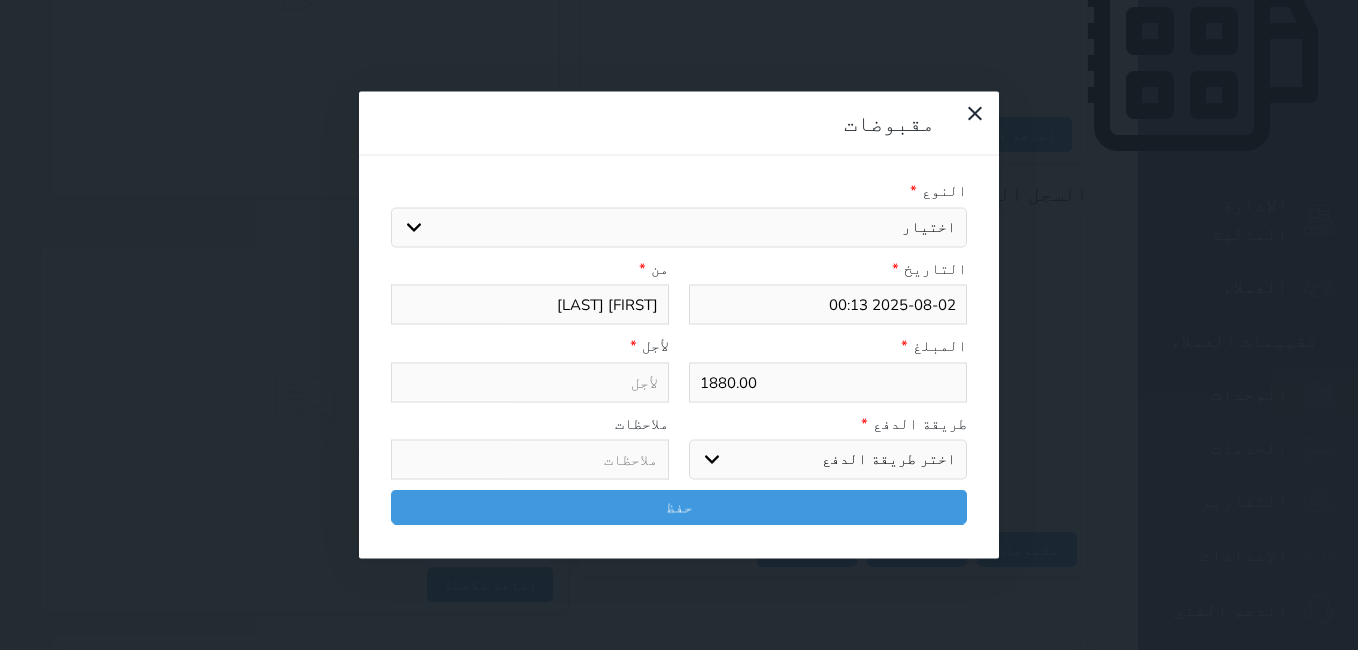 drag, startPoint x: 959, startPoint y: 132, endPoint x: 966, endPoint y: 146, distance: 15.652476 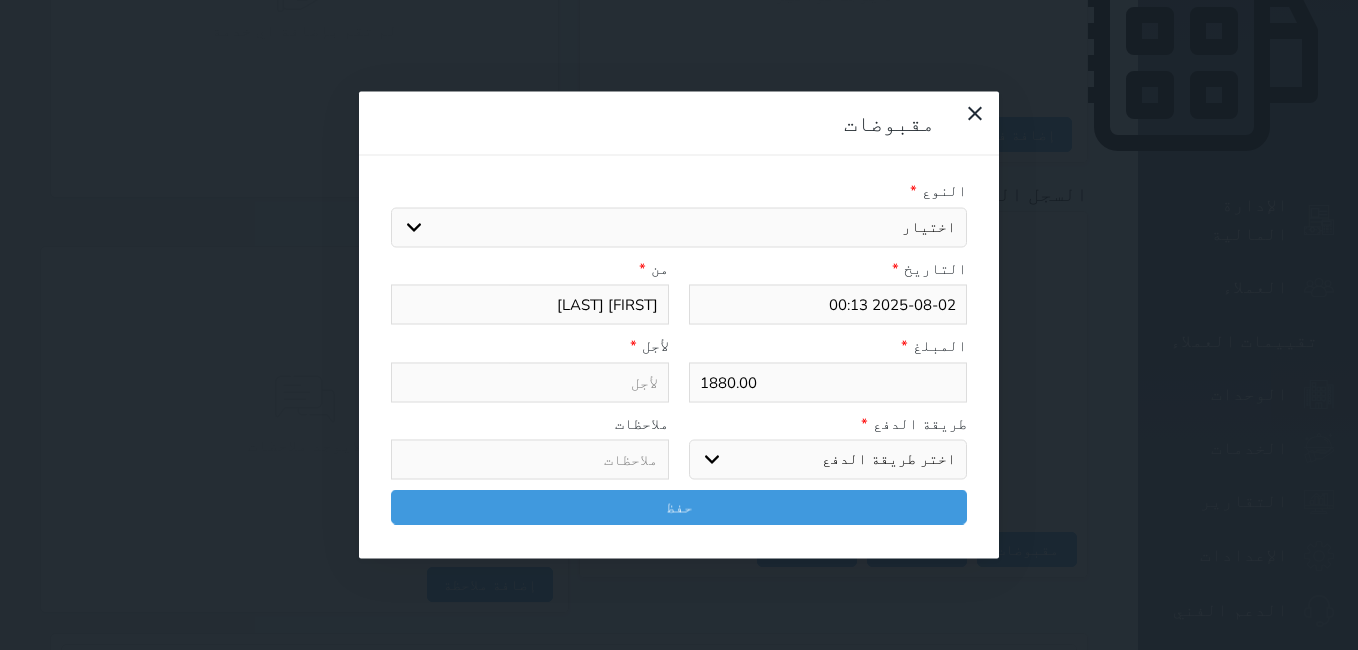 click on "اختيار   مقبوضات عامة قيمة إيجار فواتير تامين عربون لا ينطبق آخر مغسلة واي فاي - الإنترنت مواقف السيارات طعام الأغذية والمشروبات مشروبات المشروبات الباردة المشروبات الساخنة الإفطار غداء عشاء مخبز و كعك حمام سباحة الصالة الرياضية سبا و خدمات الجمال اختيار وإسقاط (خدمات النقل) ميني بار كابل - تلفزيون سرير إضافي تصفيف الشعر التسوق خدمات الجولات السياحية المنظمة خدمات الدليل السياحي" at bounding box center [679, 227] 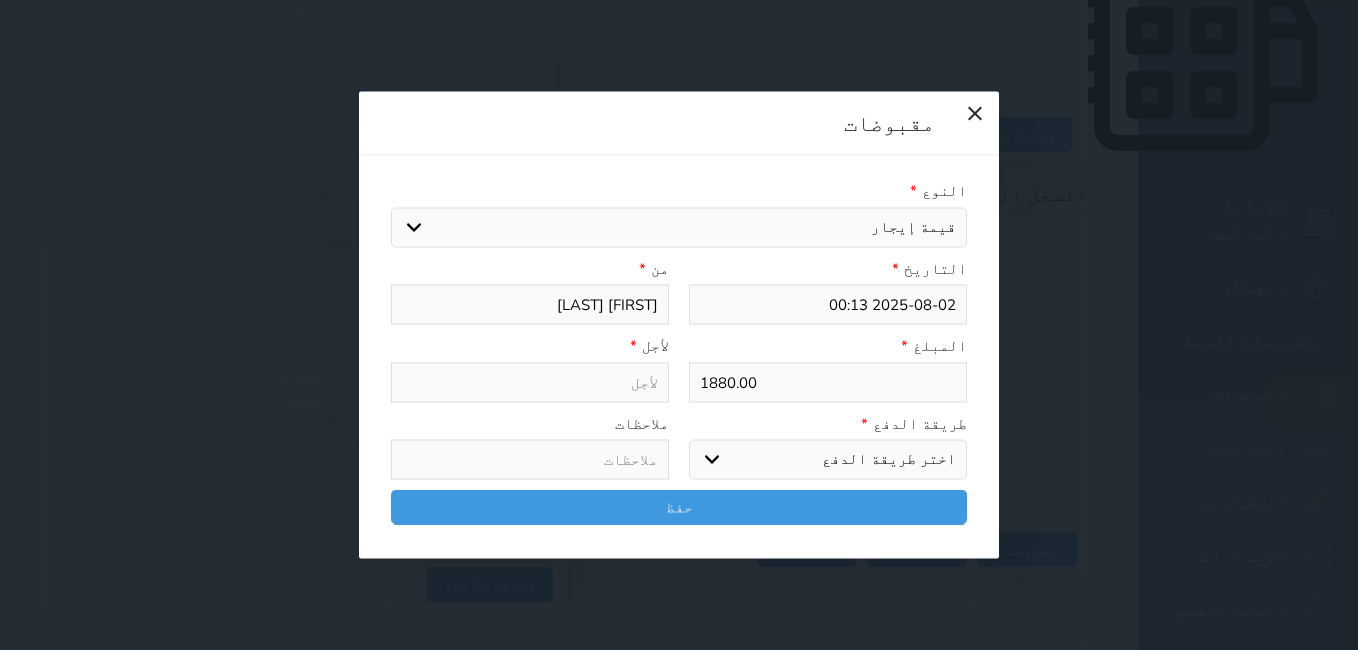 click on "اختيار   مقبوضات عامة قيمة إيجار فواتير تامين عربون لا ينطبق آخر مغسلة واي فاي - الإنترنت مواقف السيارات طعام الأغذية والمشروبات مشروبات المشروبات الباردة المشروبات الساخنة الإفطار غداء عشاء مخبز و كعك حمام سباحة الصالة الرياضية سبا و خدمات الجمال اختيار وإسقاط (خدمات النقل) ميني بار كابل - تلفزيون سرير إضافي تصفيف الشعر التسوق خدمات الجولات السياحية المنظمة خدمات الدليل السياحي" at bounding box center [679, 227] 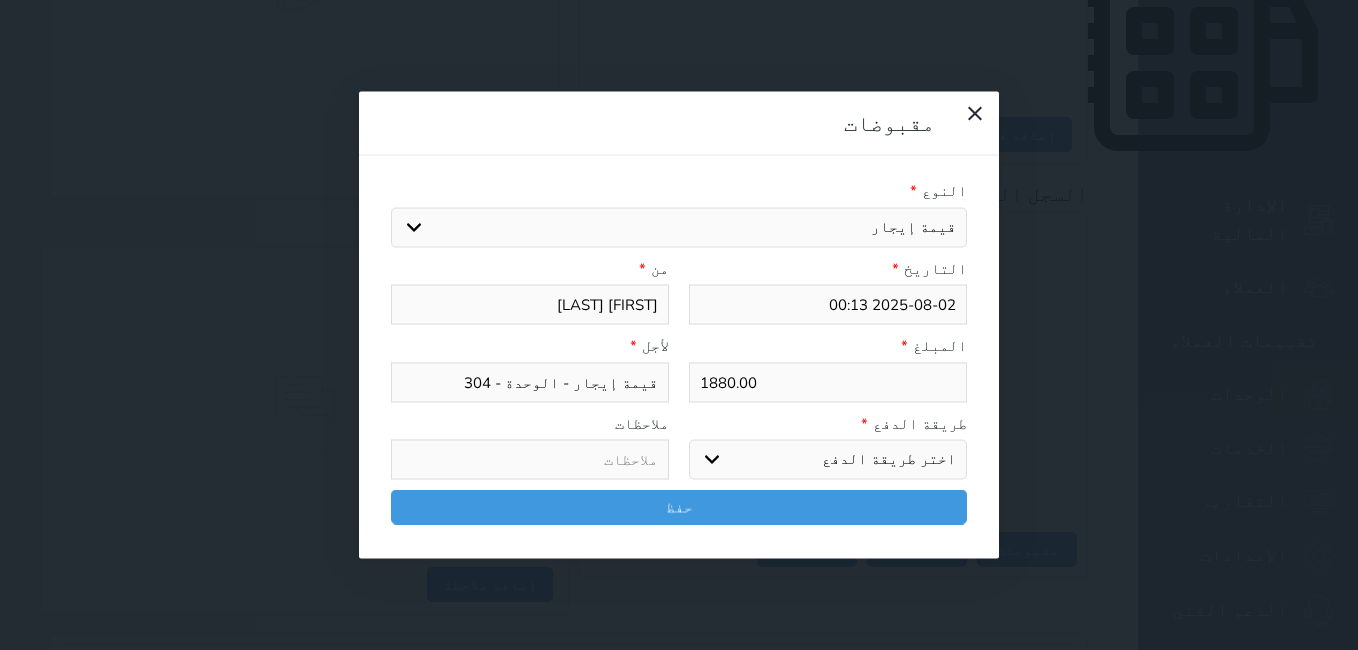 click on "اختر طريقة الدفع   دفع نقدى   تحويل بنكى   مدى   بطاقة ائتمان   آجل" at bounding box center (828, 460) 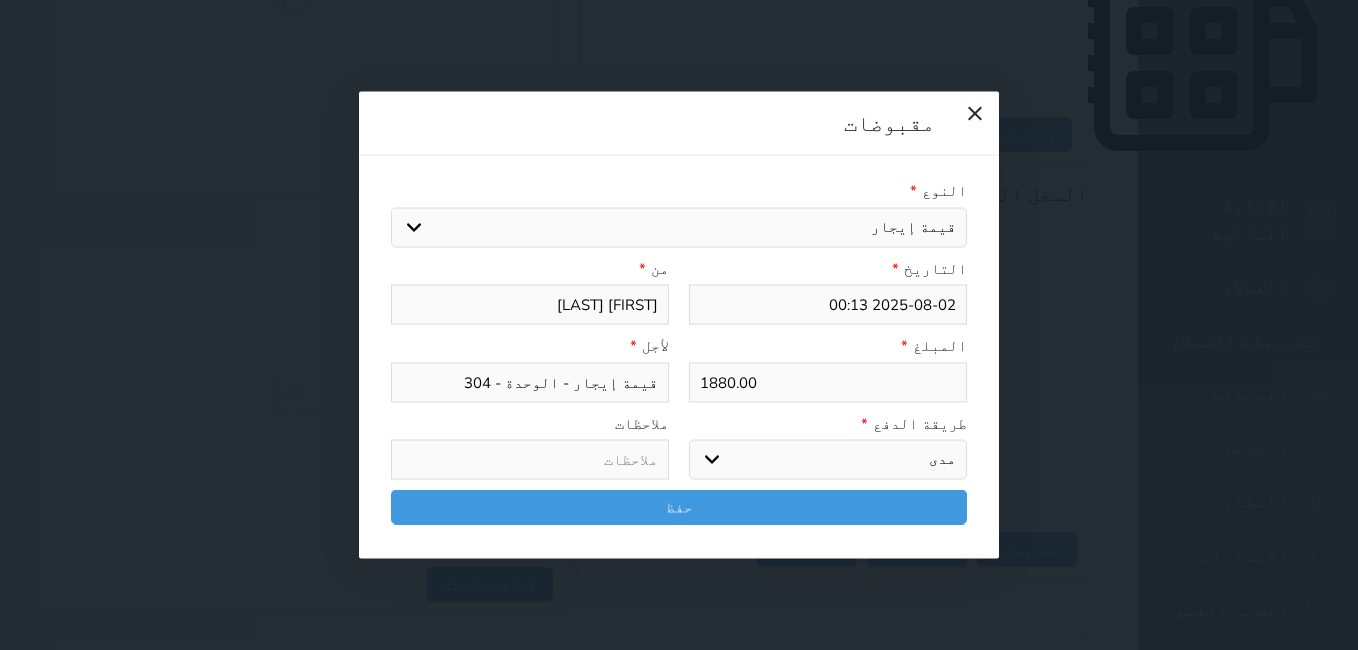 click on "اختر طريقة الدفع   دفع نقدى   تحويل بنكى   مدى   بطاقة ائتمان   آجل" at bounding box center (828, 460) 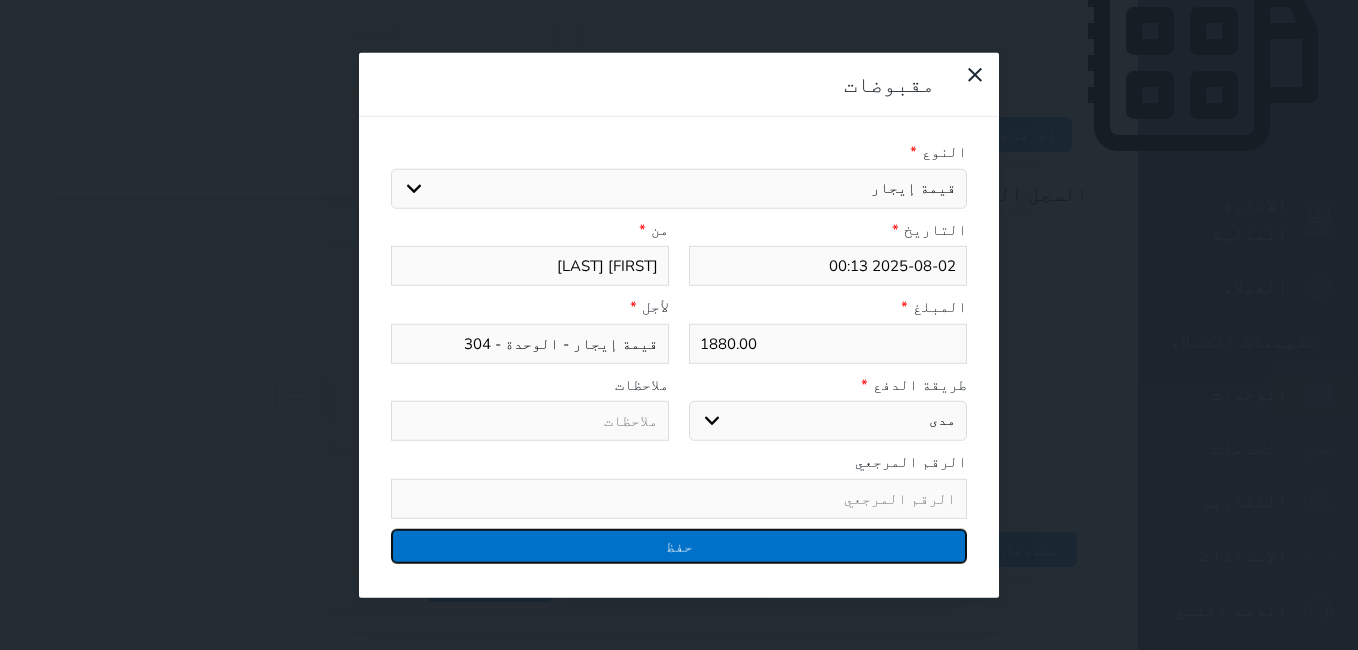 click on "حفظ" at bounding box center (679, 545) 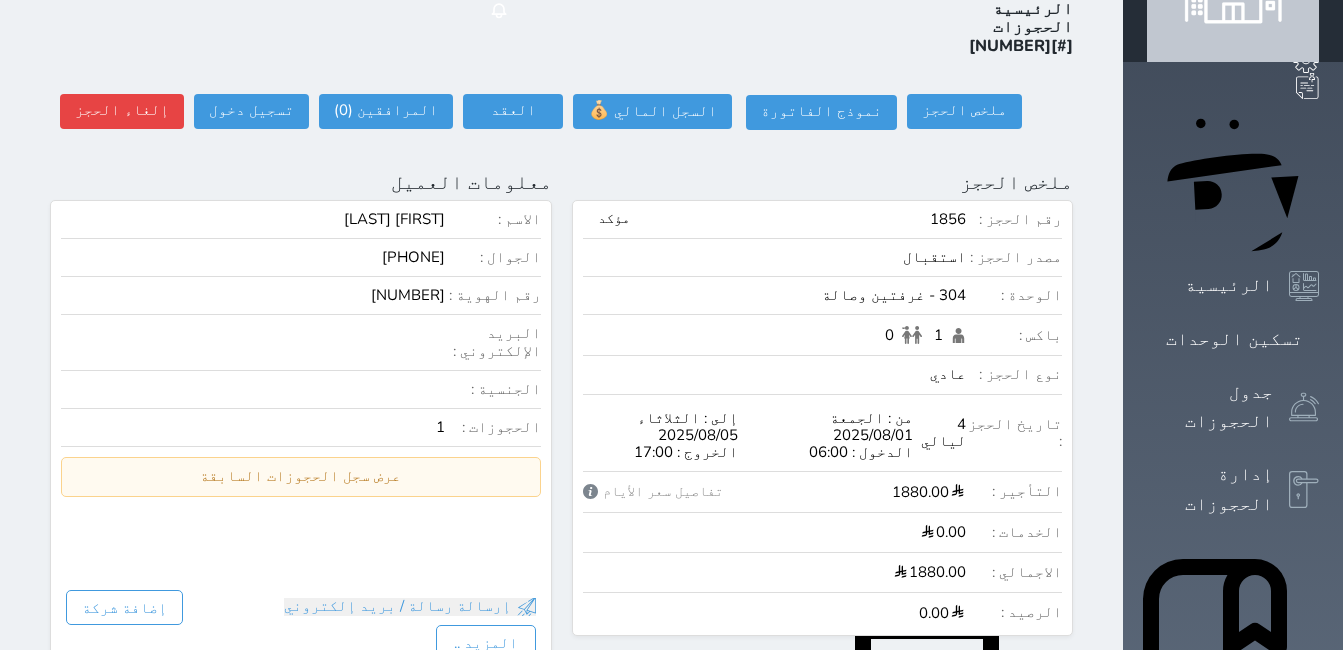 scroll, scrollTop: 98, scrollLeft: 0, axis: vertical 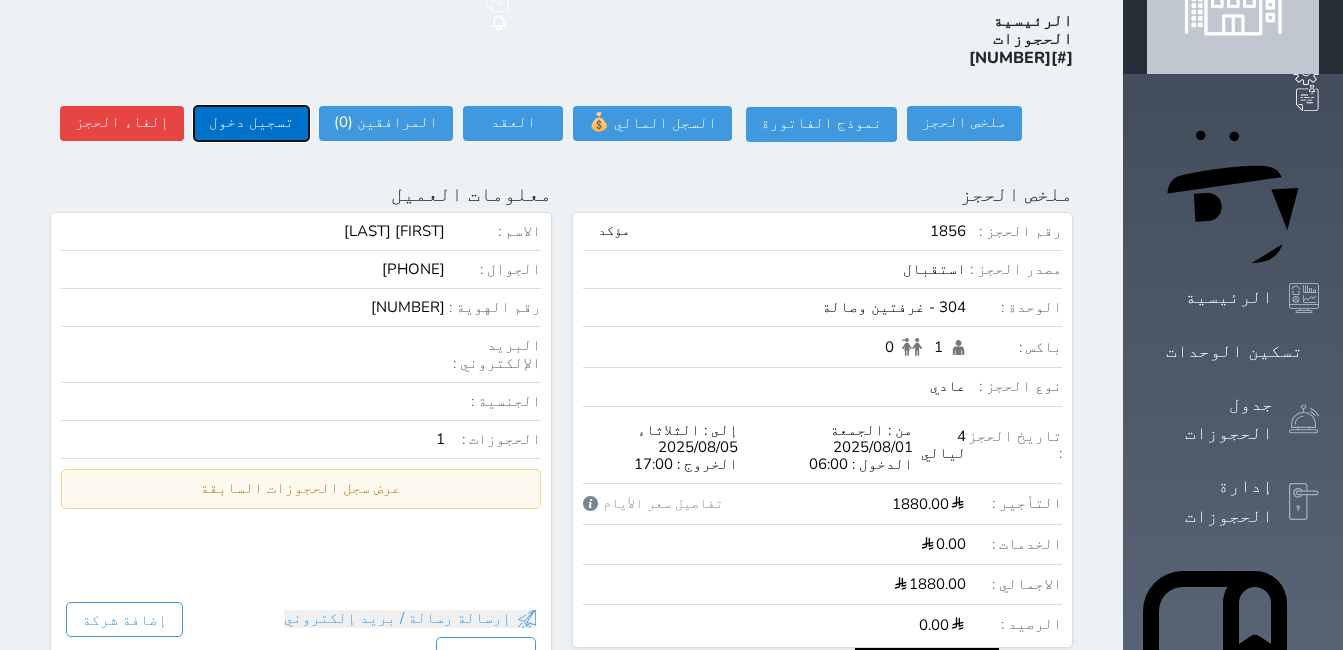 click on "تسجيل دخول" at bounding box center (251, 123) 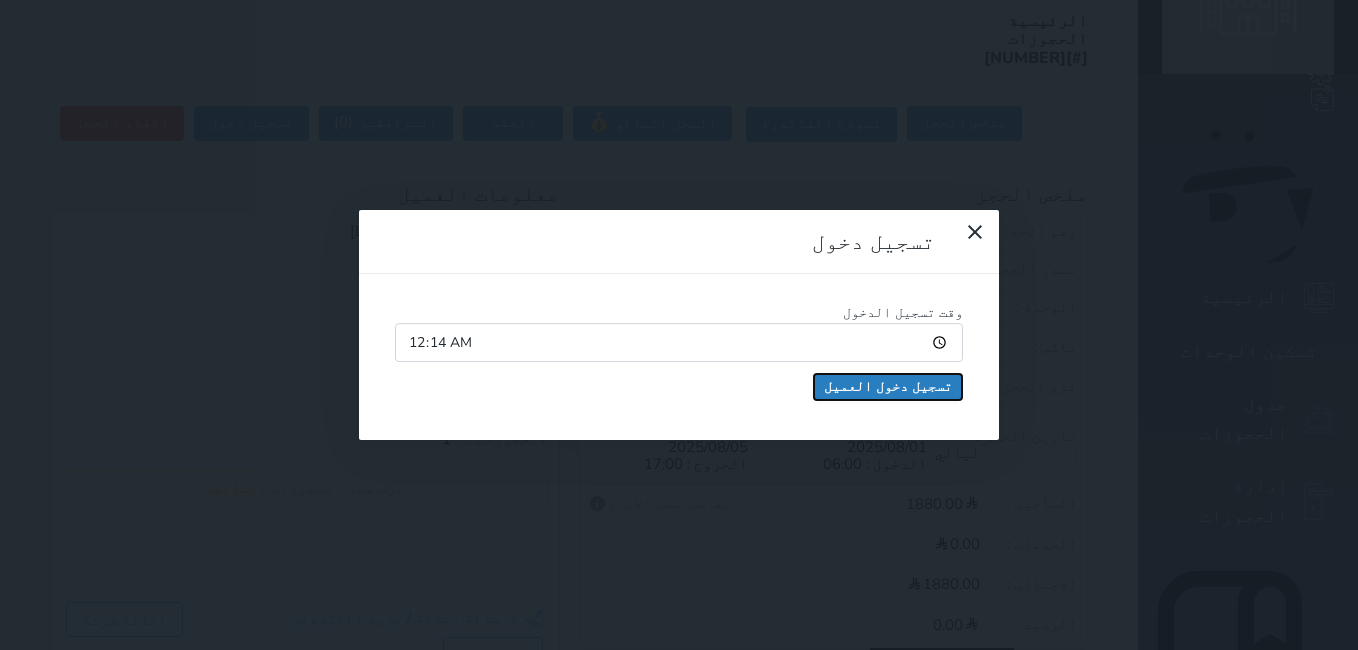 click on "تسجيل دخول العميل" at bounding box center (888, 387) 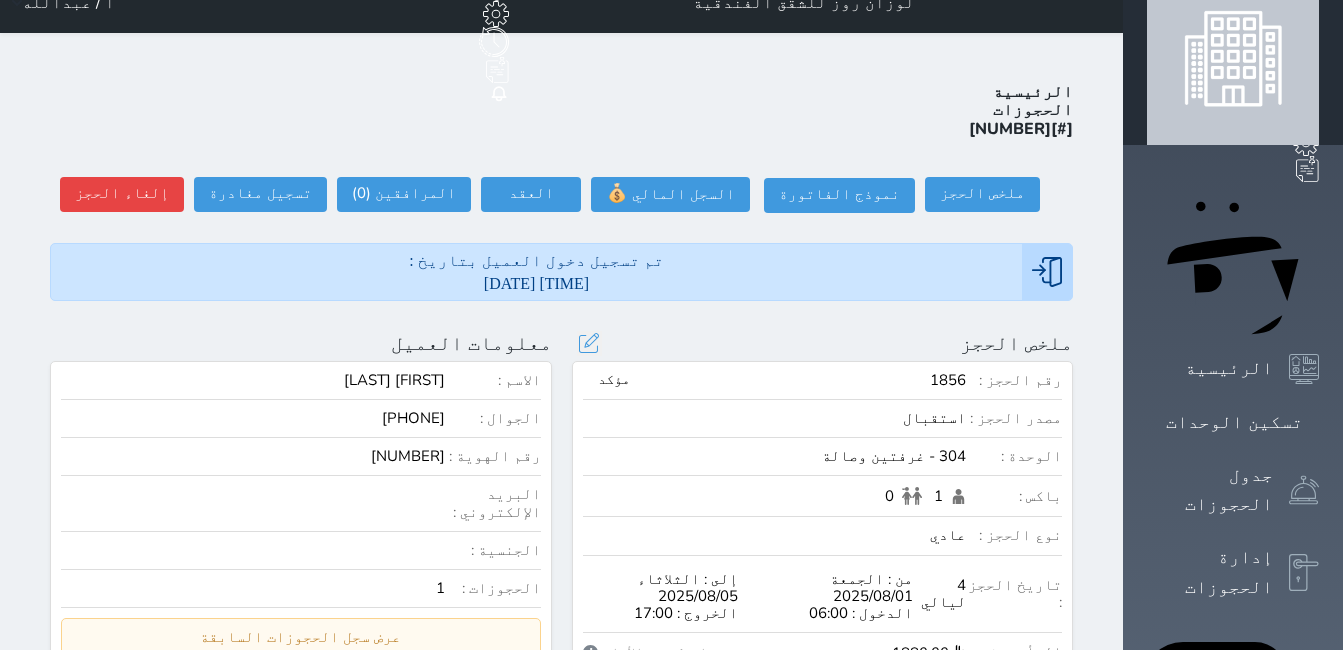 scroll, scrollTop: 0, scrollLeft: 0, axis: both 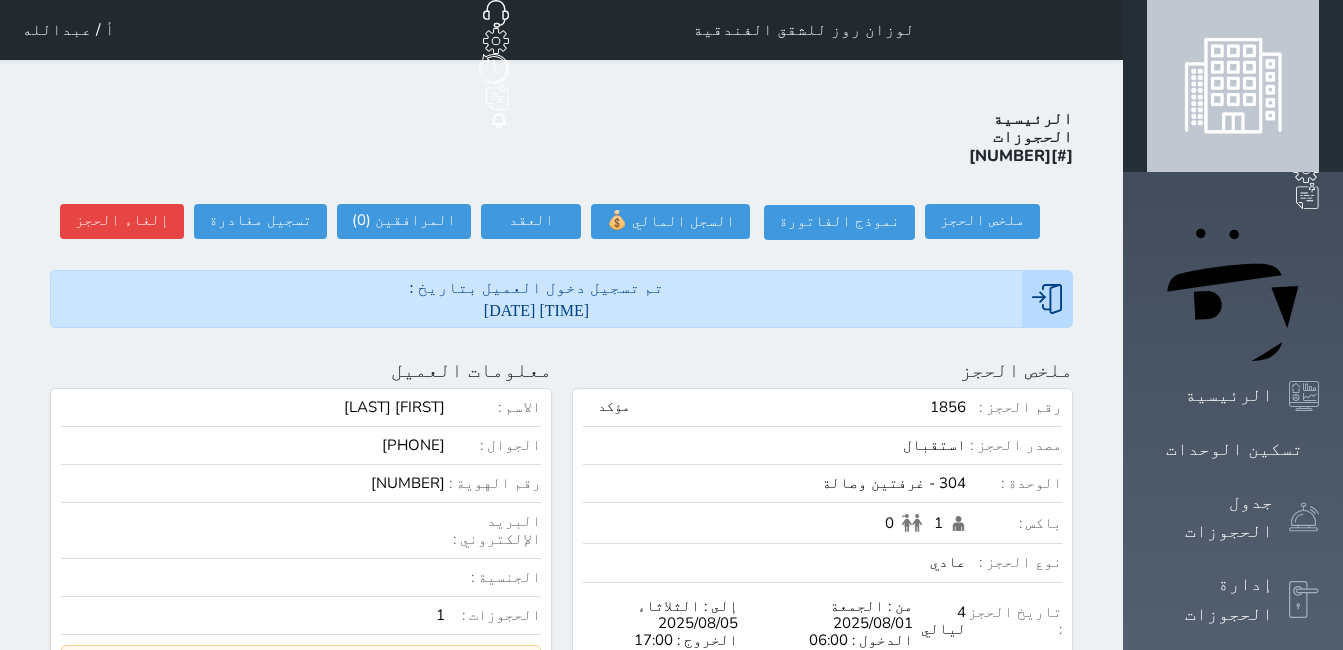 click on "أ / عبدالله" at bounding box center [68, 30] 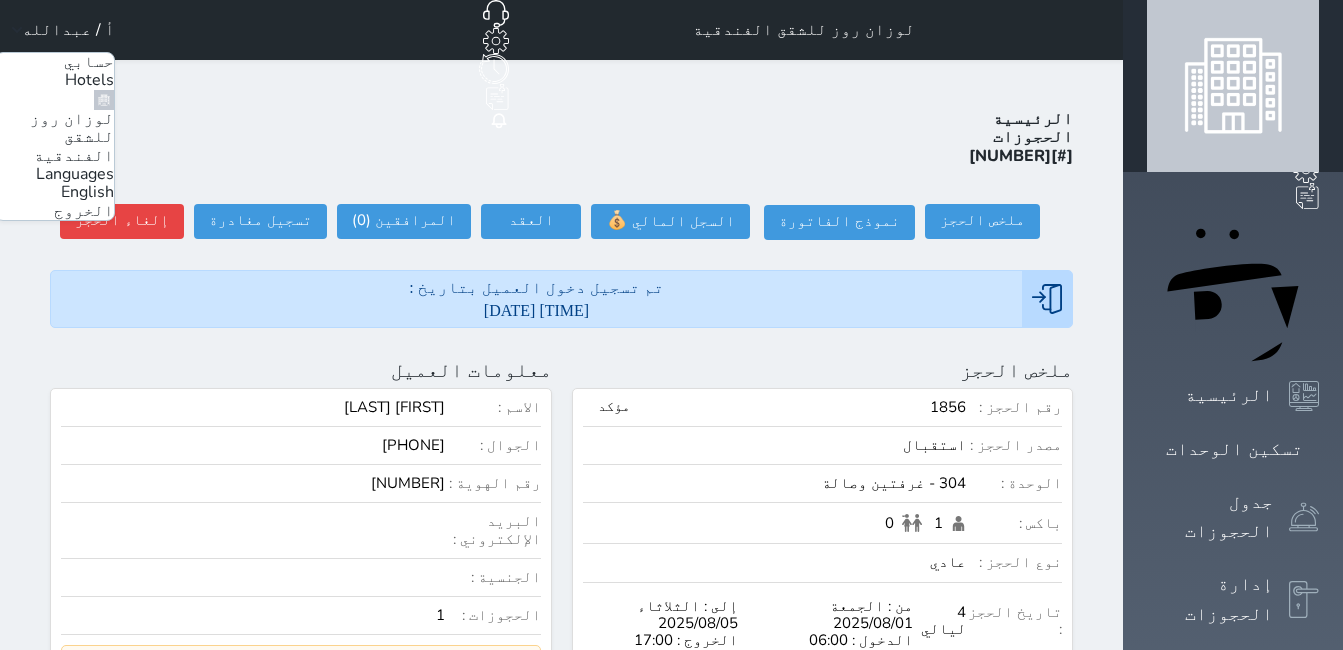click on "الخروج" at bounding box center [84, 211] 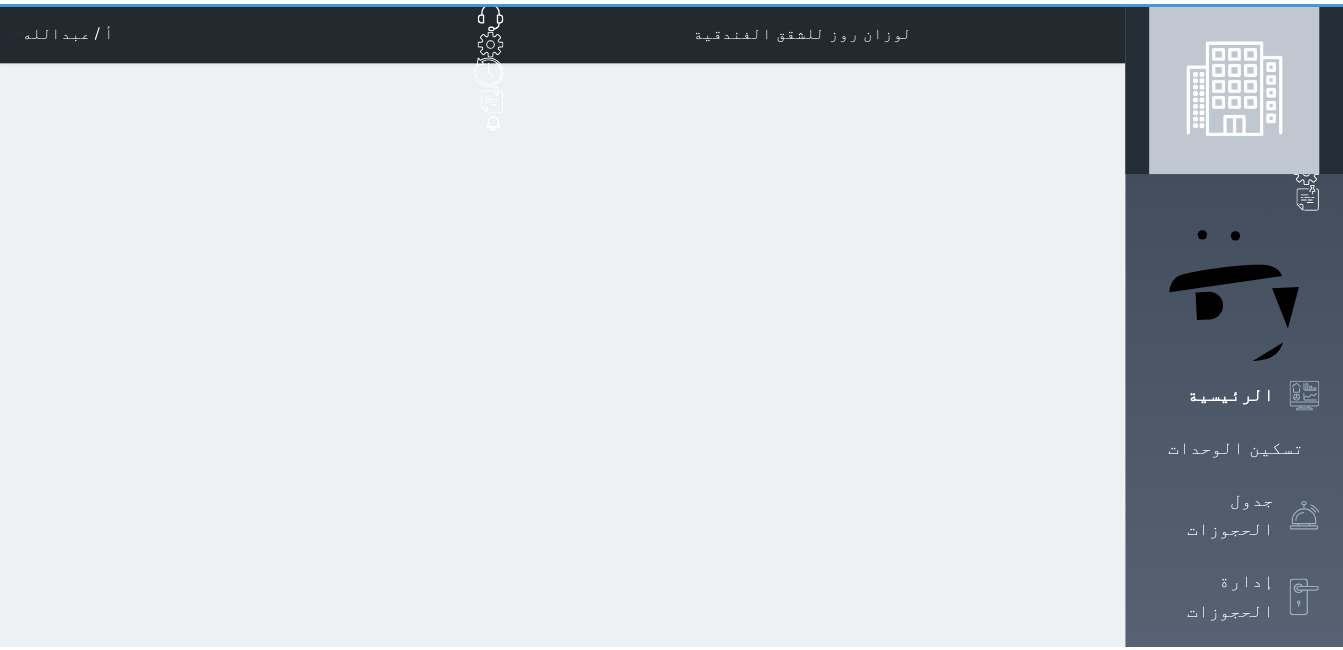 scroll, scrollTop: 0, scrollLeft: 0, axis: both 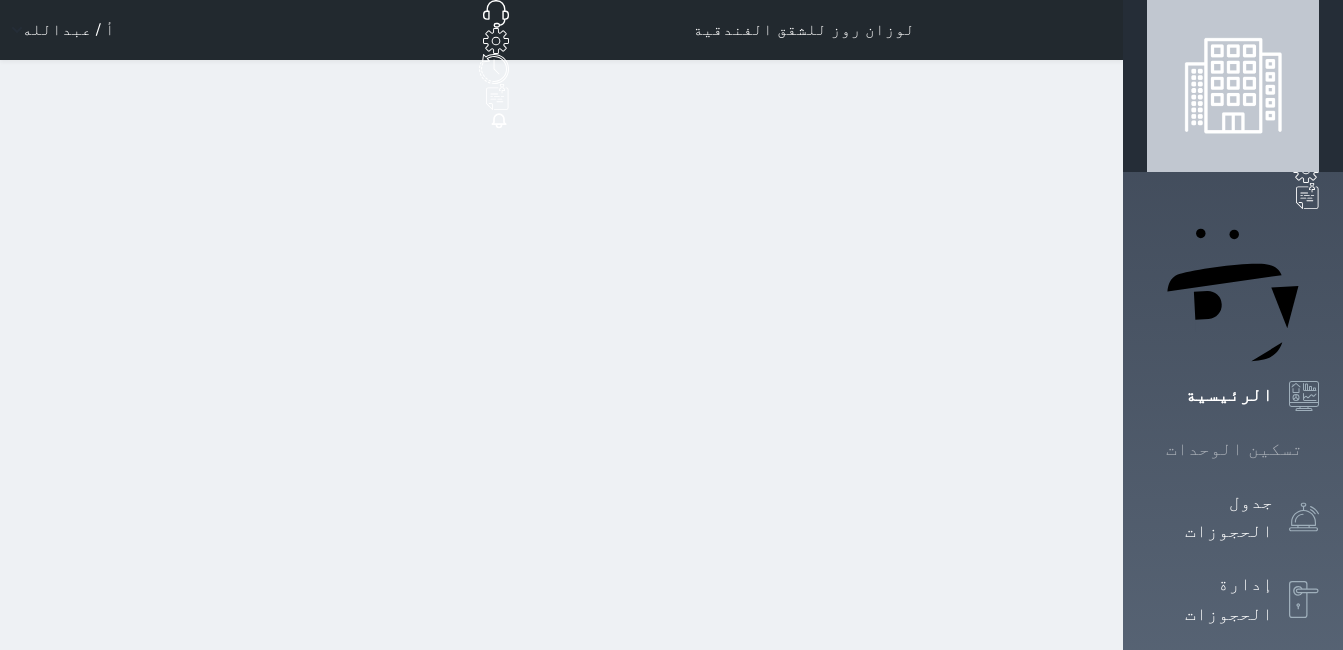 click on "تسكين الوحدات" at bounding box center [1234, 449] 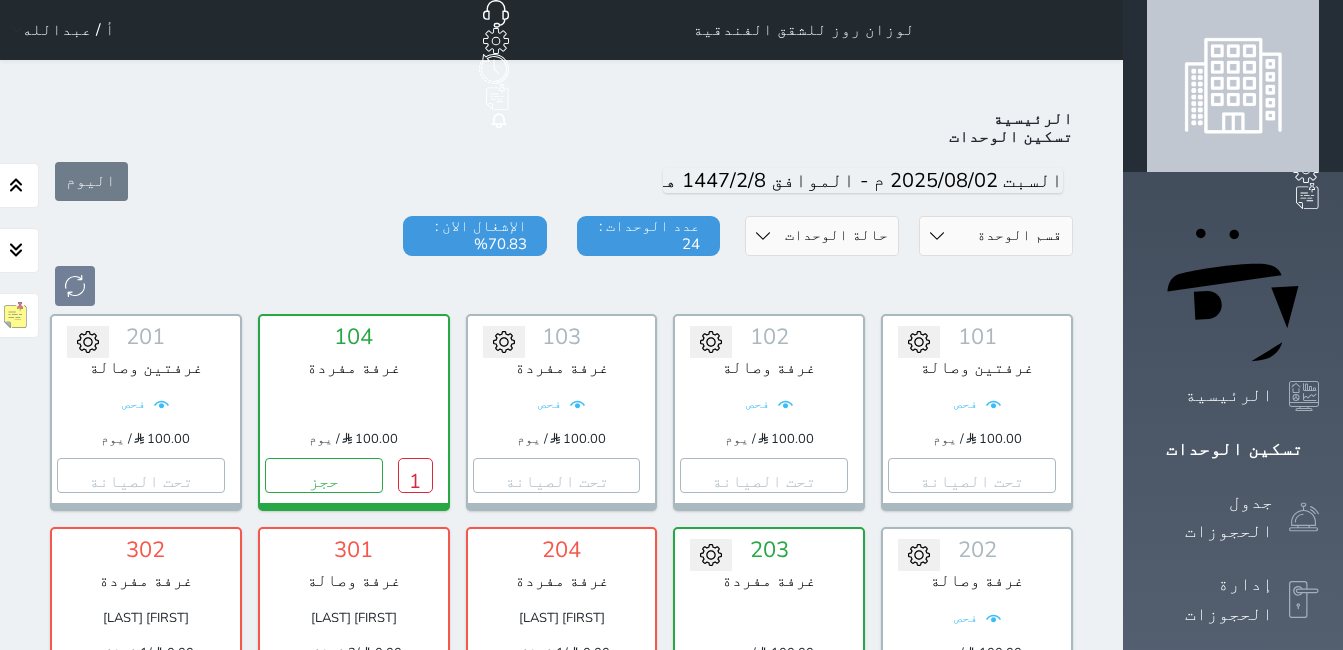 scroll, scrollTop: 78, scrollLeft: 0, axis: vertical 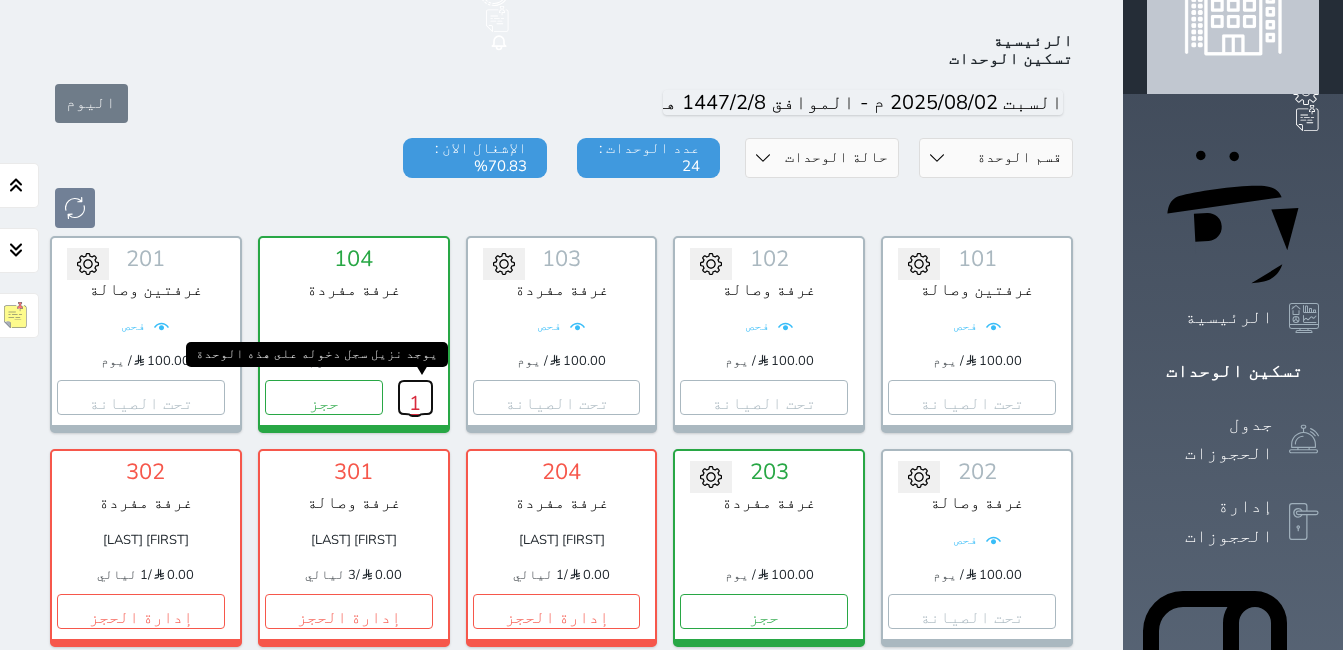 click on "1" at bounding box center (415, 397) 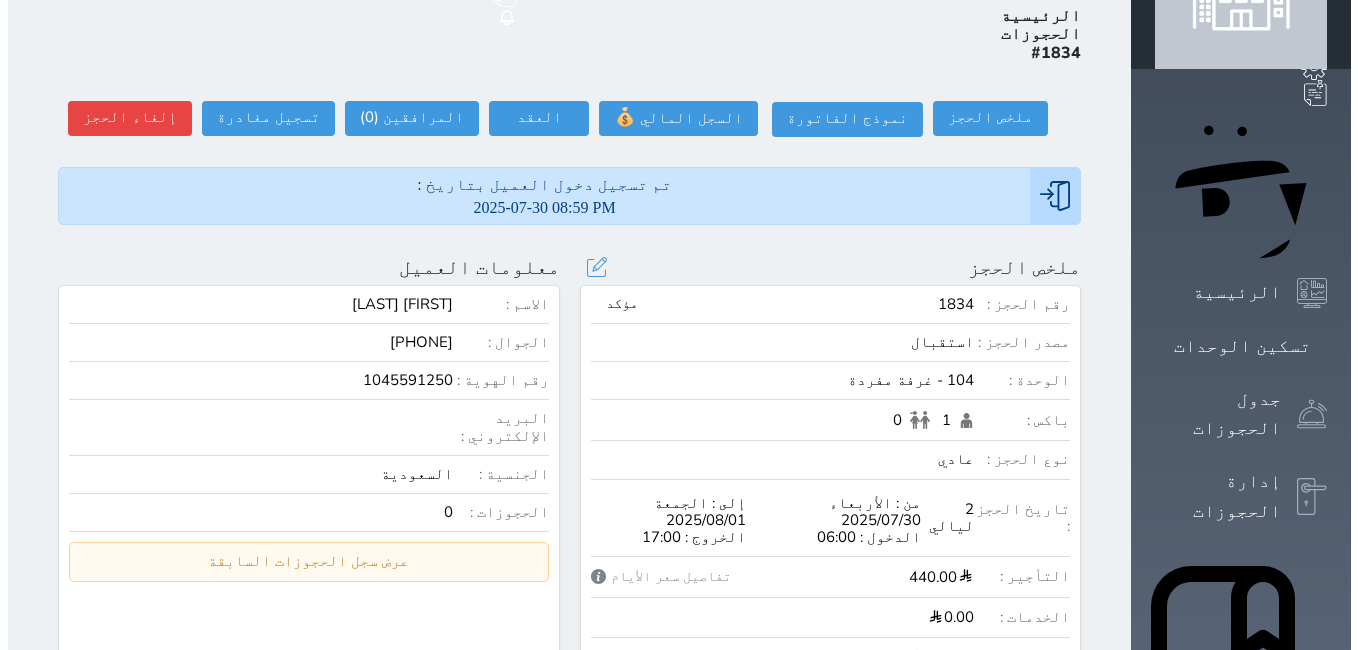 scroll, scrollTop: 100, scrollLeft: 0, axis: vertical 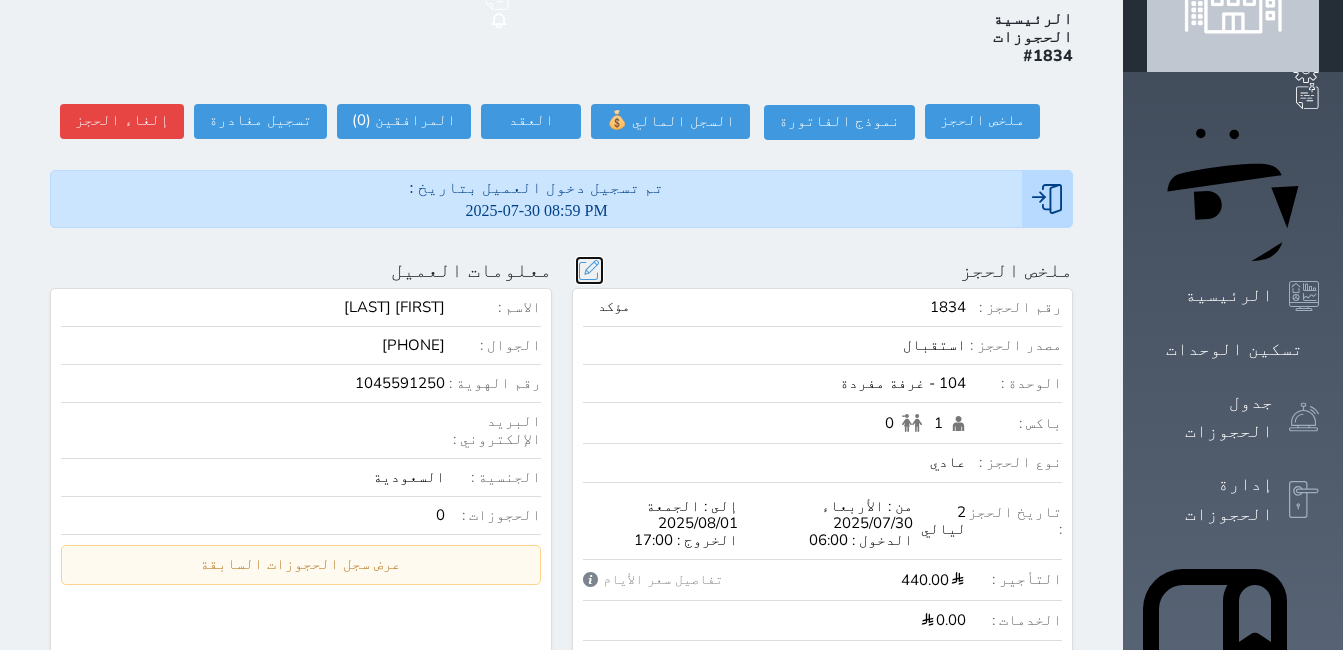 click at bounding box center [589, 270] 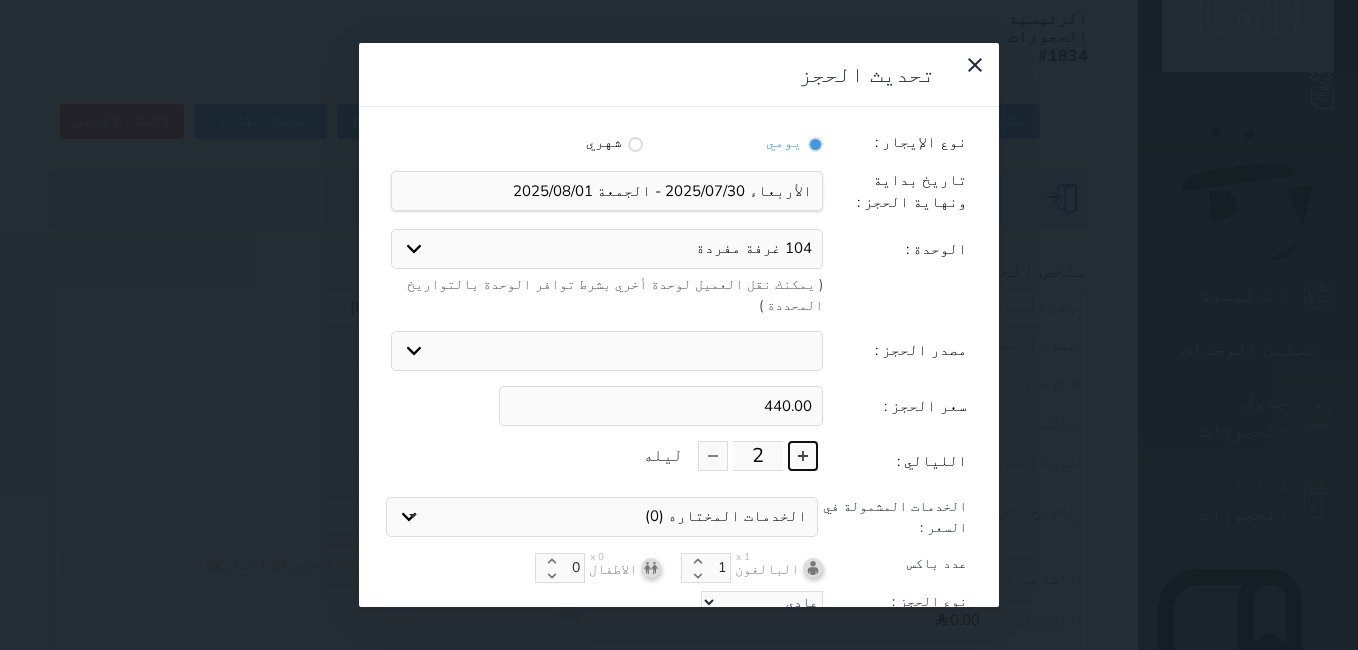 click at bounding box center [803, 456] 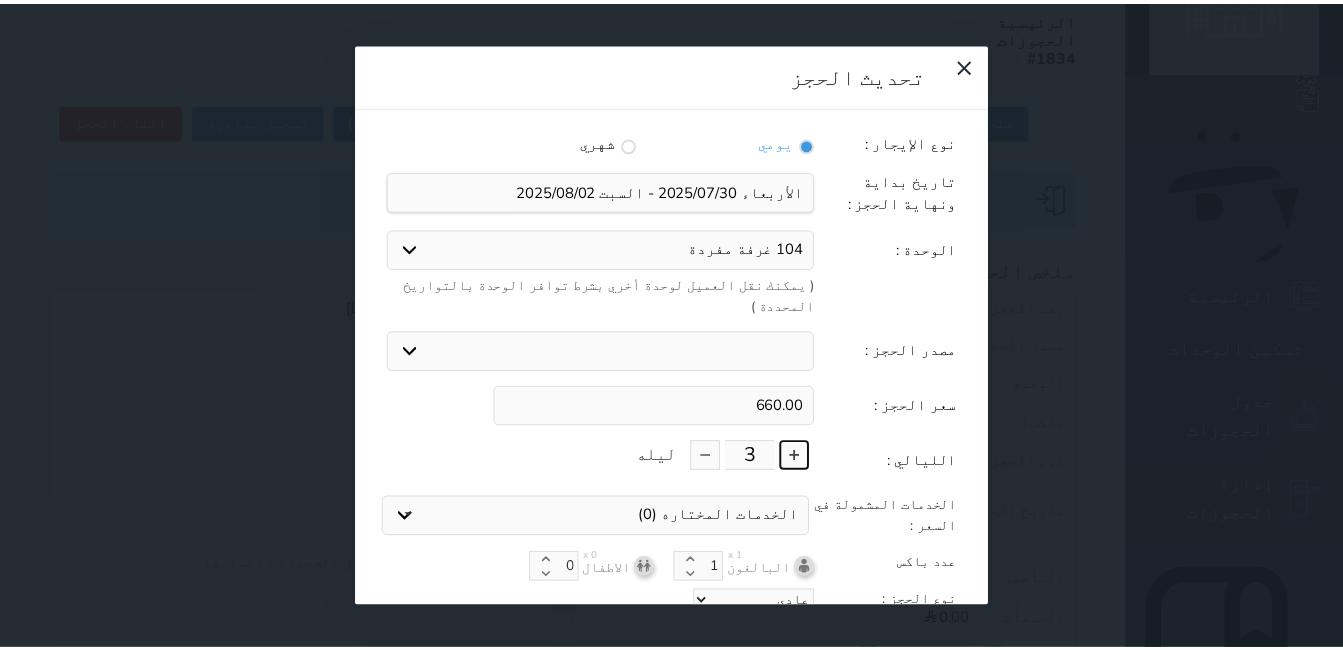 scroll, scrollTop: 45, scrollLeft: 0, axis: vertical 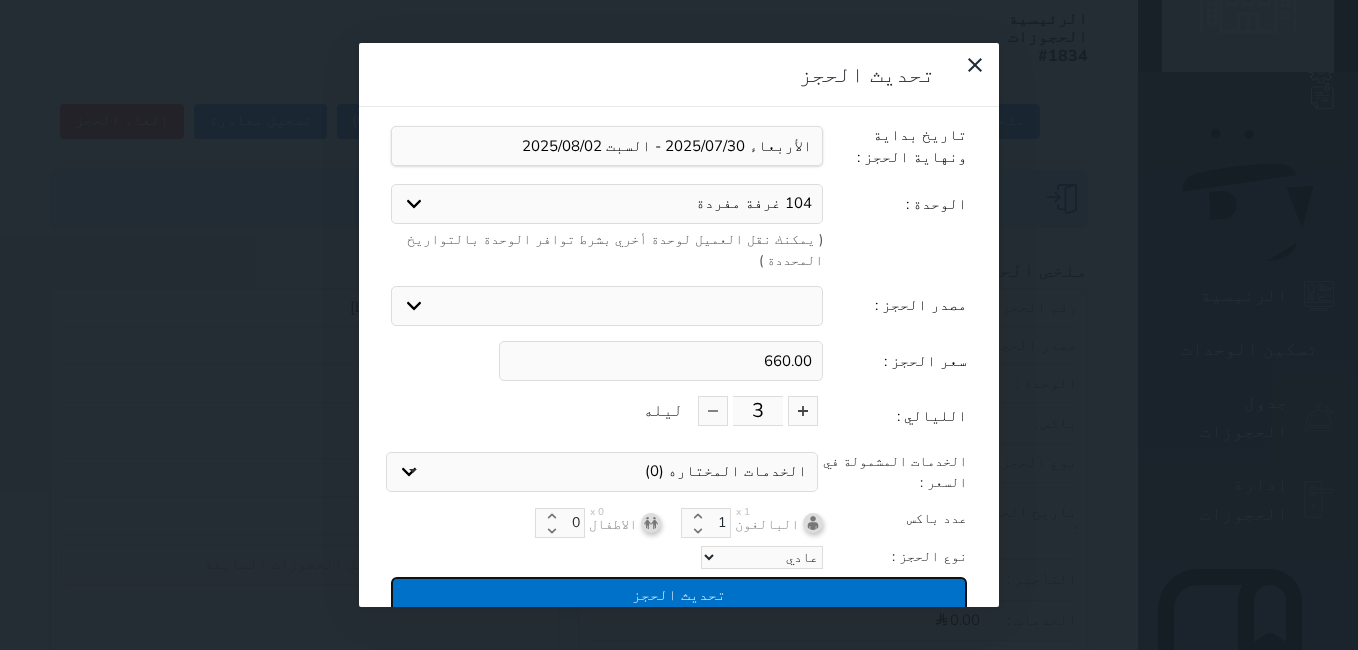 click on "تحديث الحجز" at bounding box center [679, 594] 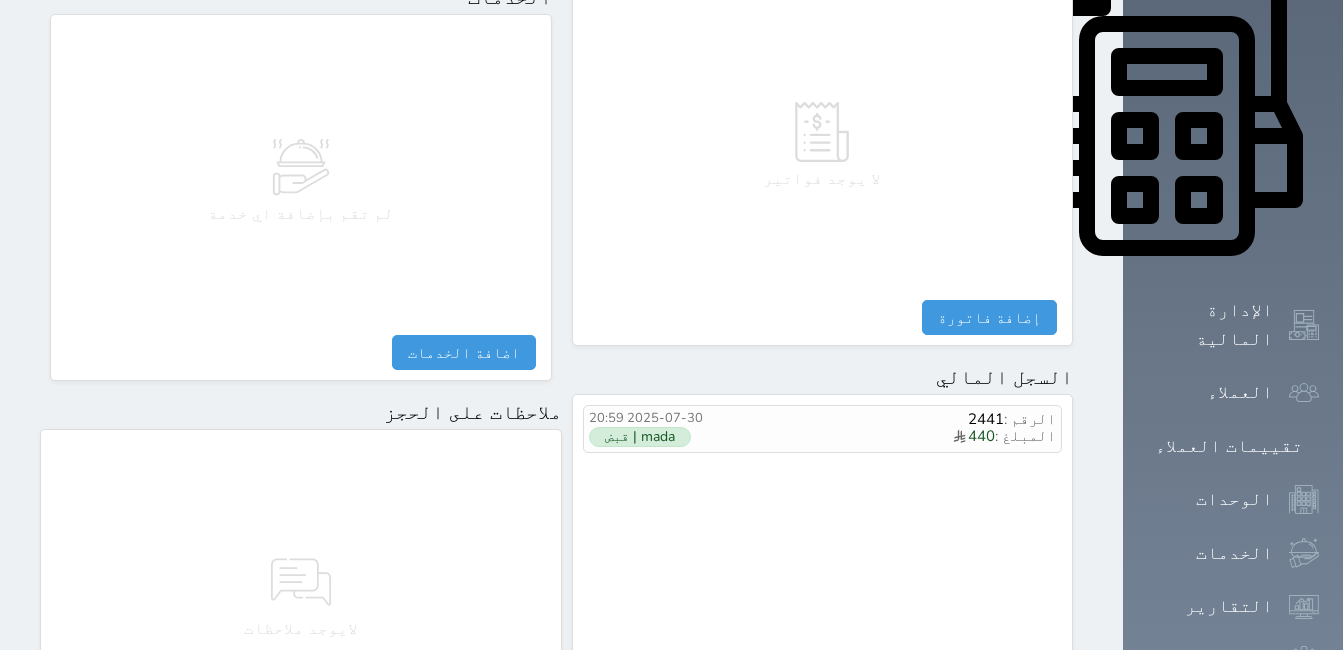 scroll, scrollTop: 1076, scrollLeft: 0, axis: vertical 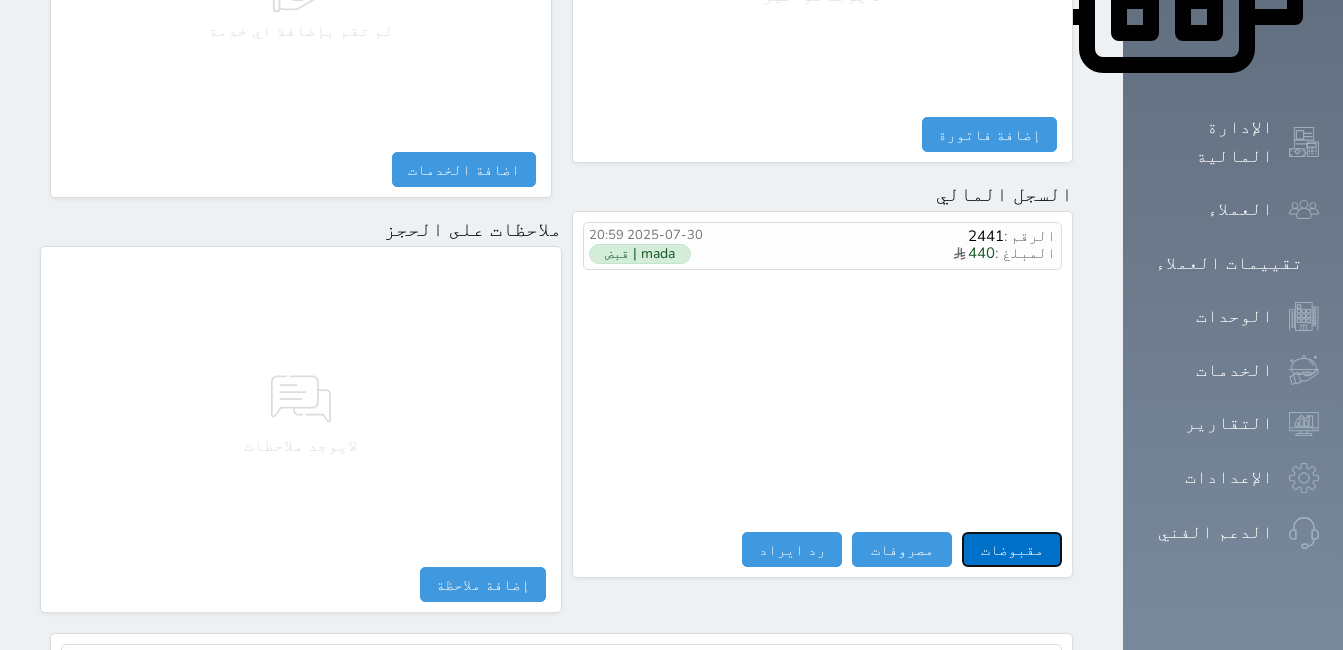 click on "مقبوضات" at bounding box center [1012, 549] 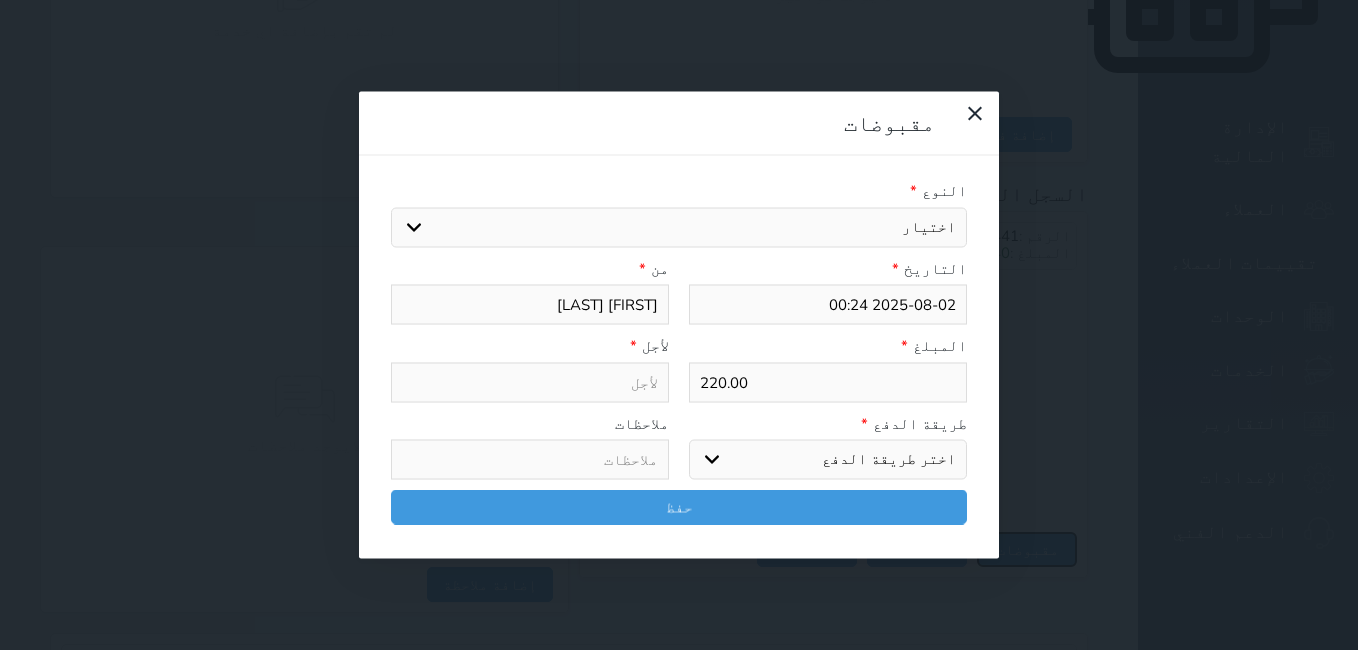select 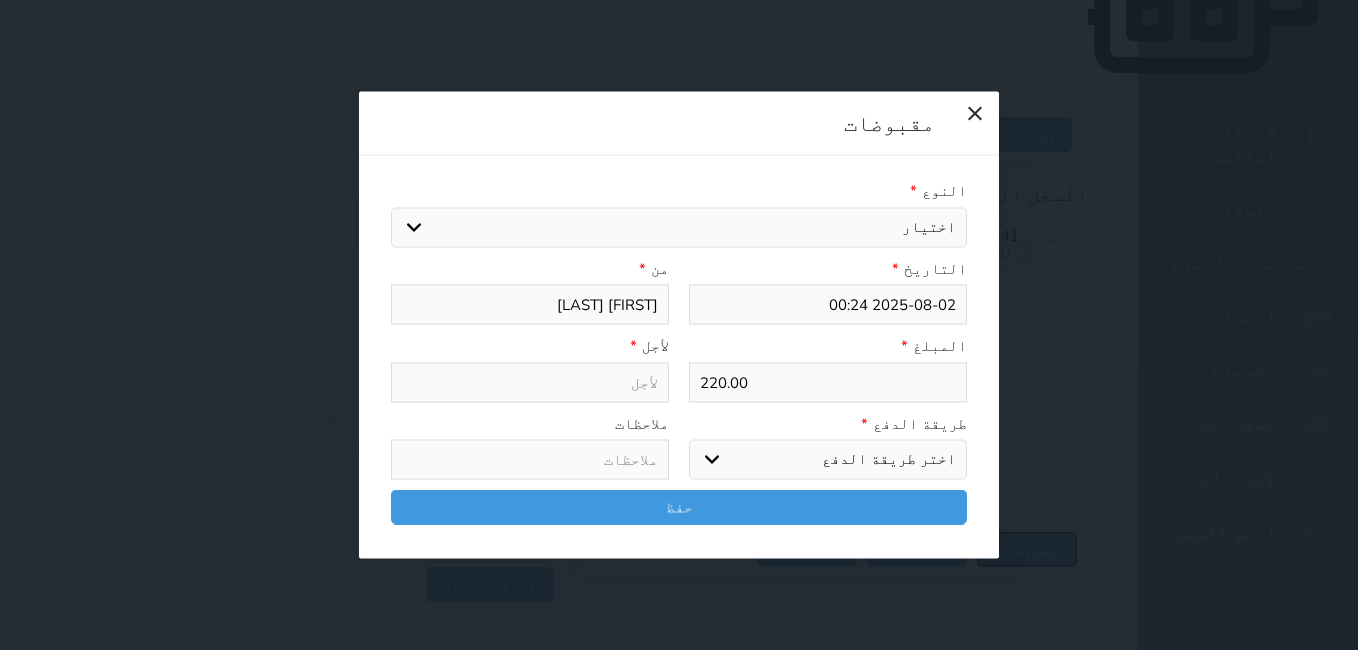 select 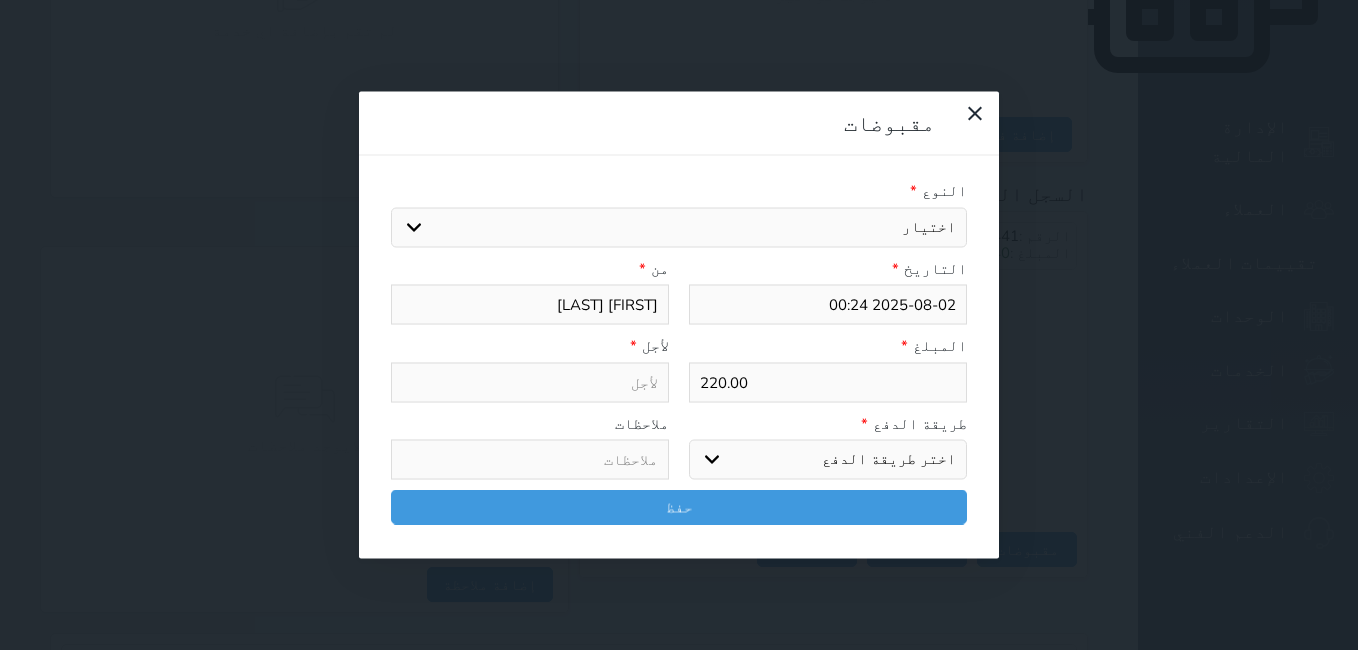 click on "اختيار   مقبوضات عامة قيمة إيجار فواتير تامين عربون لا ينطبق آخر مغسلة واي فاي - الإنترنت مواقف السيارات طعام الأغذية والمشروبات مشروبات المشروبات الباردة المشروبات الساخنة الإفطار غداء عشاء مخبز و كعك حمام سباحة الصالة الرياضية سبا و خدمات الجمال اختيار وإسقاط (خدمات النقل) ميني بار كابل - تلفزيون سرير إضافي تصفيف الشعر التسوق خدمات الجولات السياحية المنظمة خدمات الدليل السياحي" at bounding box center (679, 227) 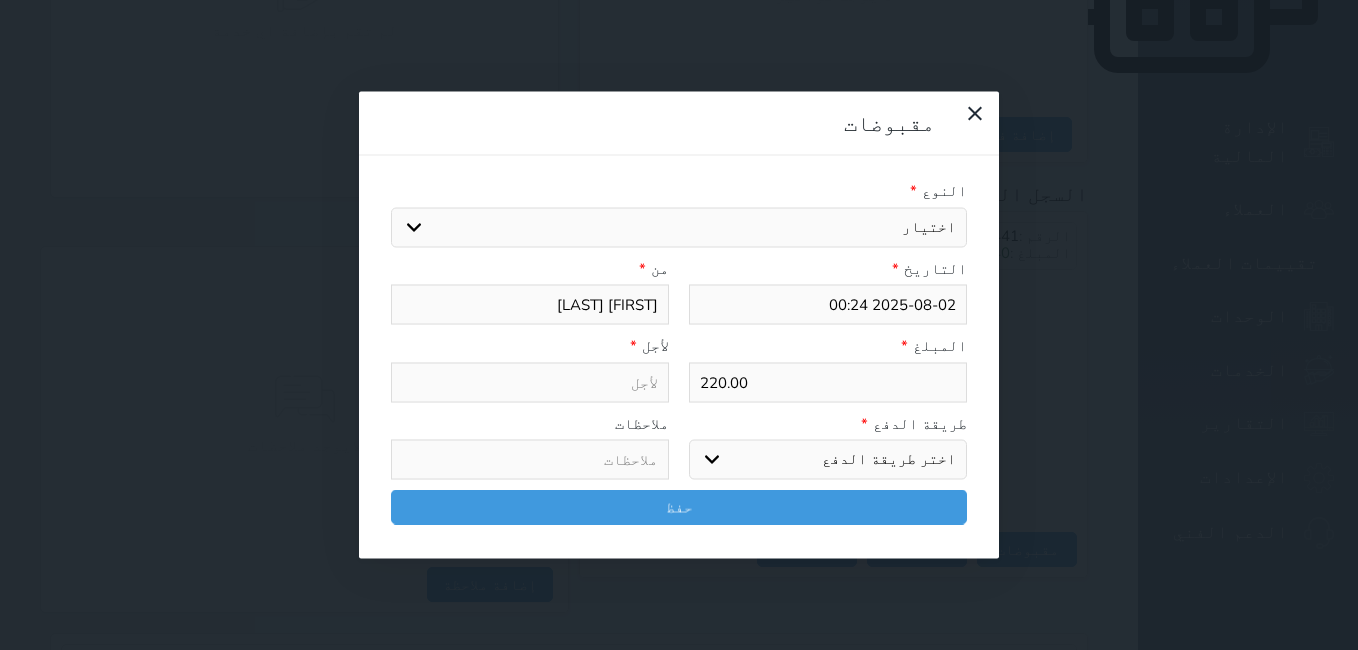 select on "143860" 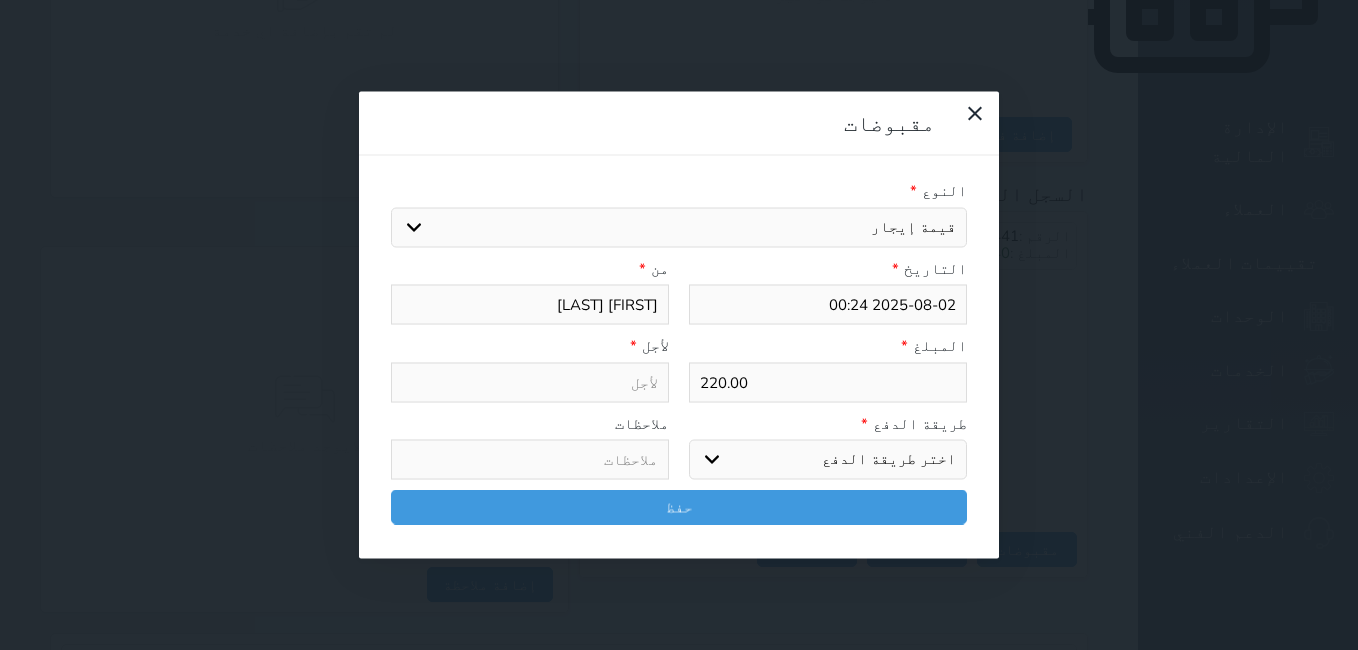 click on "اختيار   مقبوضات عامة قيمة إيجار فواتير تامين عربون لا ينطبق آخر مغسلة واي فاي - الإنترنت مواقف السيارات طعام الأغذية والمشروبات مشروبات المشروبات الباردة المشروبات الساخنة الإفطار غداء عشاء مخبز و كعك حمام سباحة الصالة الرياضية سبا و خدمات الجمال اختيار وإسقاط (خدمات النقل) ميني بار كابل - تلفزيون سرير إضافي تصفيف الشعر التسوق خدمات الجولات السياحية المنظمة خدمات الدليل السياحي" at bounding box center [679, 227] 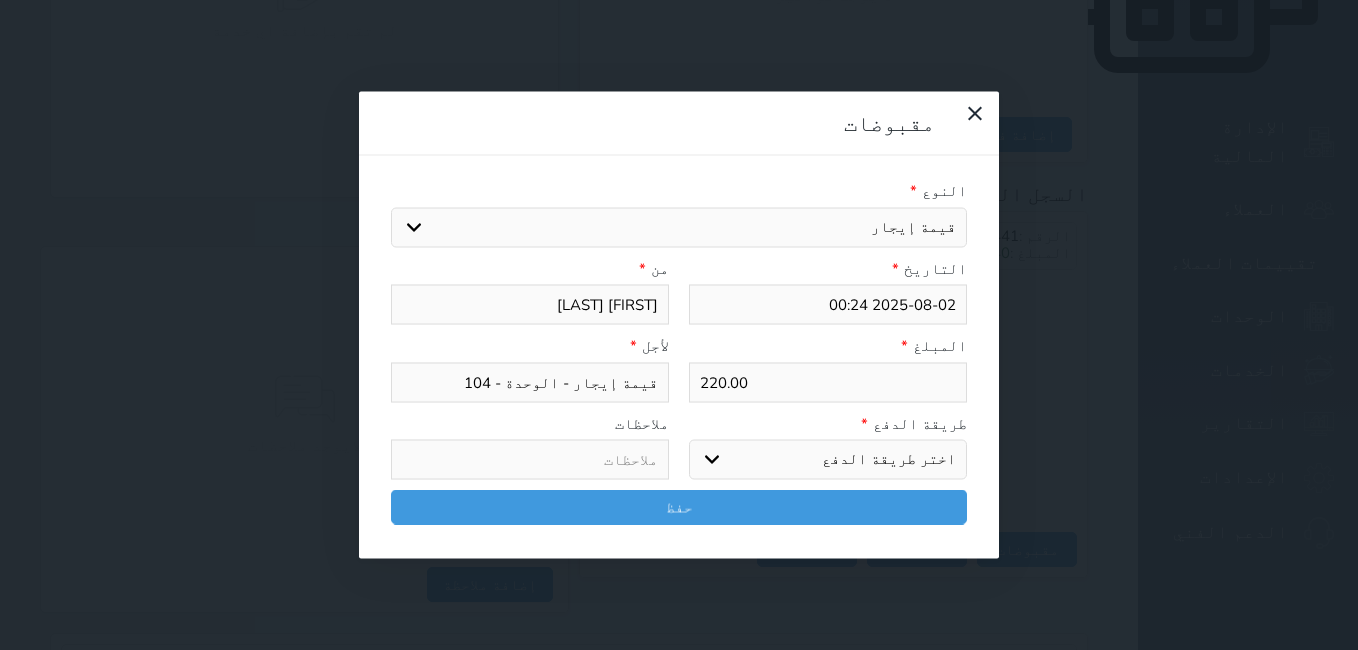 click on "اختر طريقة الدفع   دفع نقدى   تحويل بنكى   مدى   بطاقة ائتمان   آجل" at bounding box center (828, 460) 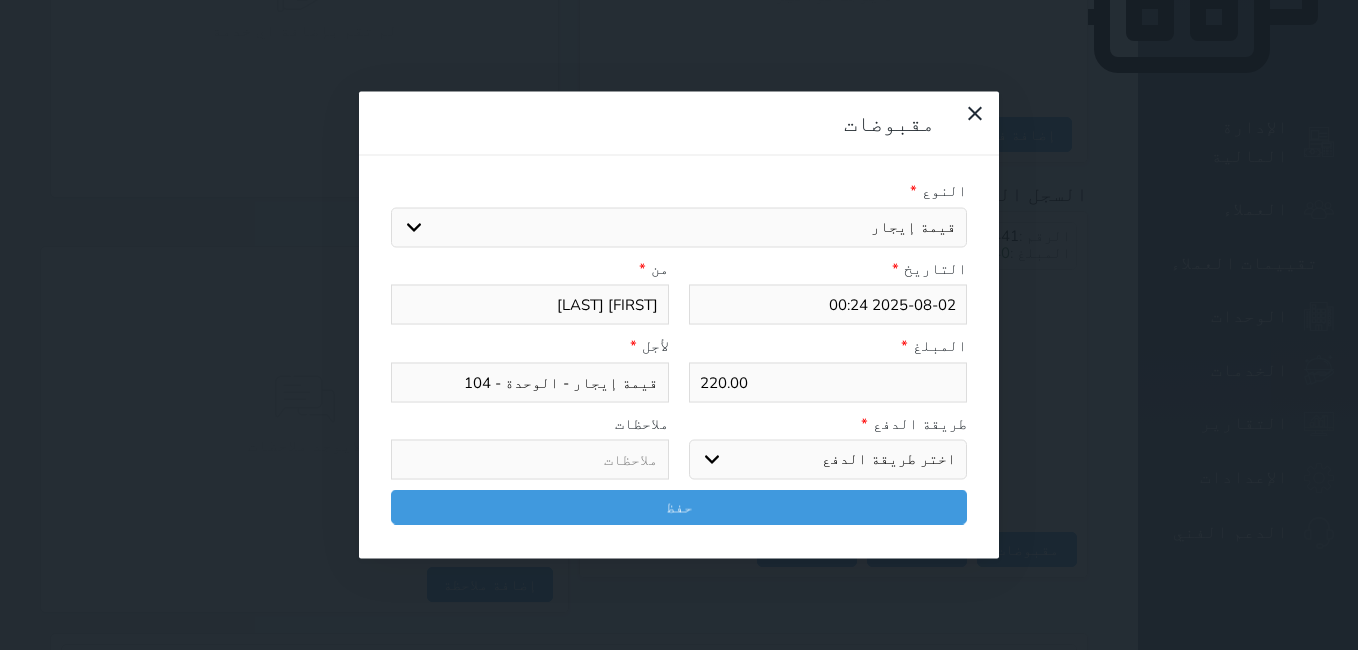 select on "mada" 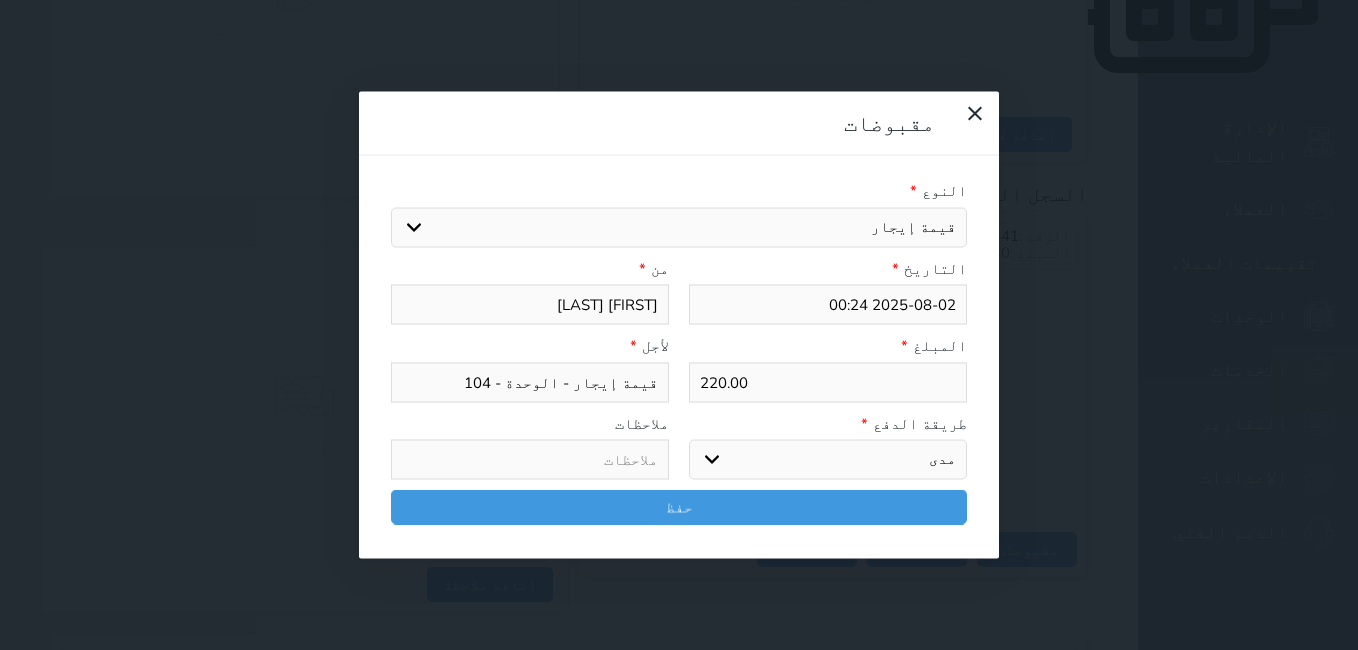 click on "اختر طريقة الدفع   دفع نقدى   تحويل بنكى   مدى   بطاقة ائتمان   آجل" at bounding box center [828, 460] 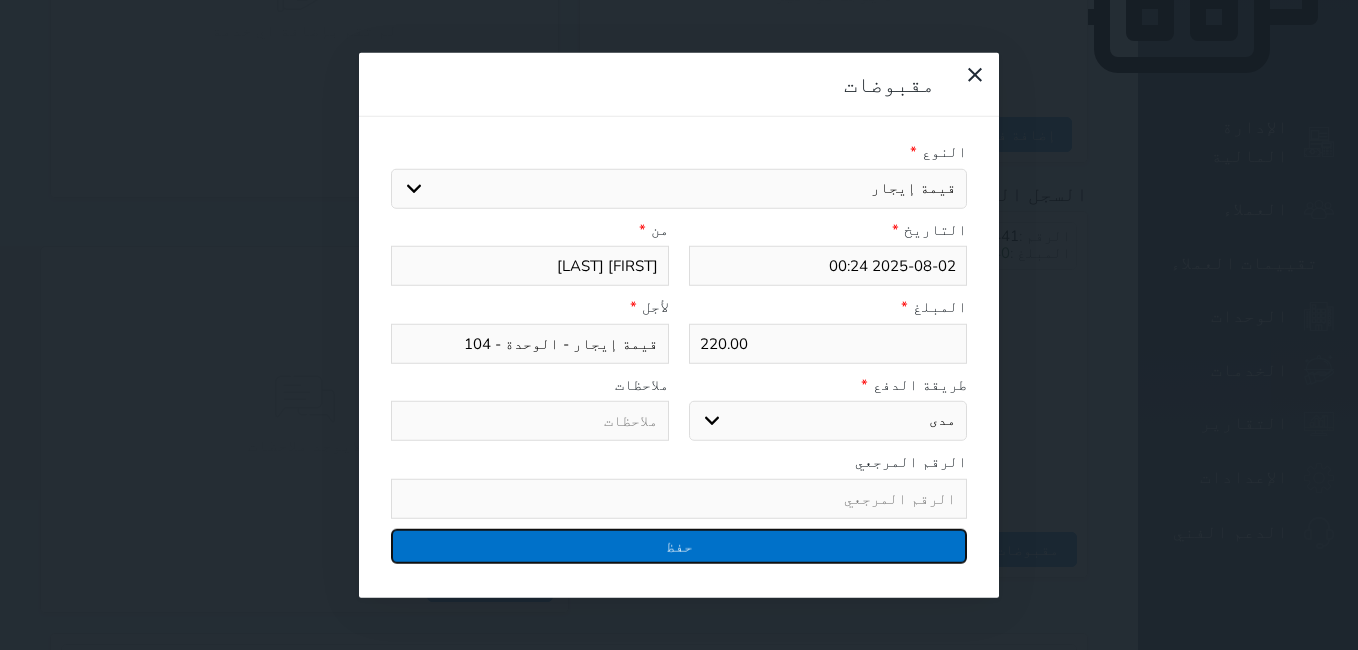 click on "حفظ" at bounding box center (679, 545) 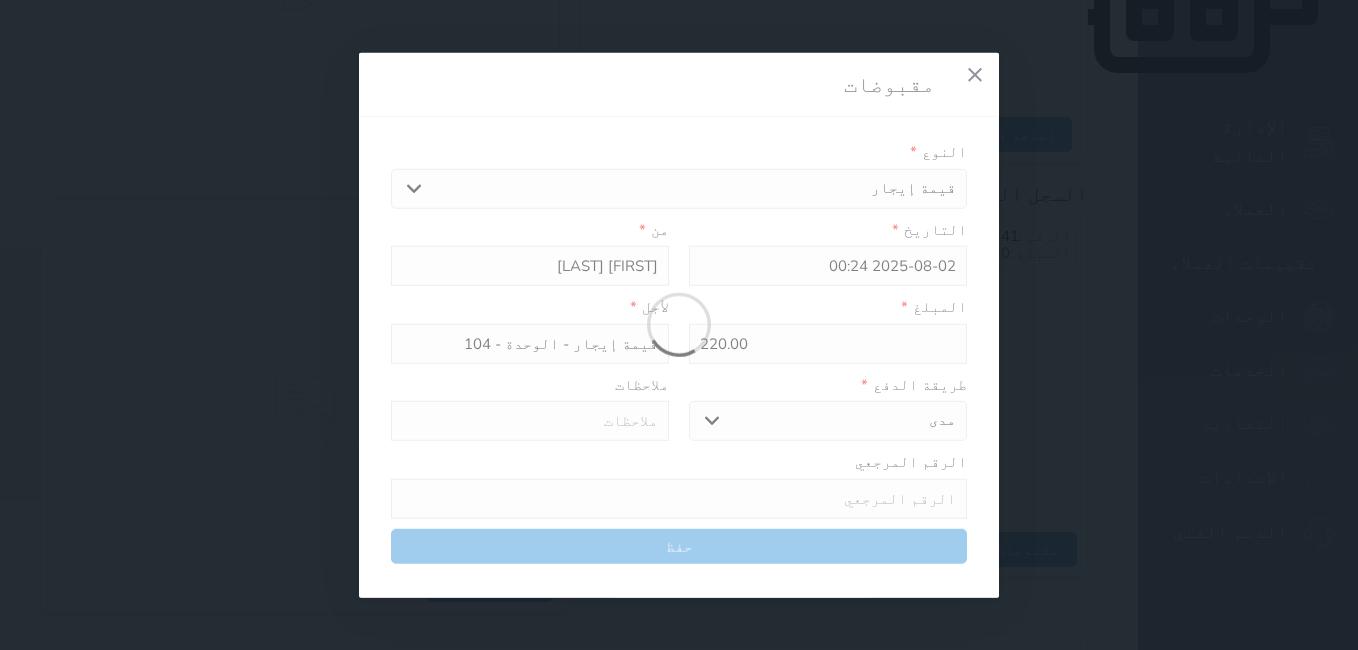 select 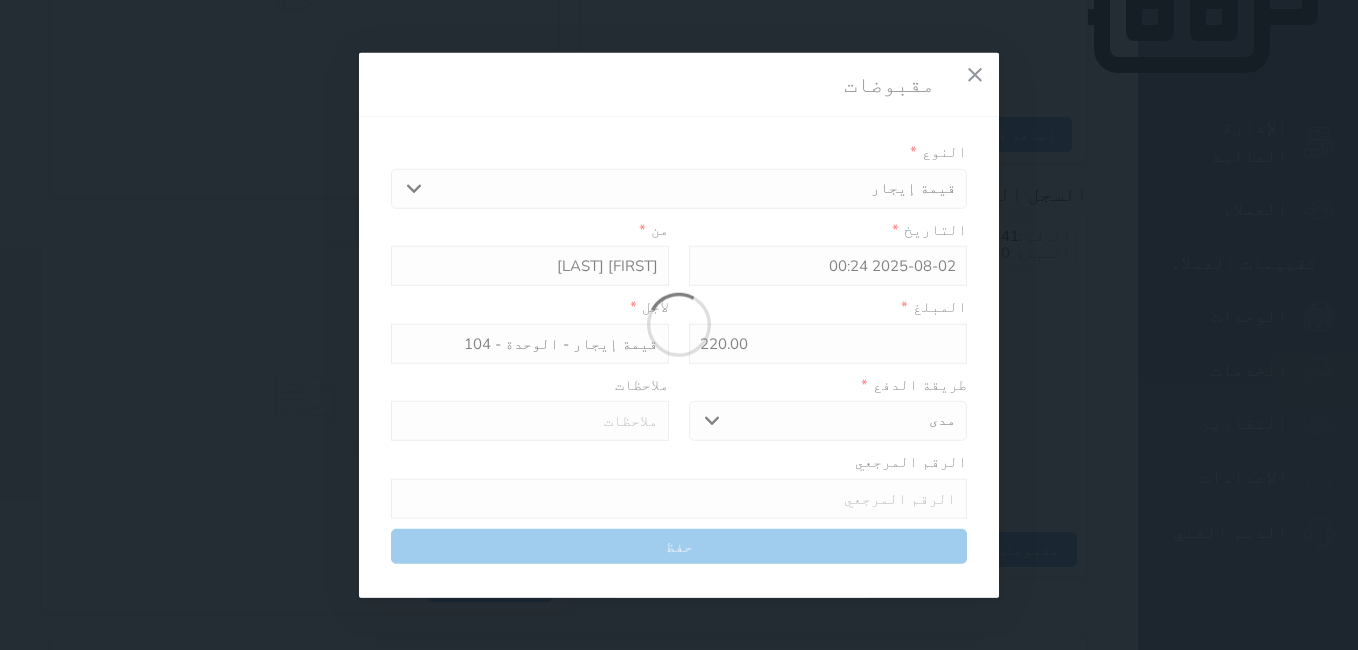 type 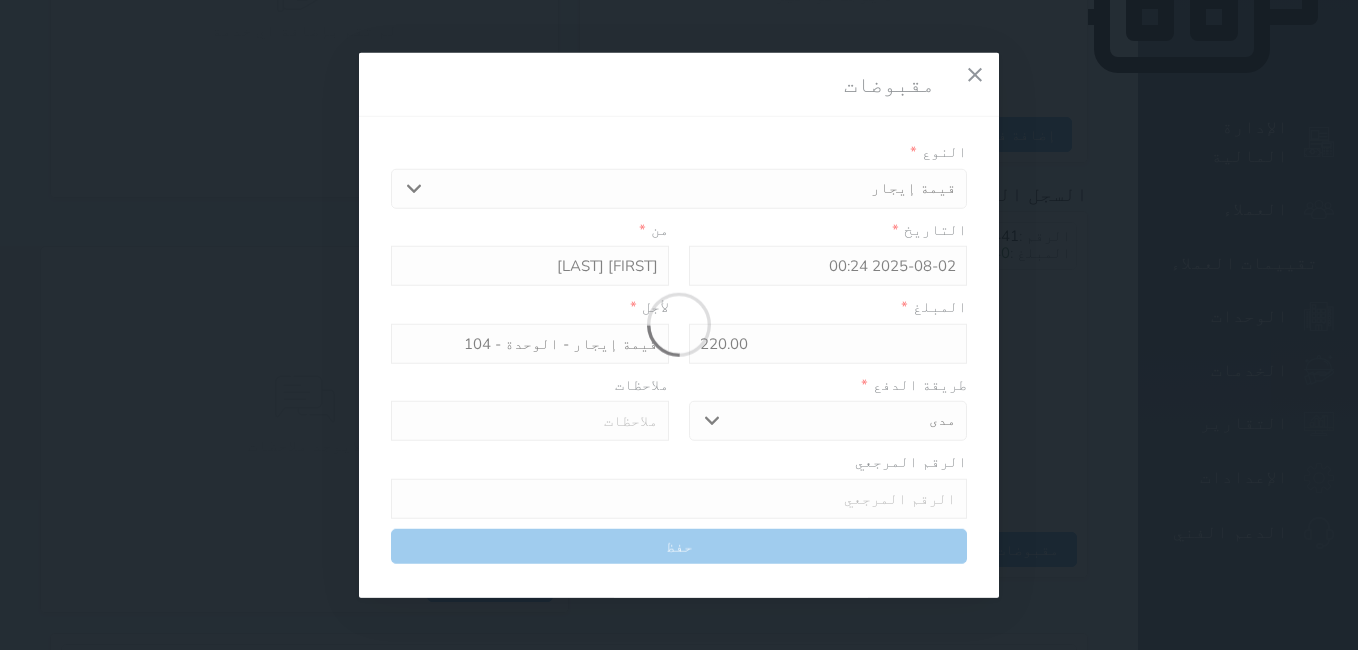 type on "0" 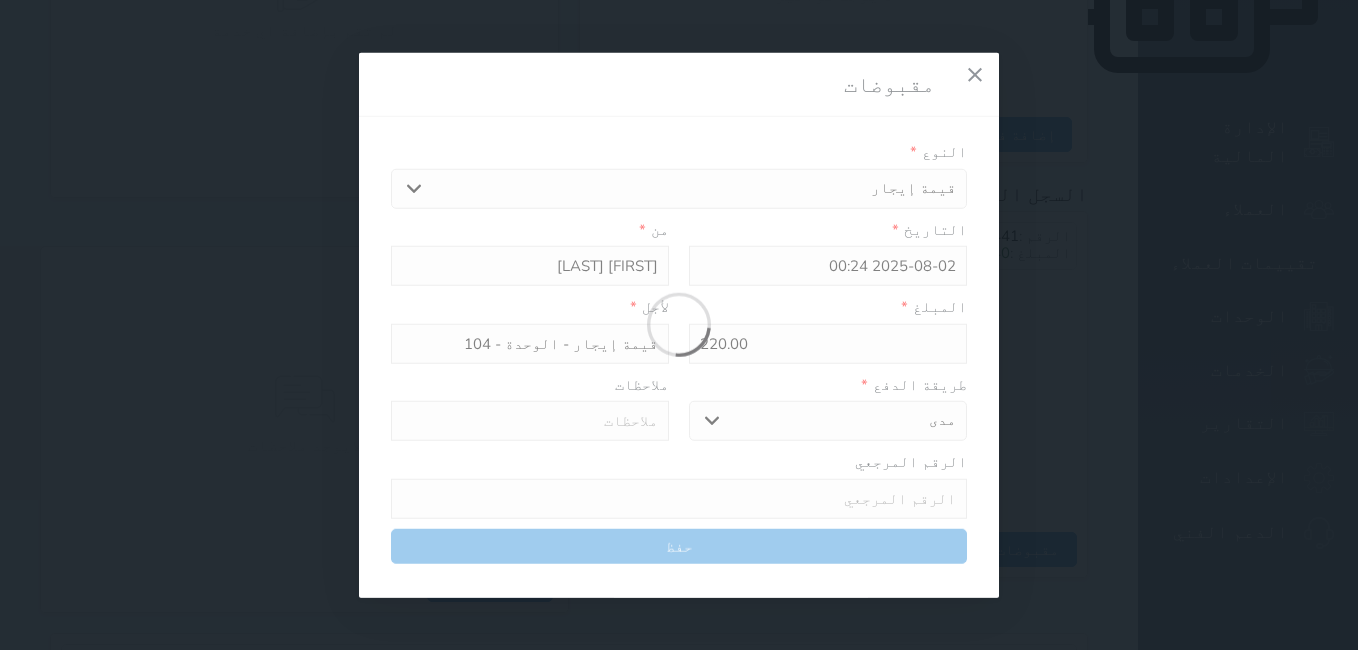 select 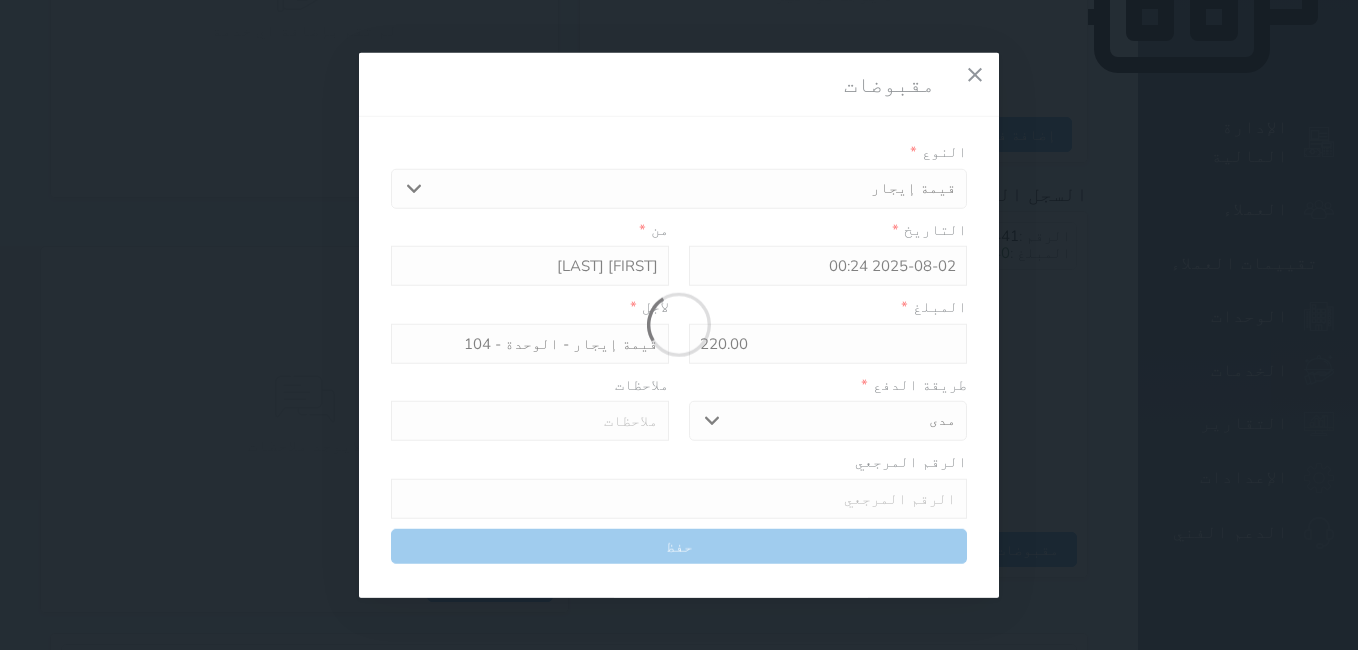 type on "0" 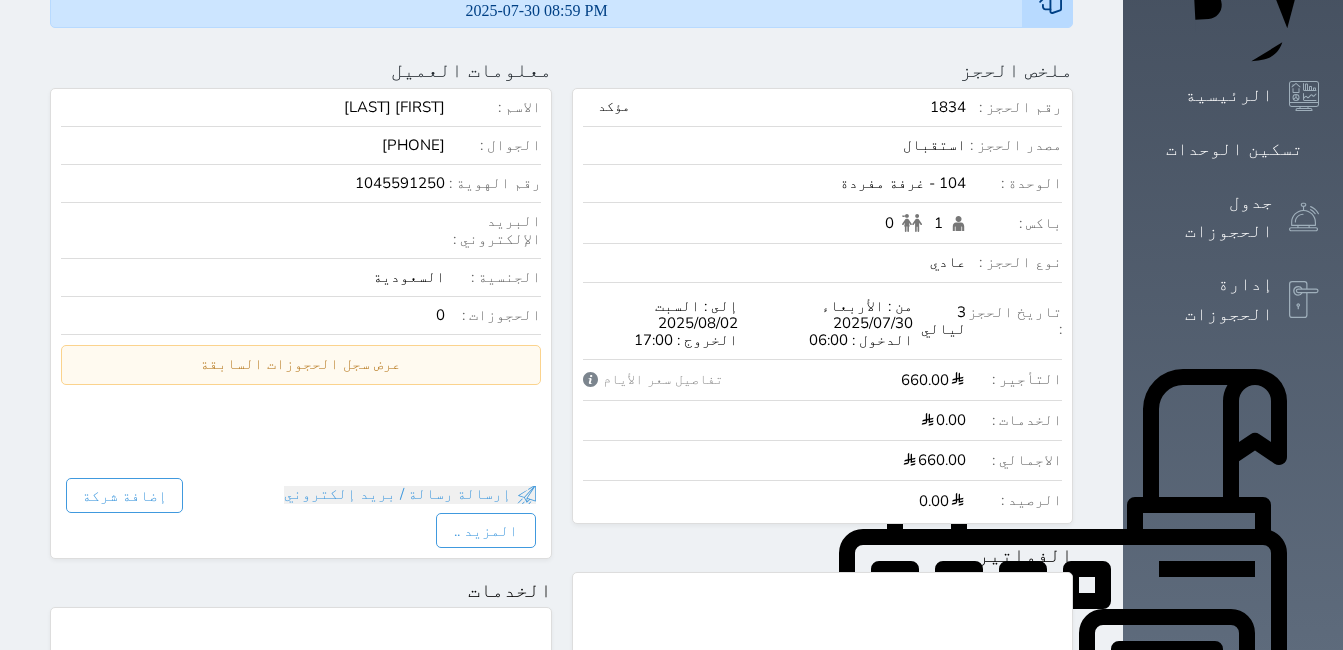 scroll, scrollTop: 100, scrollLeft: 0, axis: vertical 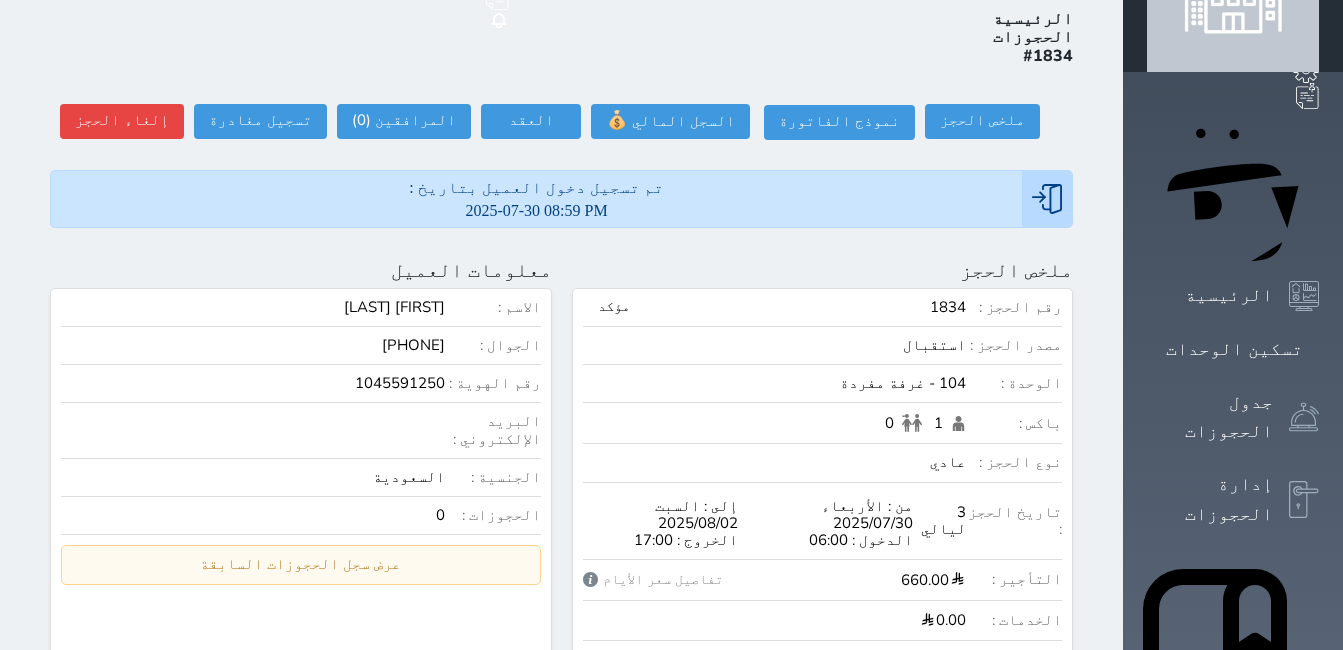 click on "تسكين الوحدات" at bounding box center (1234, 349) 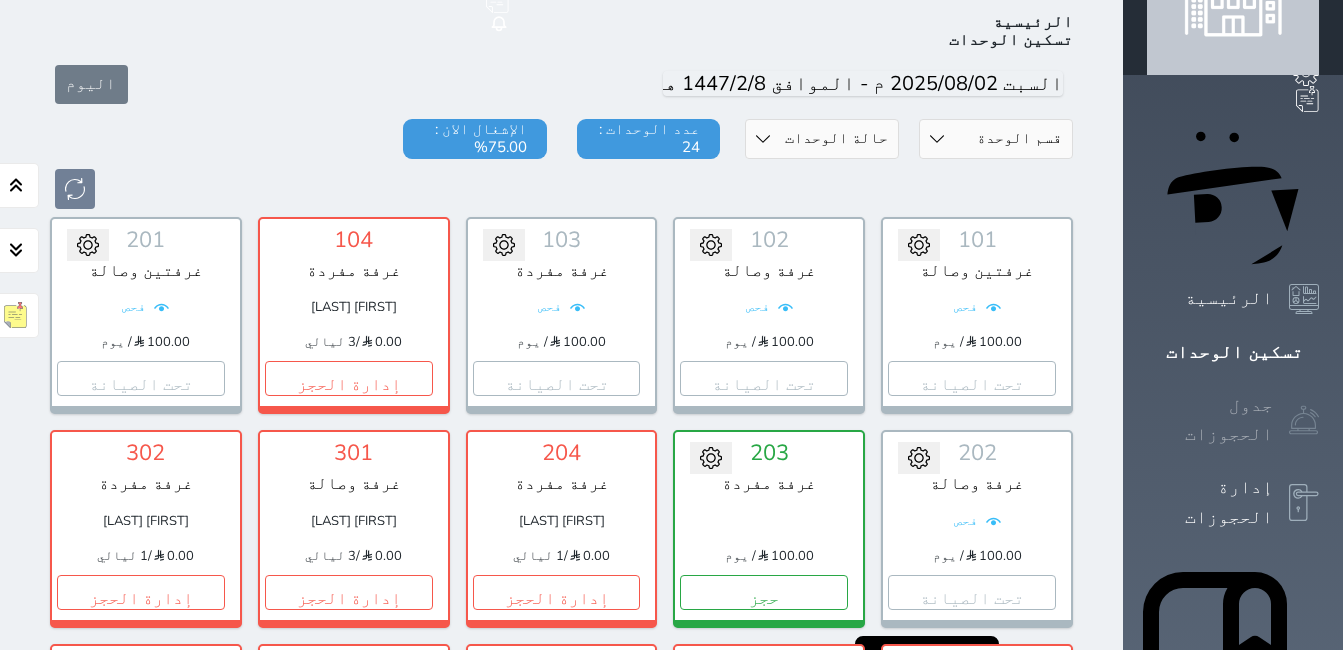 scroll, scrollTop: 0, scrollLeft: 0, axis: both 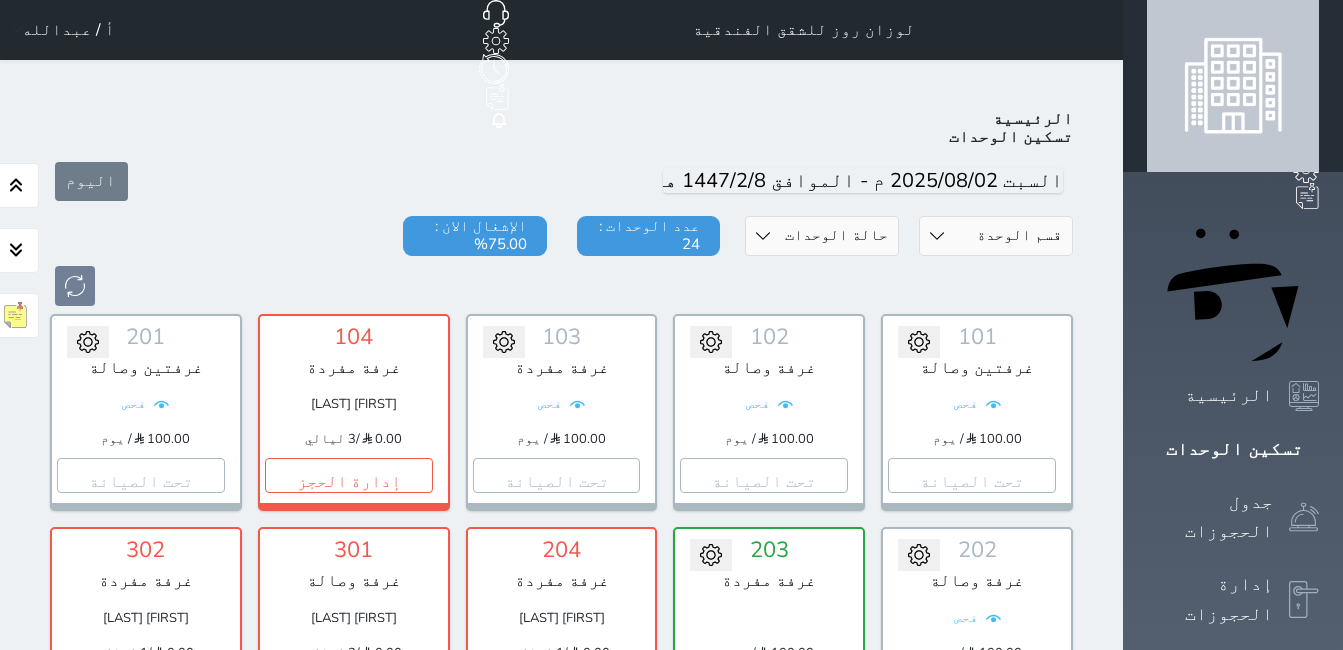 click on "أ / عبدالله" at bounding box center [68, 30] 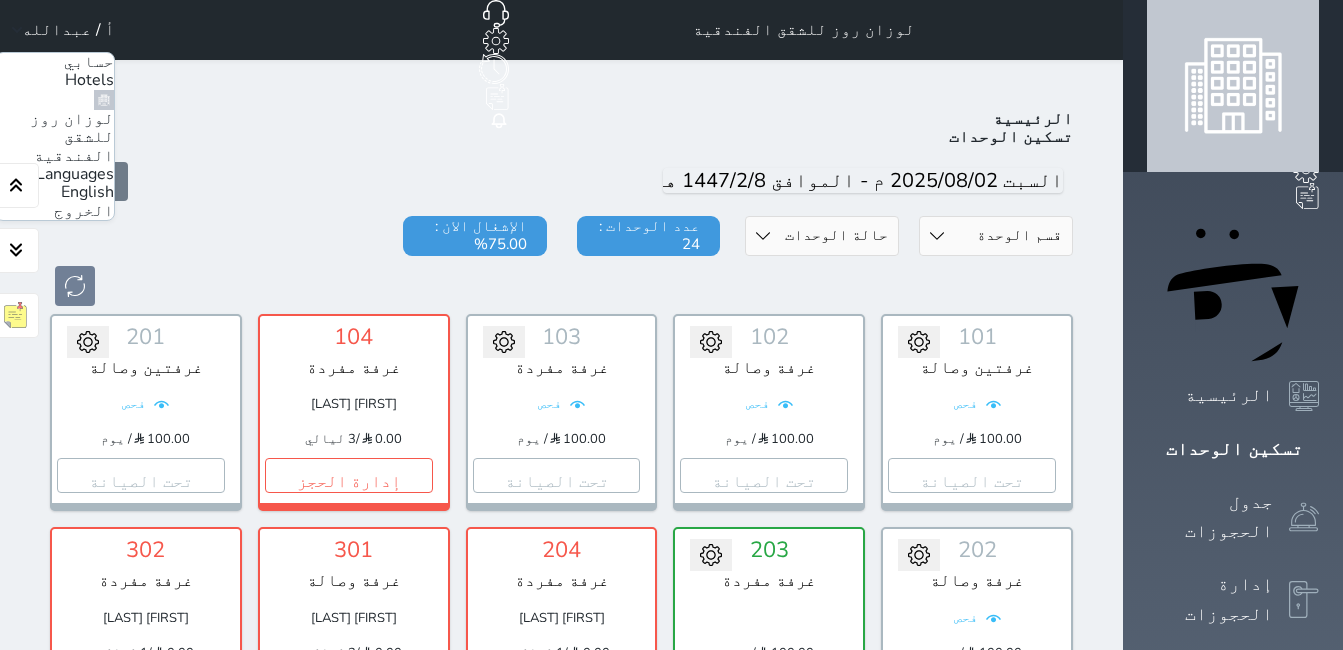 click on "الخروج" at bounding box center [84, 211] 